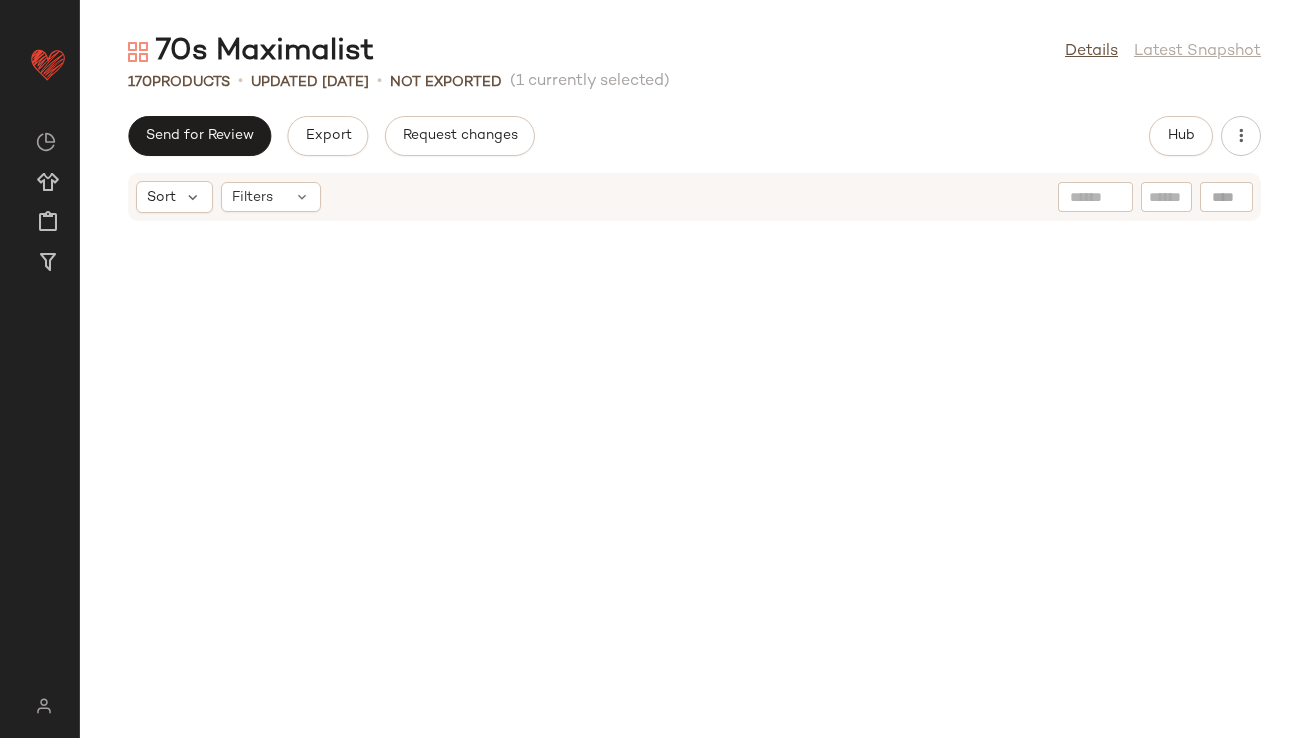 scroll, scrollTop: 0, scrollLeft: 0, axis: both 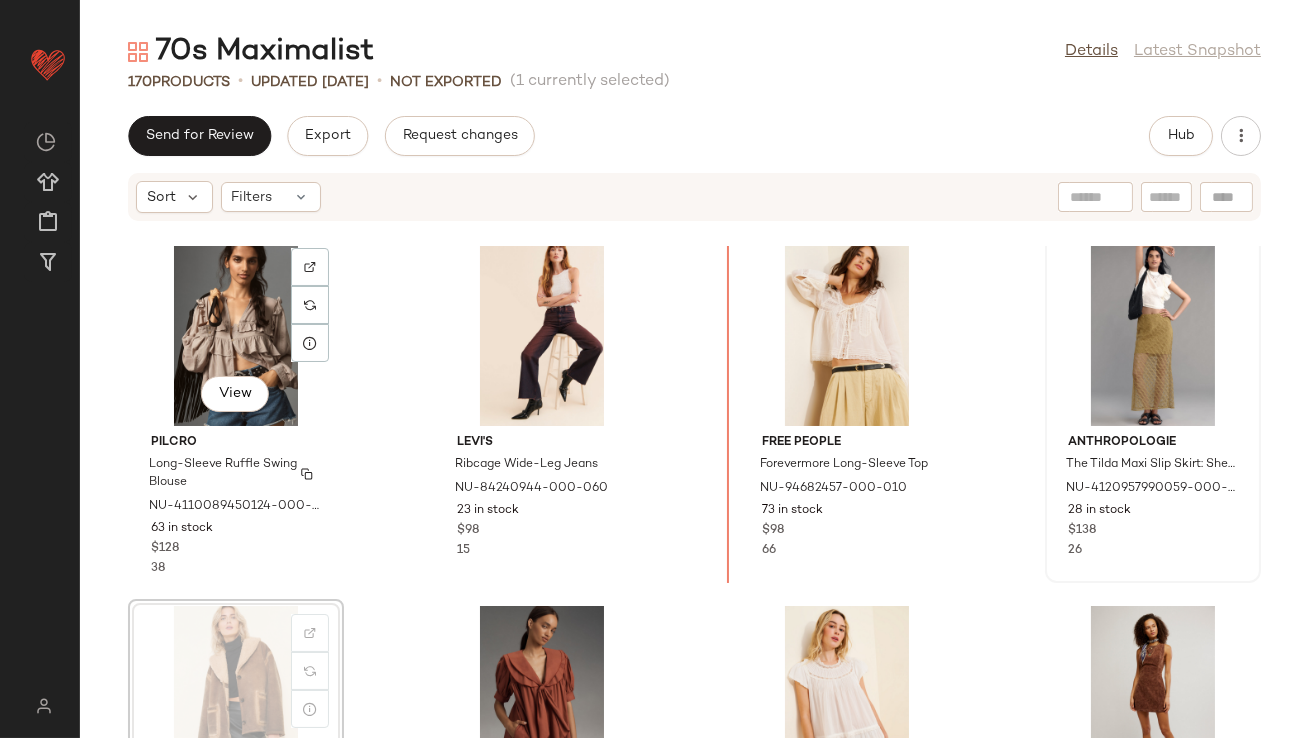 drag, startPoint x: 228, startPoint y: 467, endPoint x: 239, endPoint y: 465, distance: 11.18034 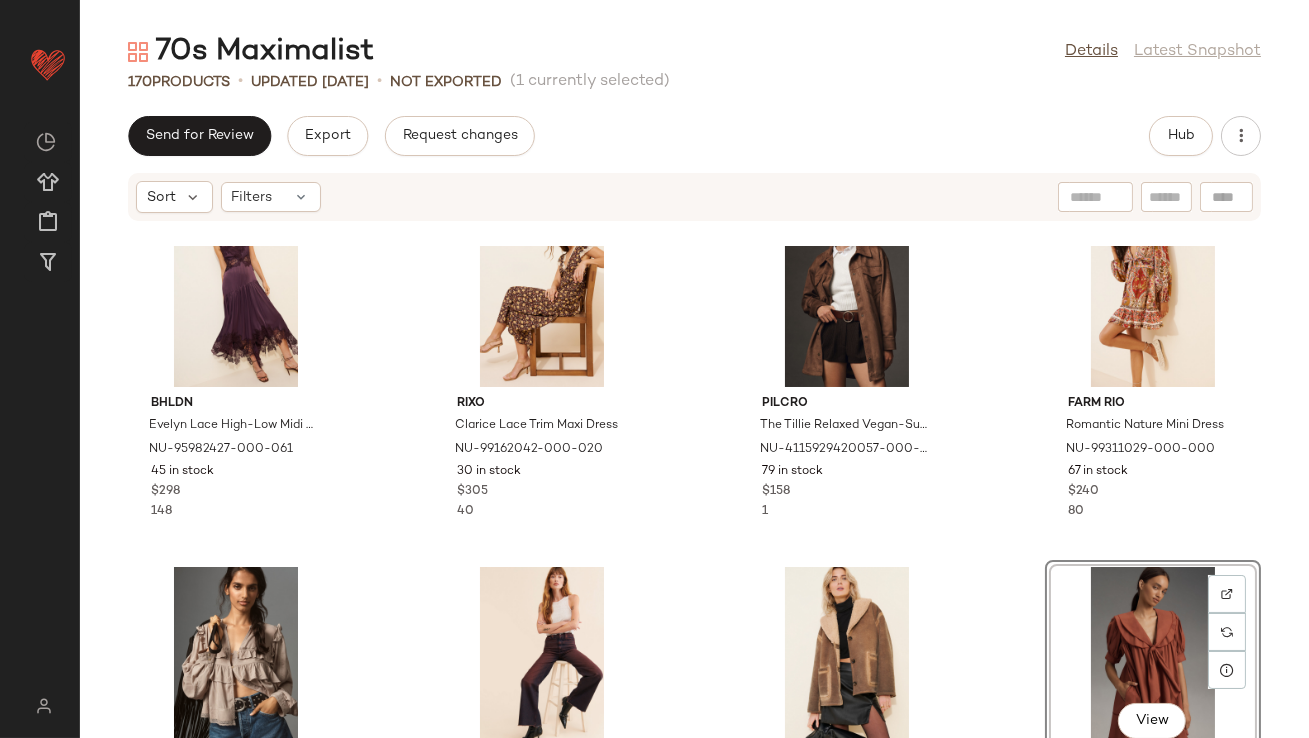scroll, scrollTop: 514, scrollLeft: 0, axis: vertical 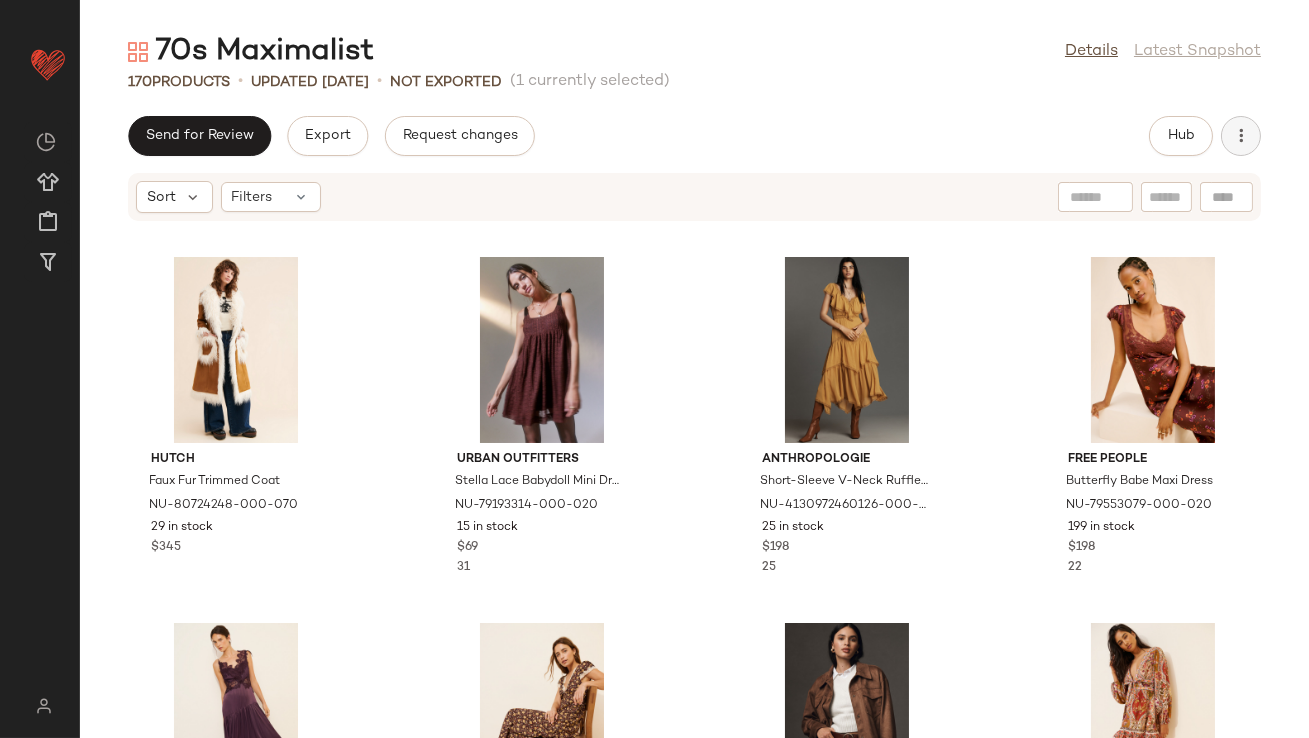 click 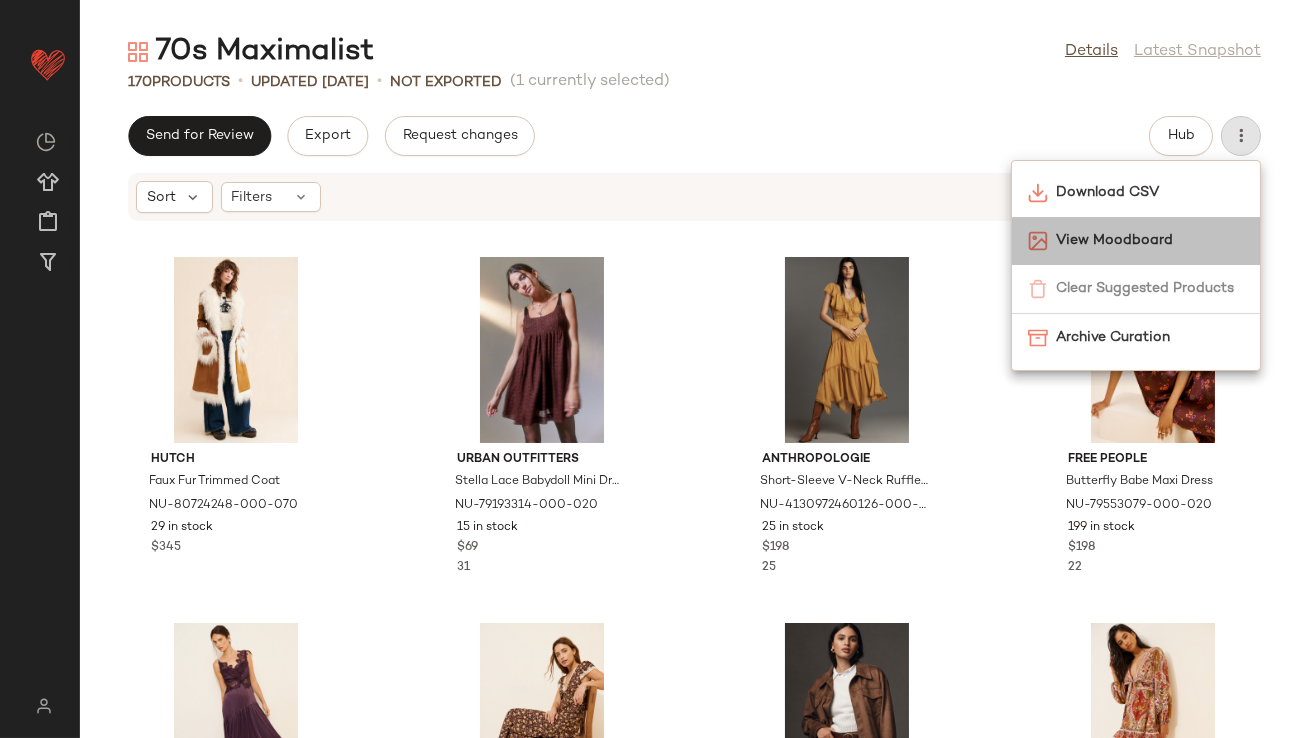 click on "View Moodboard" at bounding box center (1150, 240) 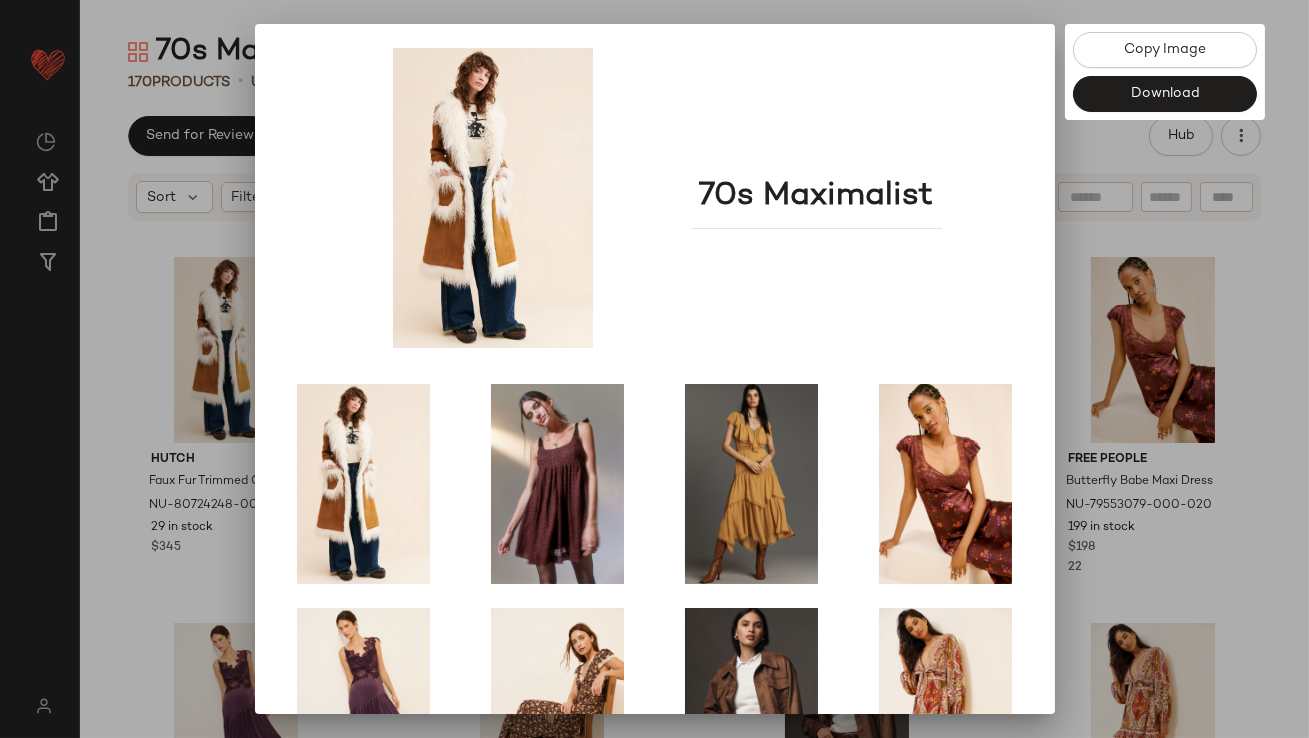 scroll, scrollTop: 341, scrollLeft: 0, axis: vertical 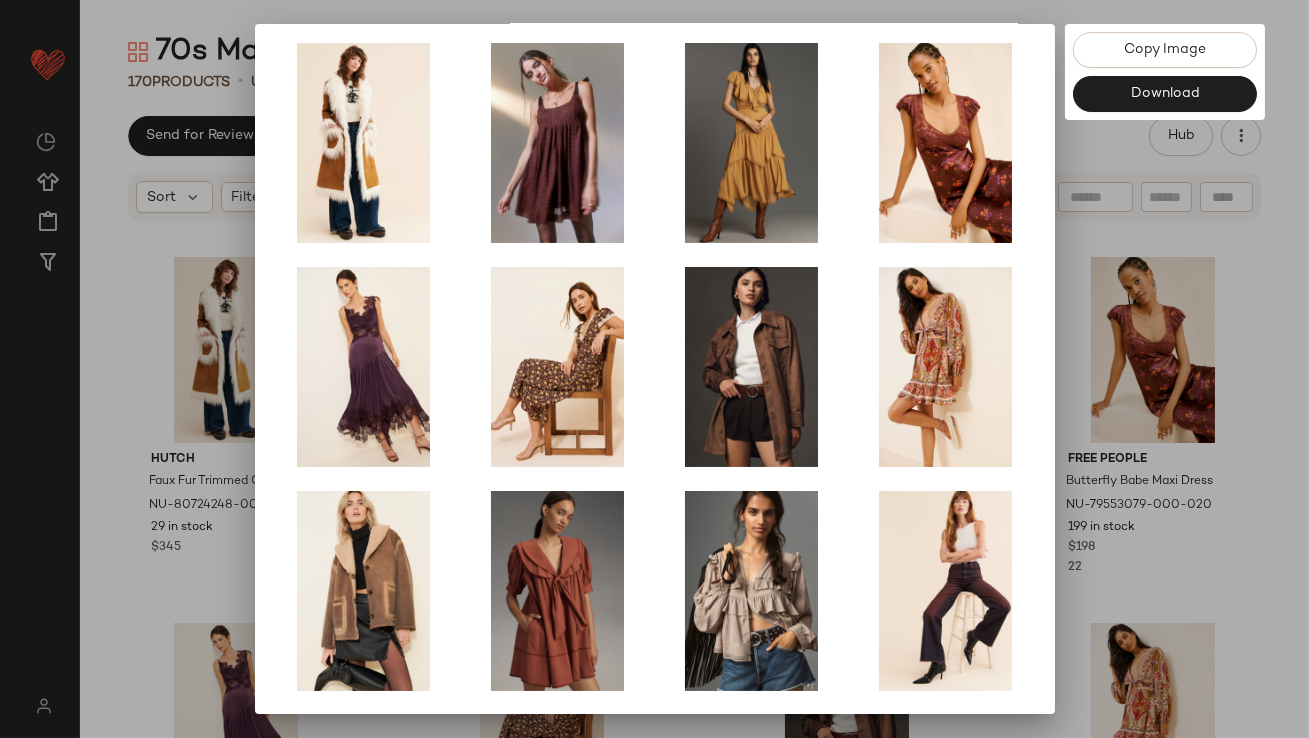 click at bounding box center (654, 369) 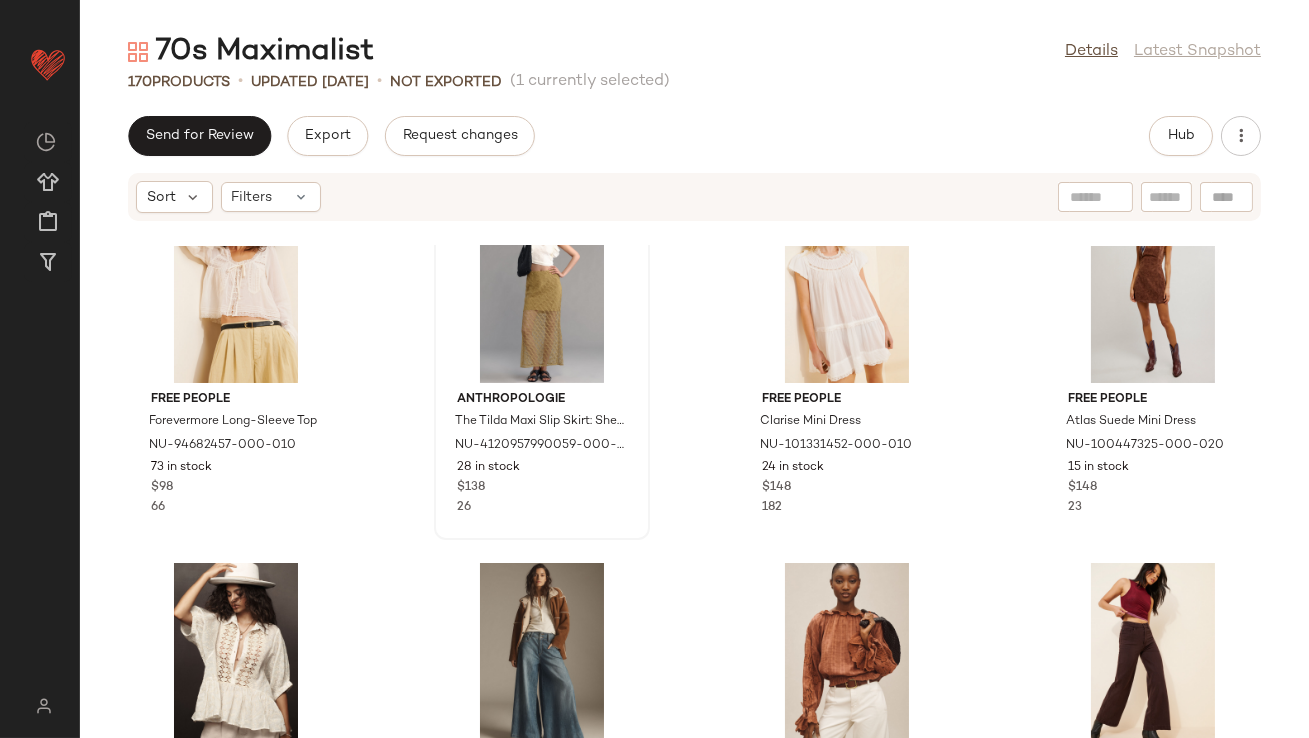 scroll, scrollTop: 1172, scrollLeft: 0, axis: vertical 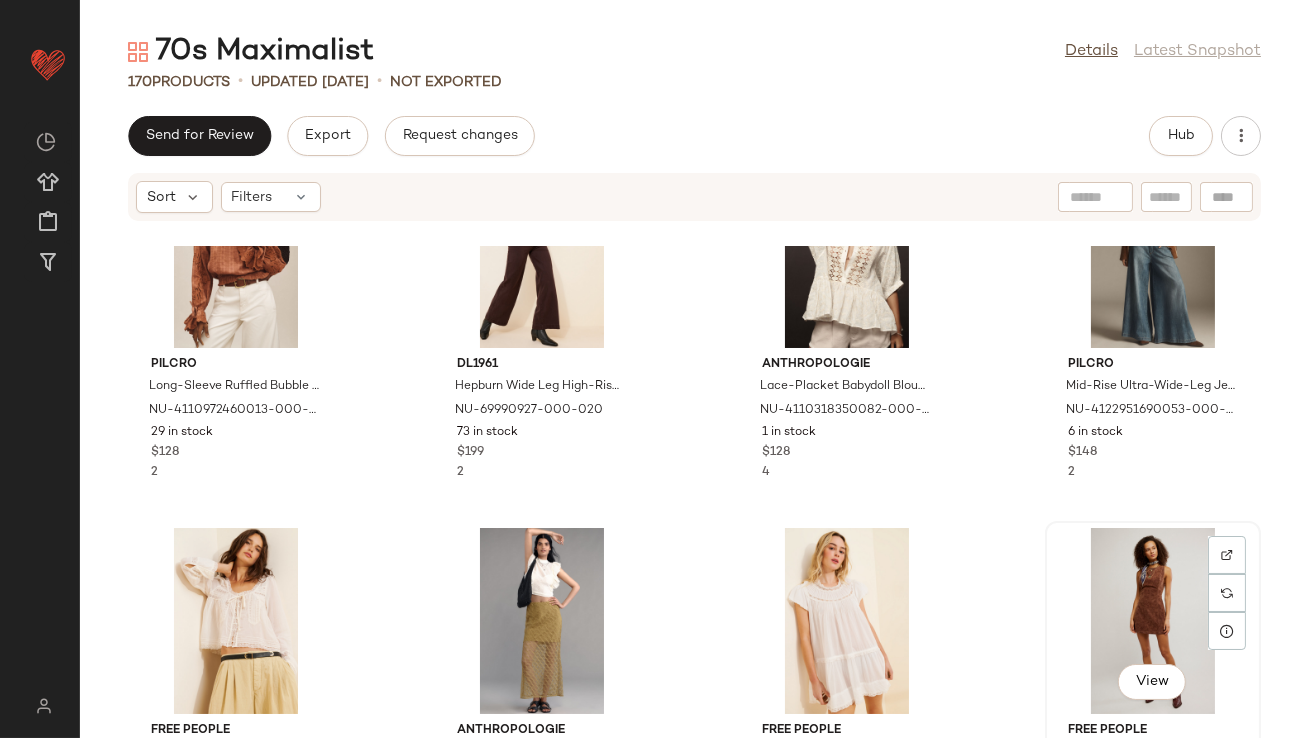 click on "View" 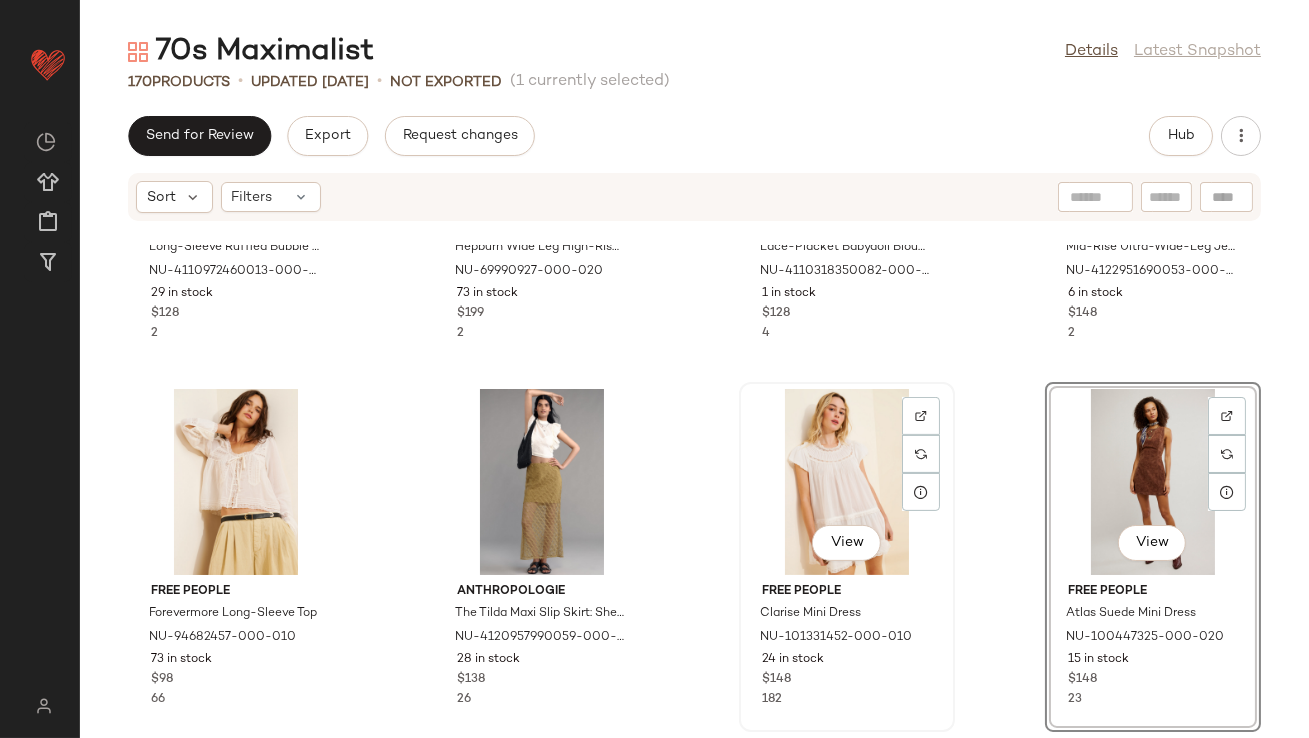 scroll, scrollTop: 1569, scrollLeft: 0, axis: vertical 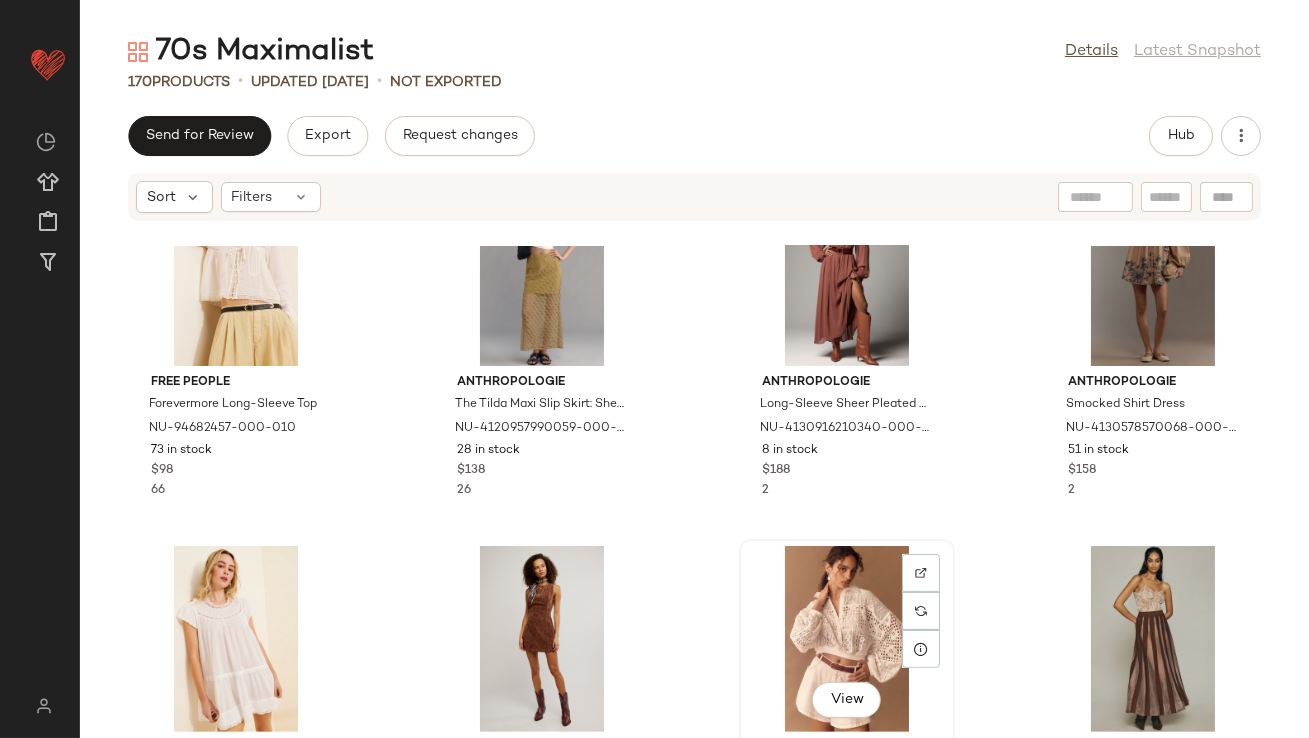 click on "View" 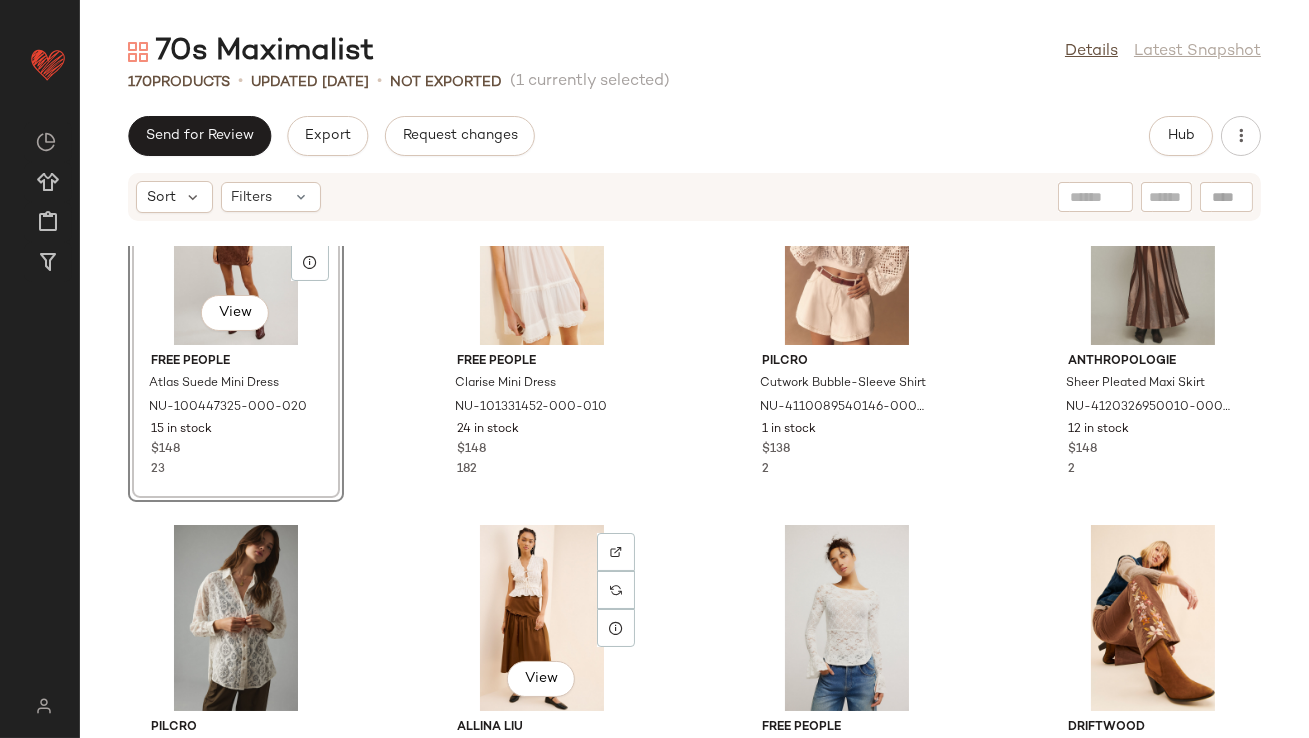scroll, scrollTop: 1931, scrollLeft: 0, axis: vertical 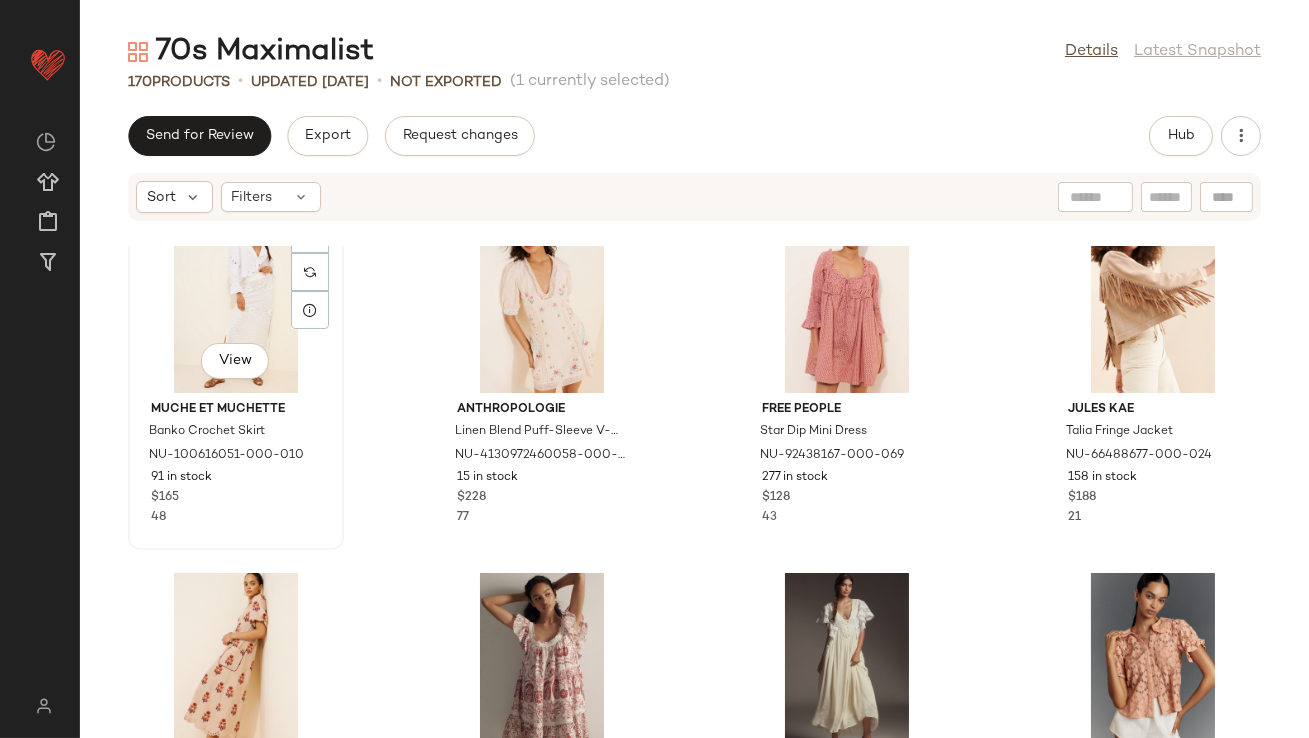 click on "View" 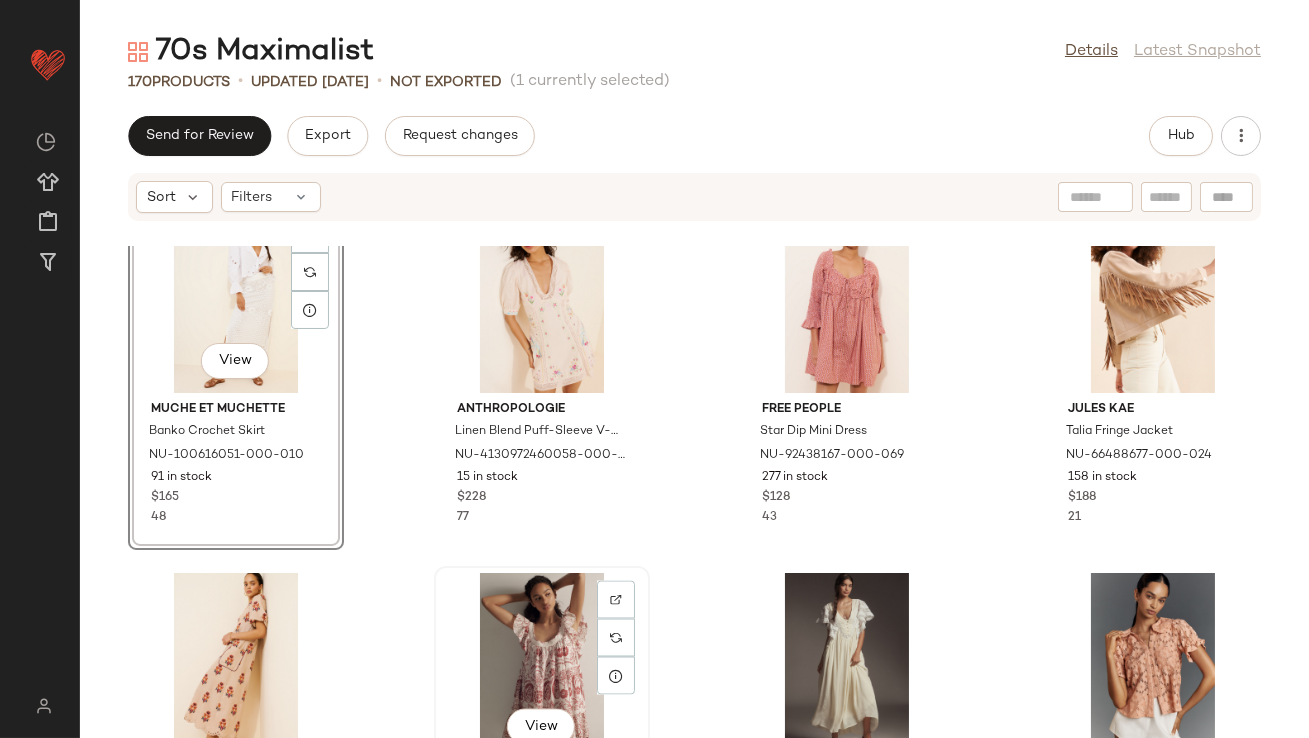 click on "View" 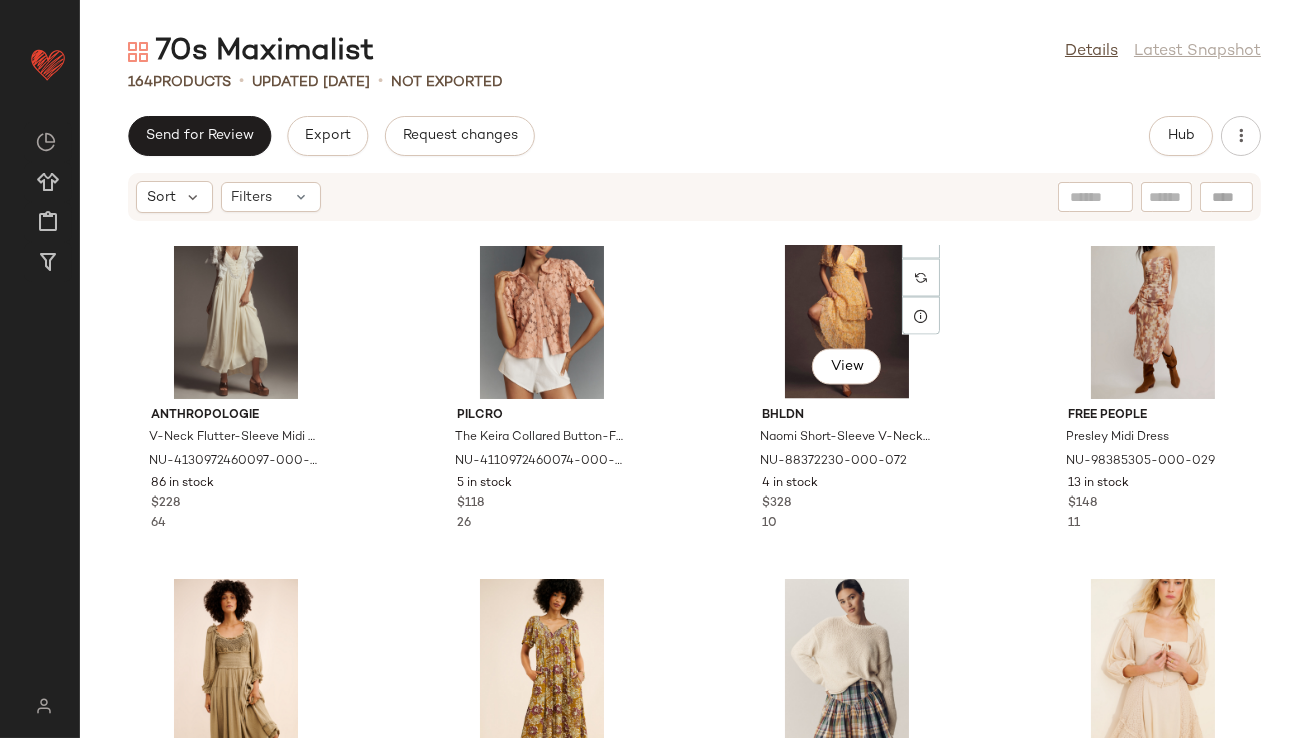 scroll, scrollTop: 6646, scrollLeft: 0, axis: vertical 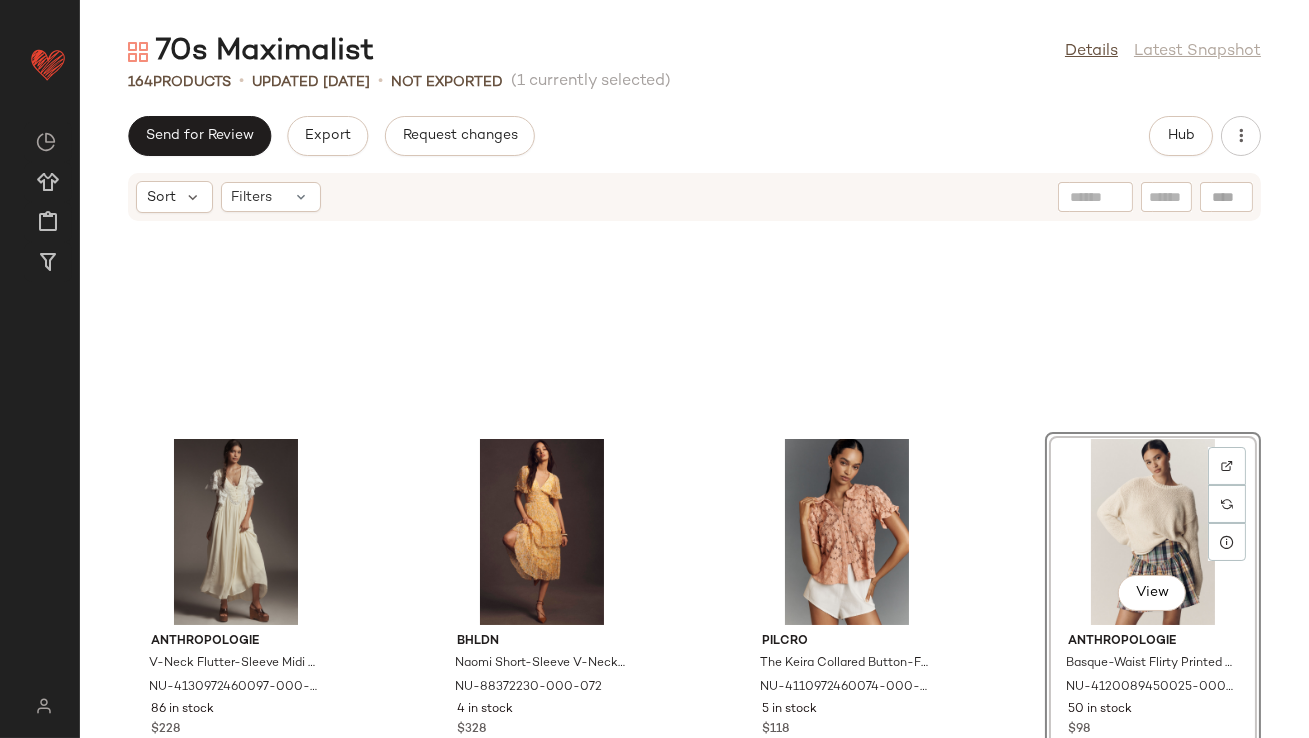click on "View" 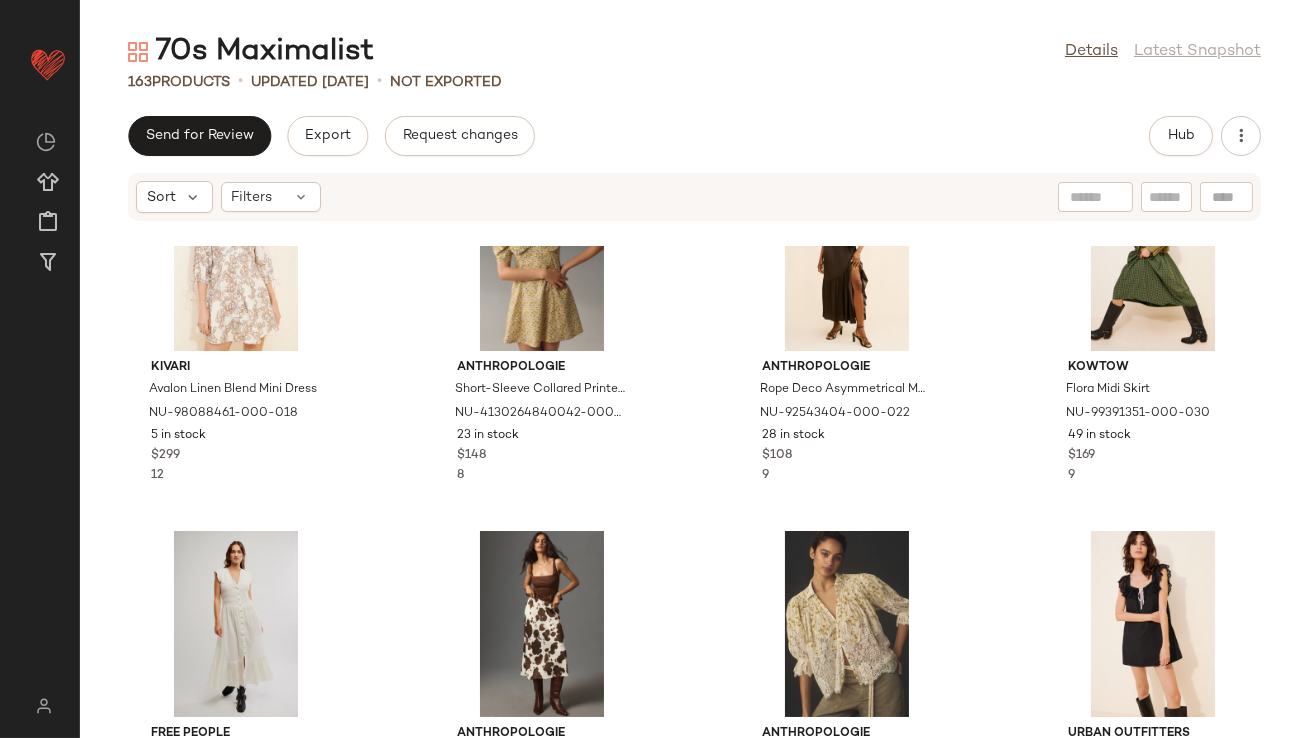 scroll, scrollTop: 8691, scrollLeft: 0, axis: vertical 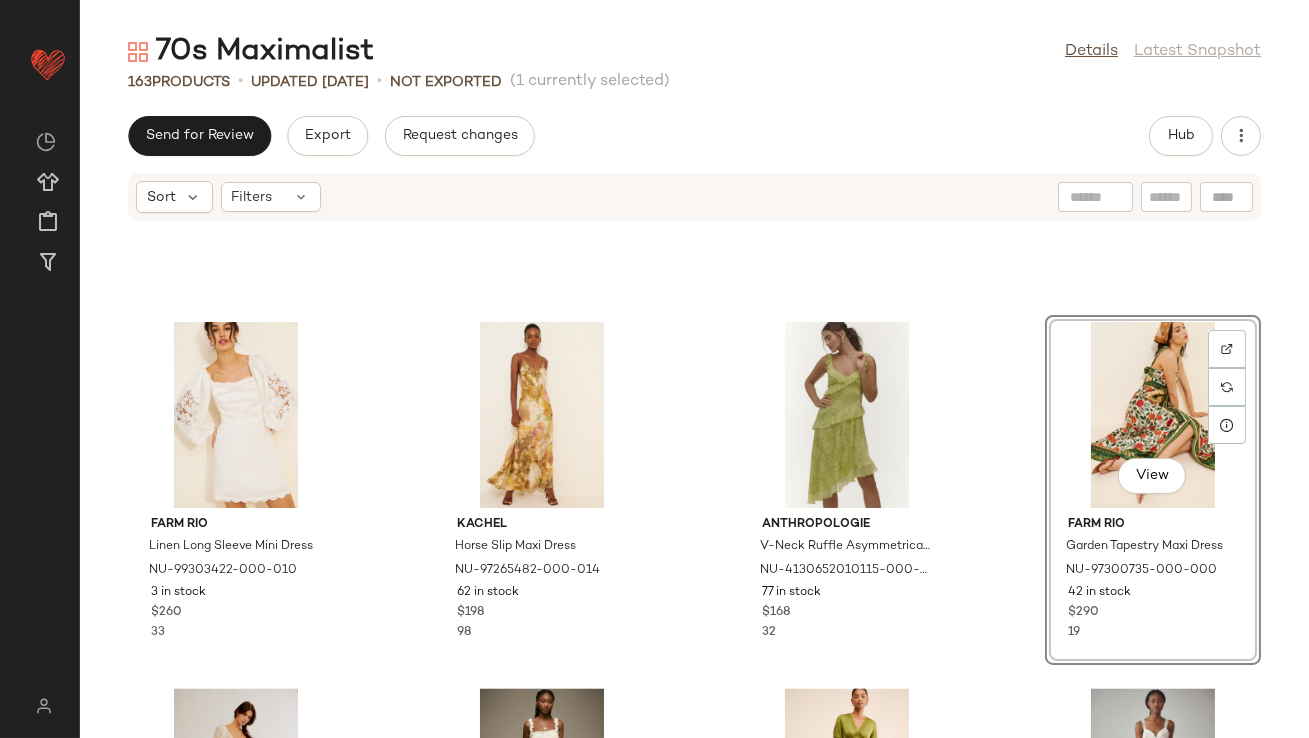 click on "View" 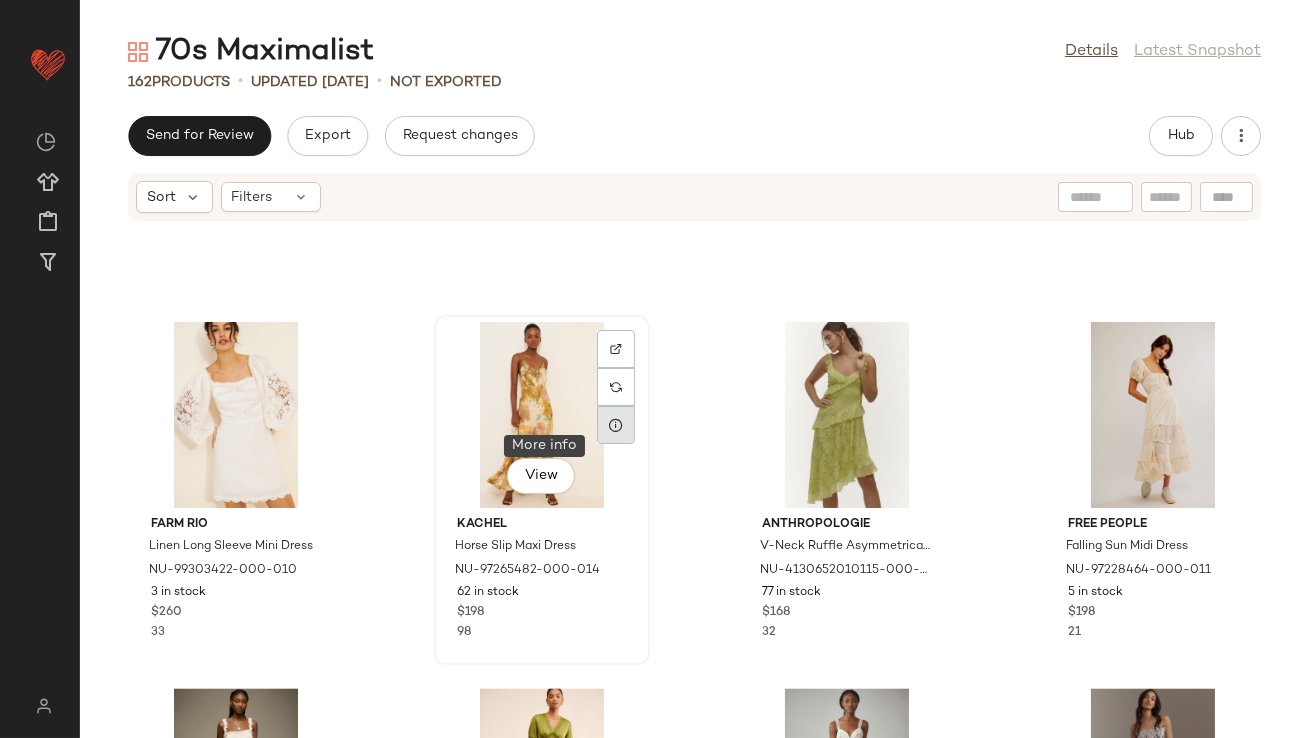 scroll, scrollTop: 7950, scrollLeft: 0, axis: vertical 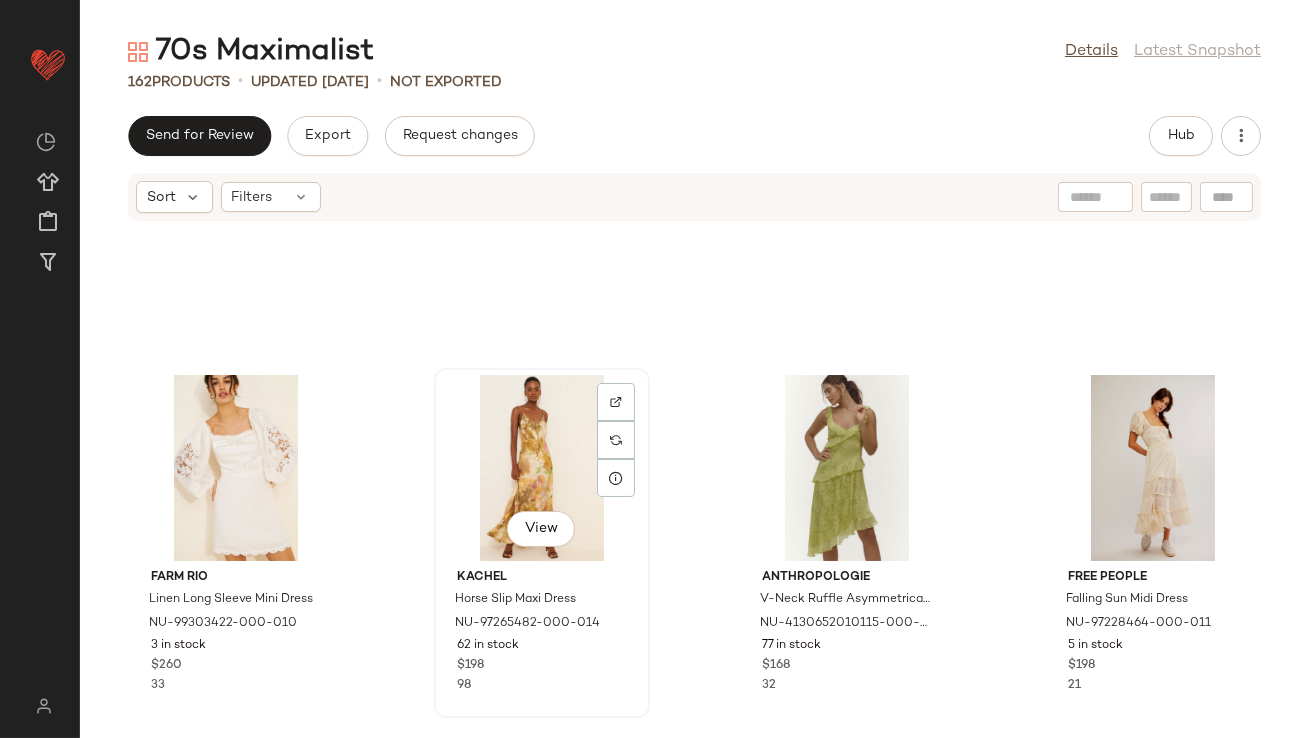 click on "View" 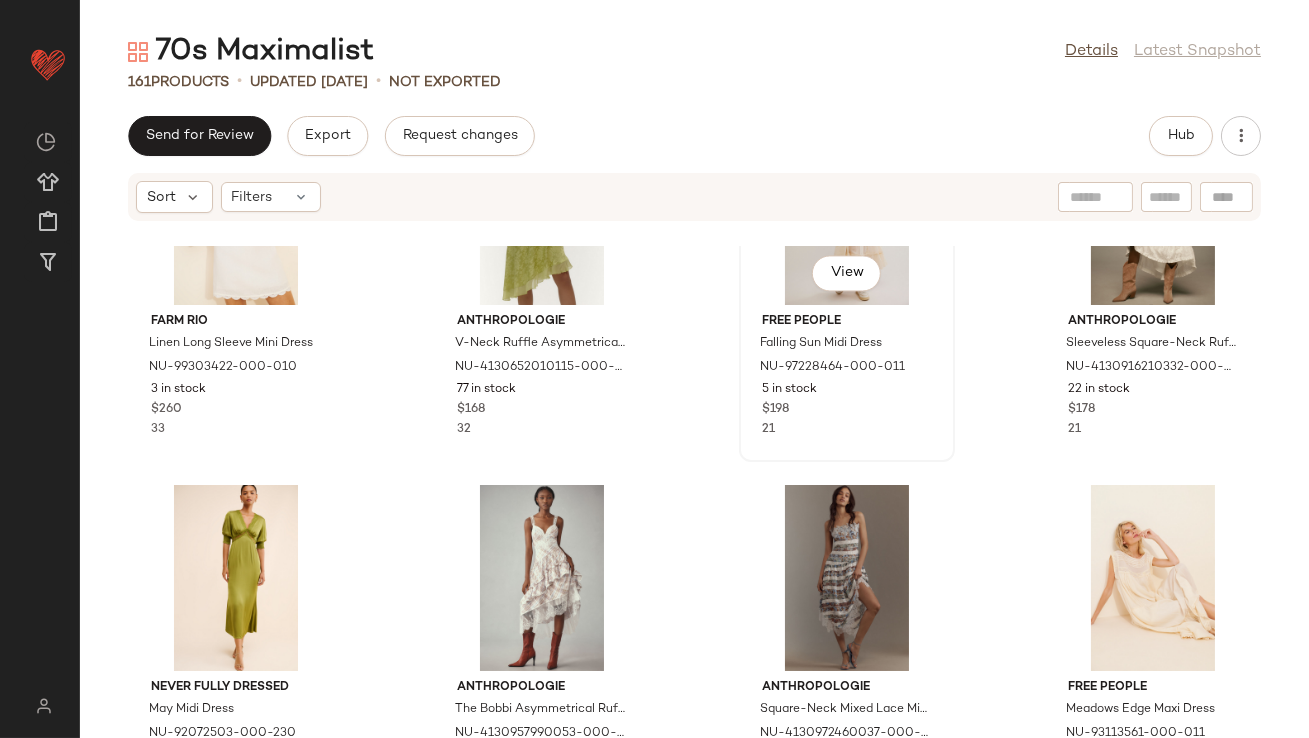scroll, scrollTop: 8224, scrollLeft: 0, axis: vertical 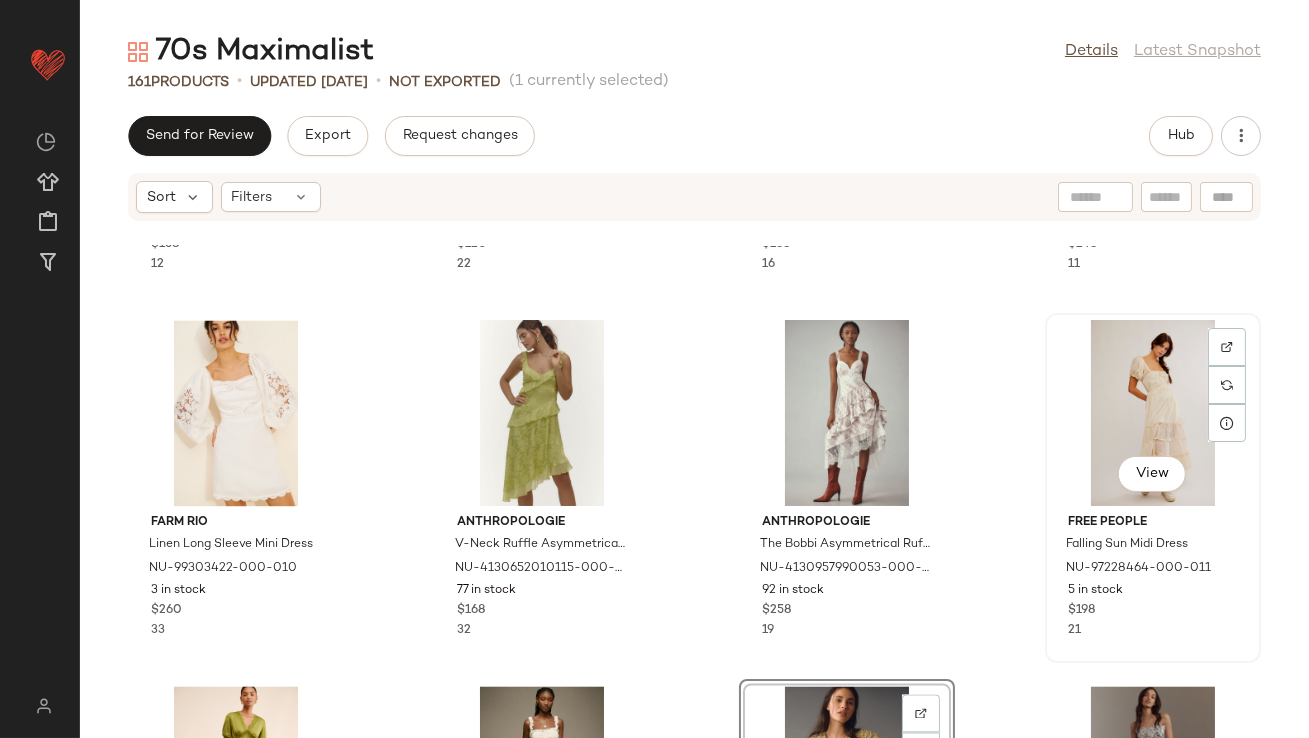 drag, startPoint x: 1101, startPoint y: 672, endPoint x: 1039, endPoint y: 453, distance: 227.60712 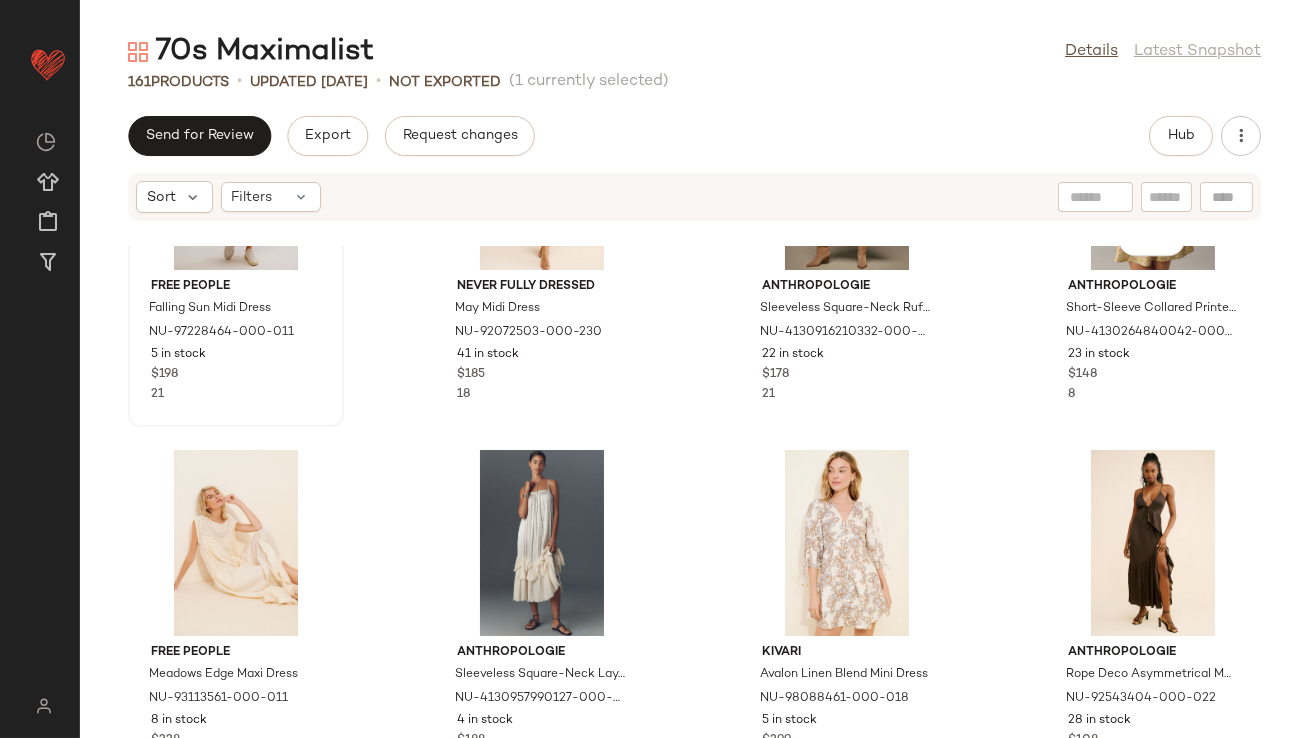 scroll, scrollTop: 8608, scrollLeft: 0, axis: vertical 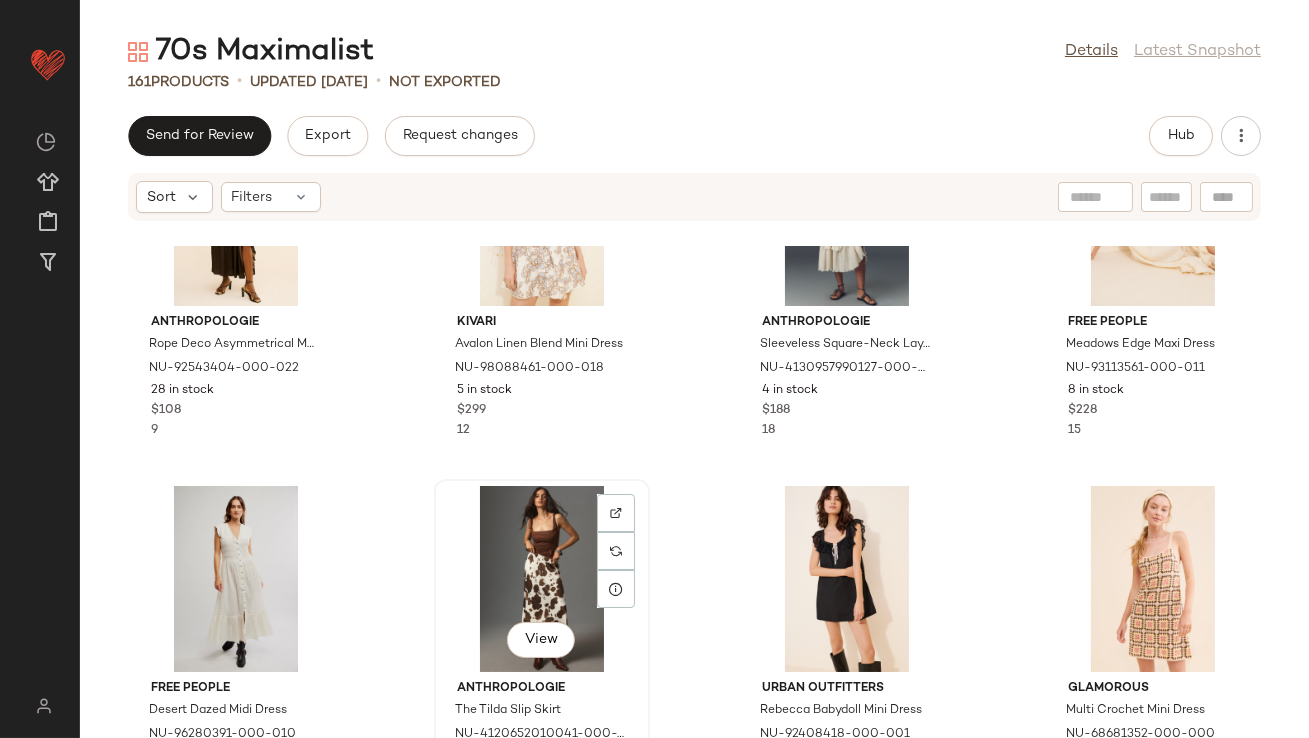 click on "View" 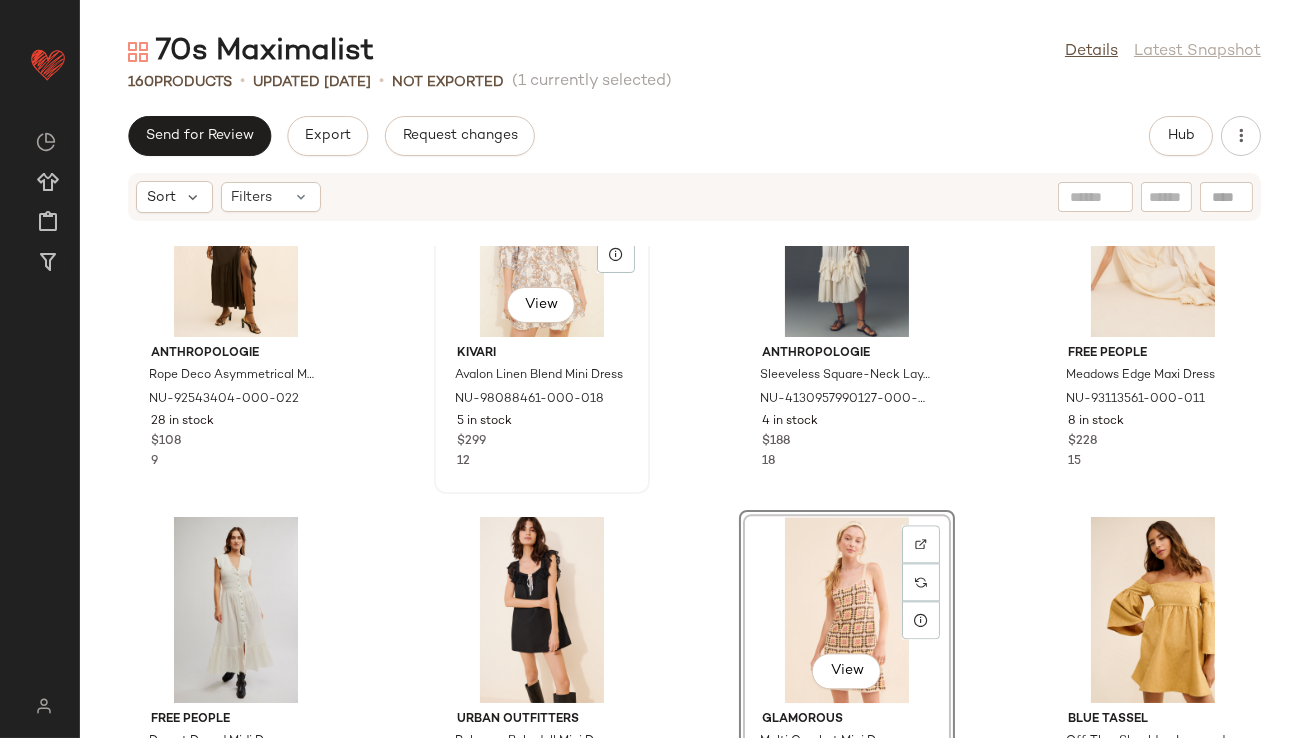 scroll, scrollTop: 8906, scrollLeft: 0, axis: vertical 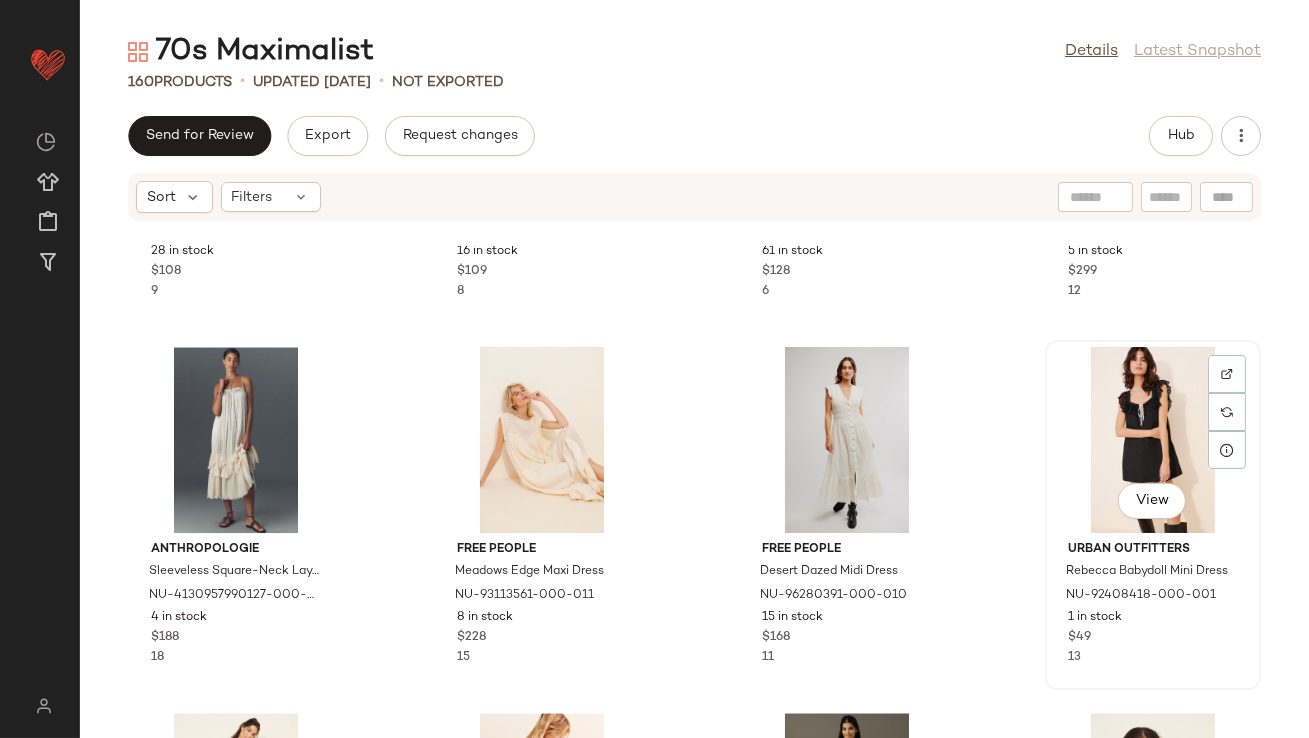 click on "View" 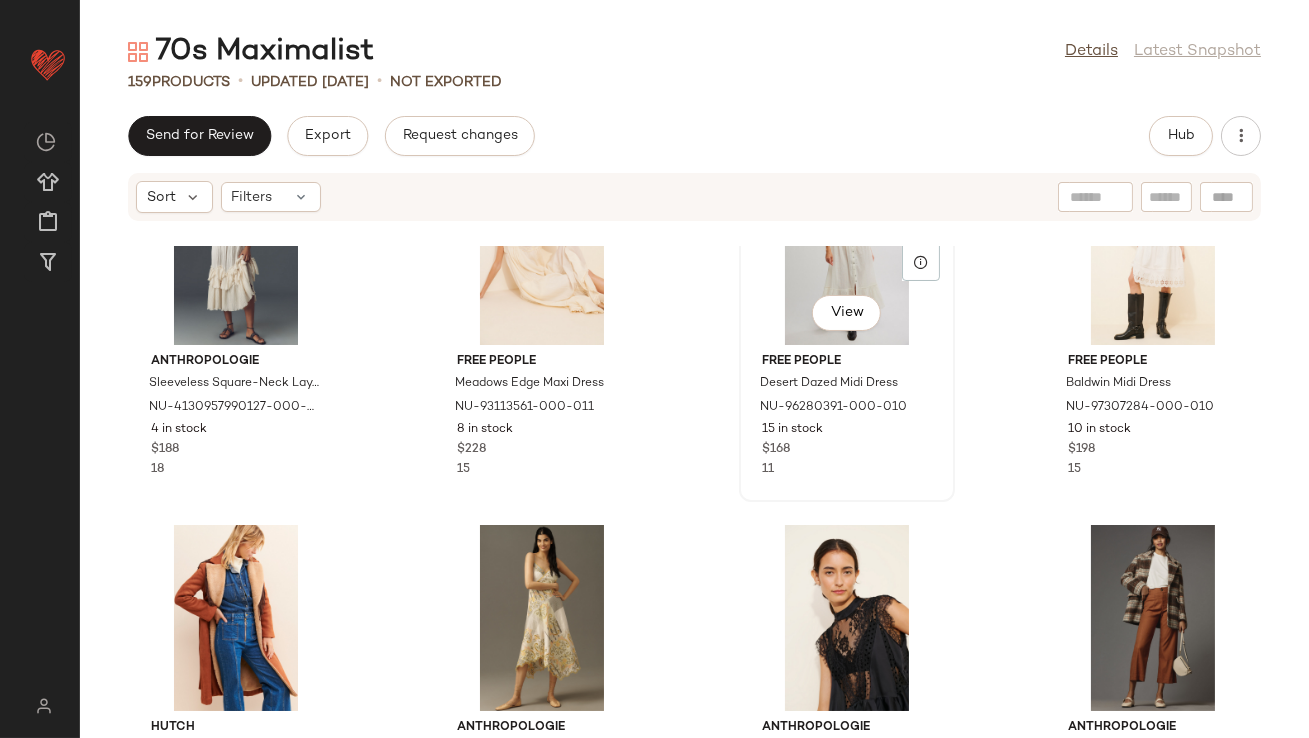 scroll, scrollTop: 9265, scrollLeft: 0, axis: vertical 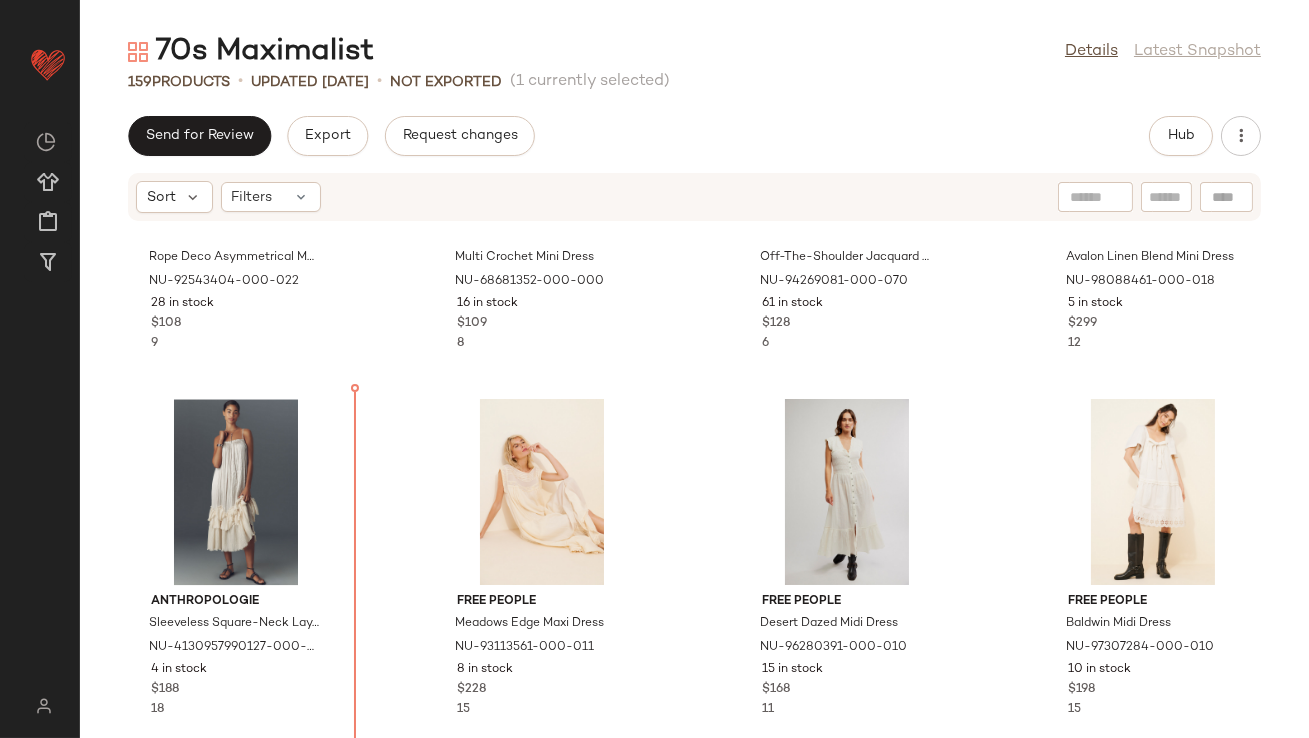 drag, startPoint x: 547, startPoint y: 587, endPoint x: 559, endPoint y: 585, distance: 12.165525 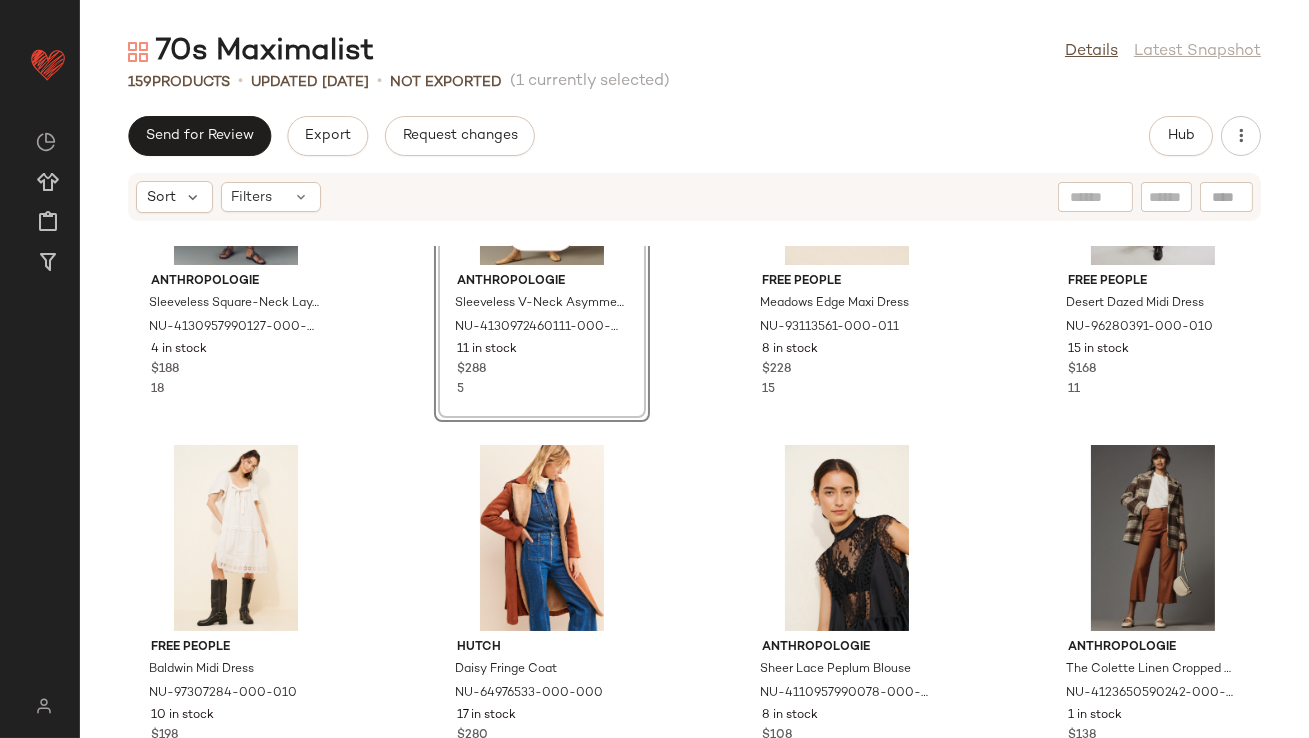 scroll, scrollTop: 9398, scrollLeft: 0, axis: vertical 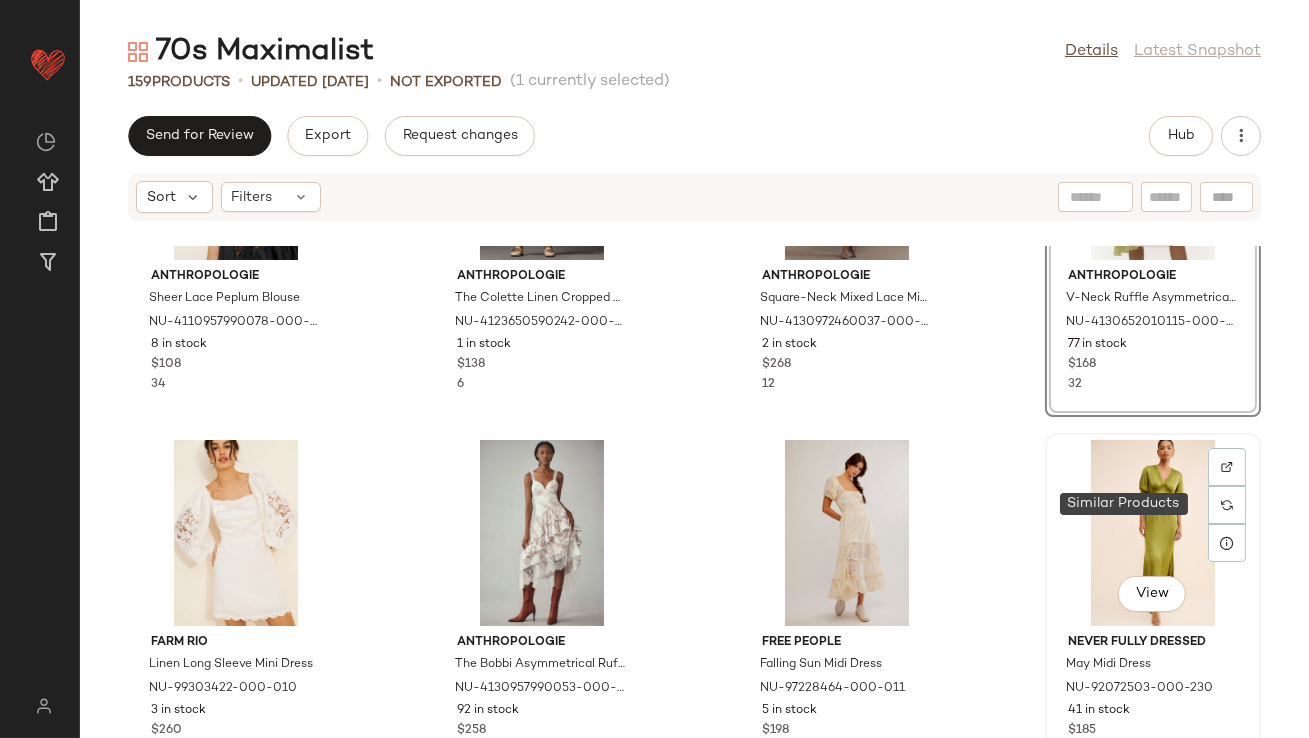 click on "View" 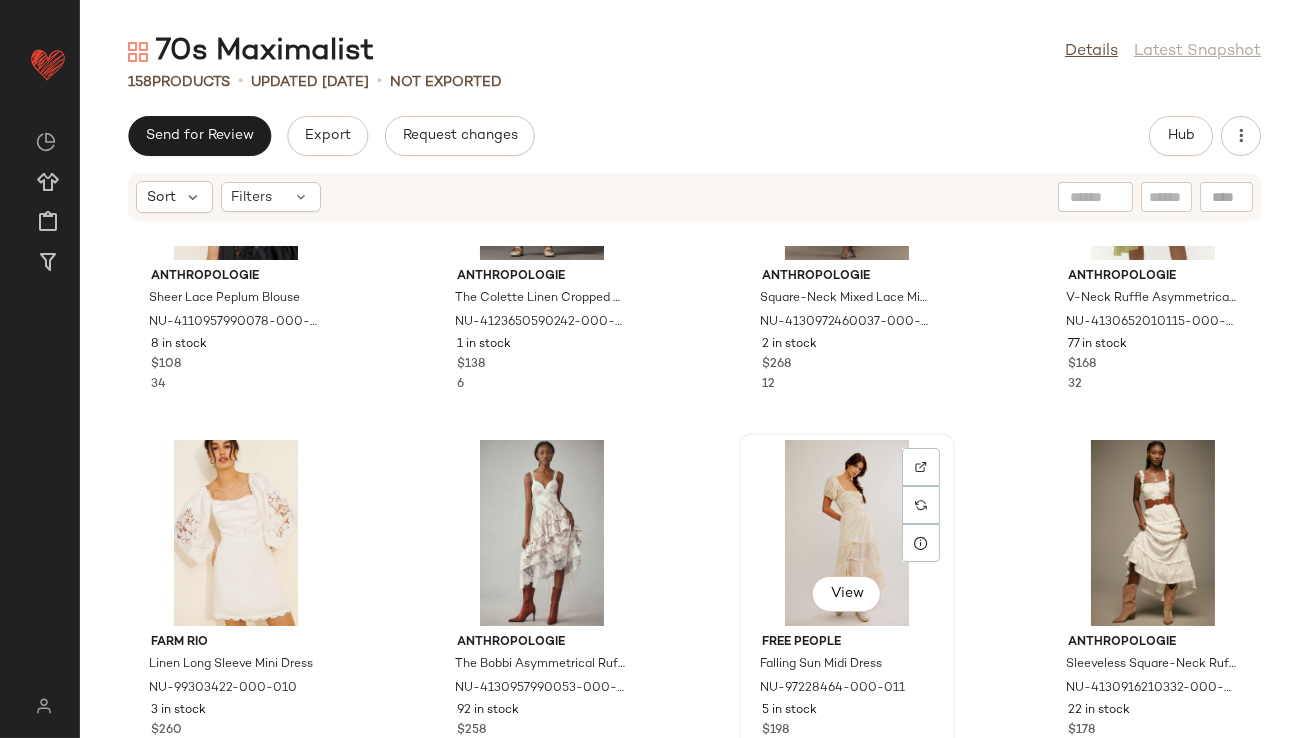 click on "View" 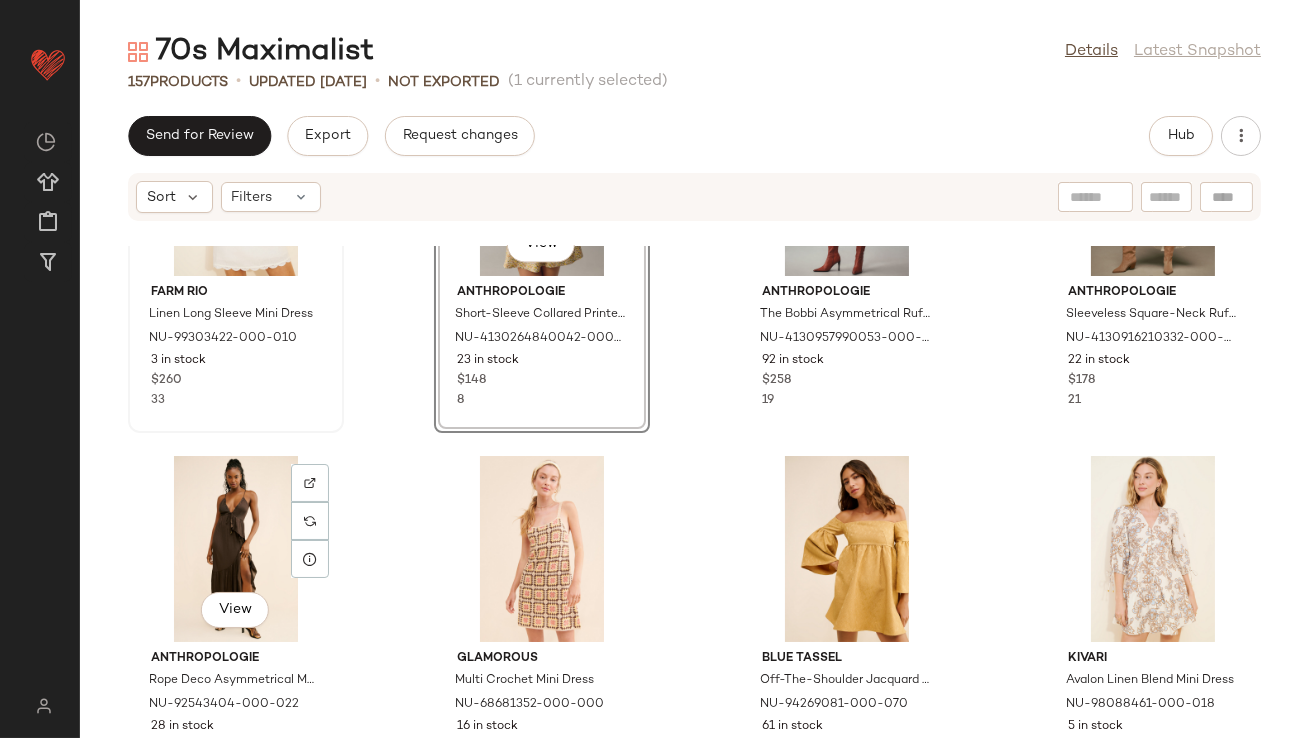 scroll, scrollTop: 8600, scrollLeft: 0, axis: vertical 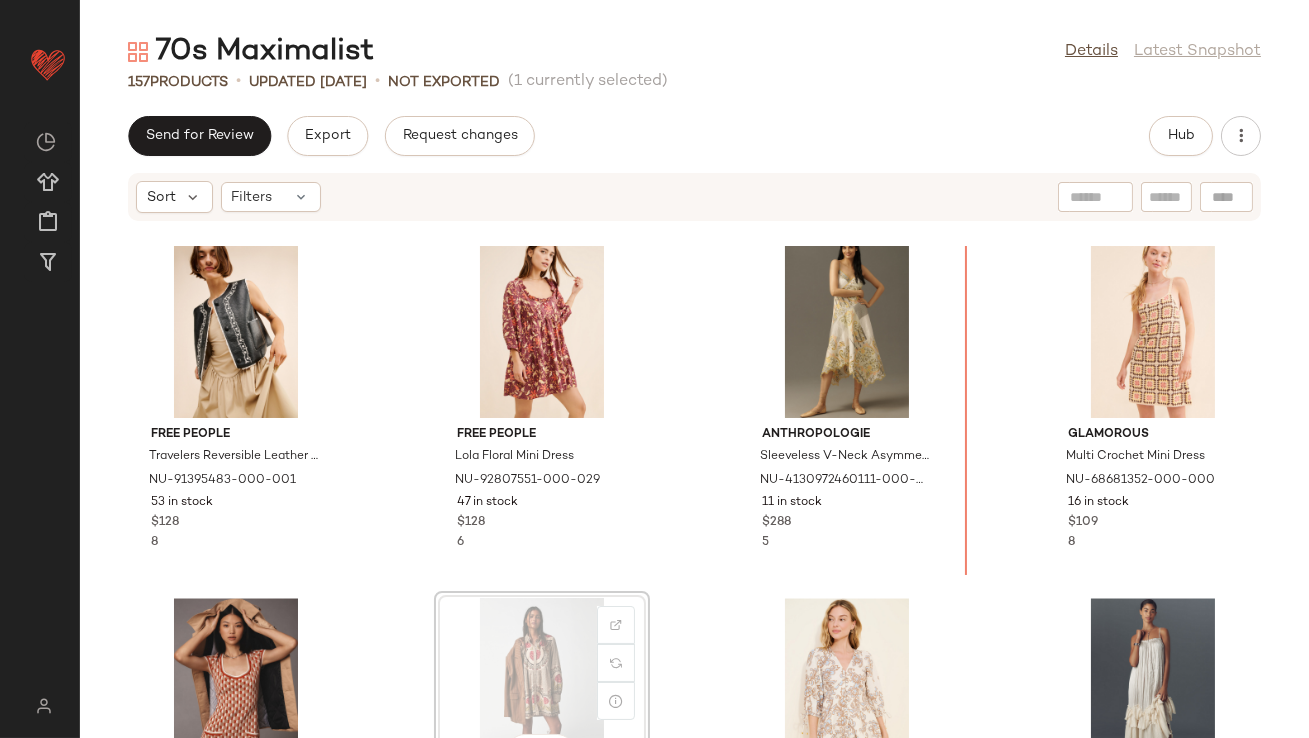 drag, startPoint x: 540, startPoint y: 625, endPoint x: 557, endPoint y: 617, distance: 18.788294 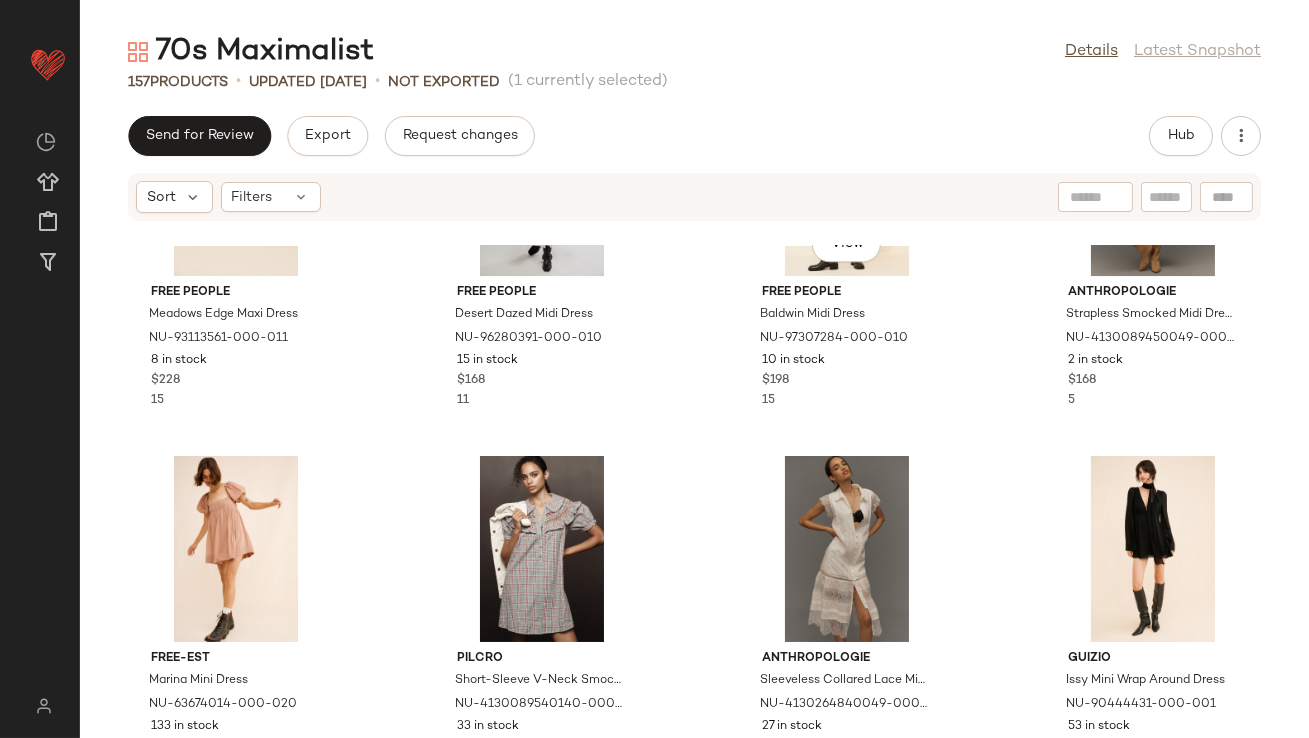 scroll, scrollTop: 10068, scrollLeft: 0, axis: vertical 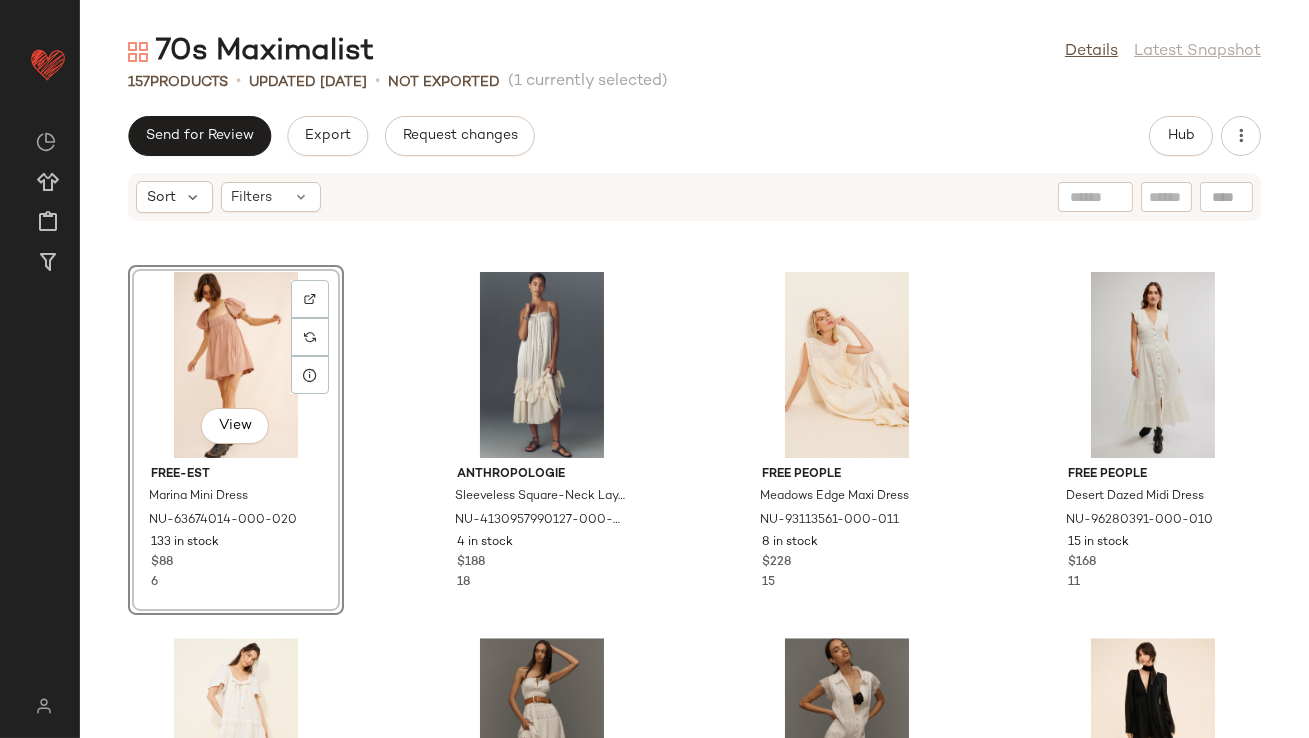 click on "View" 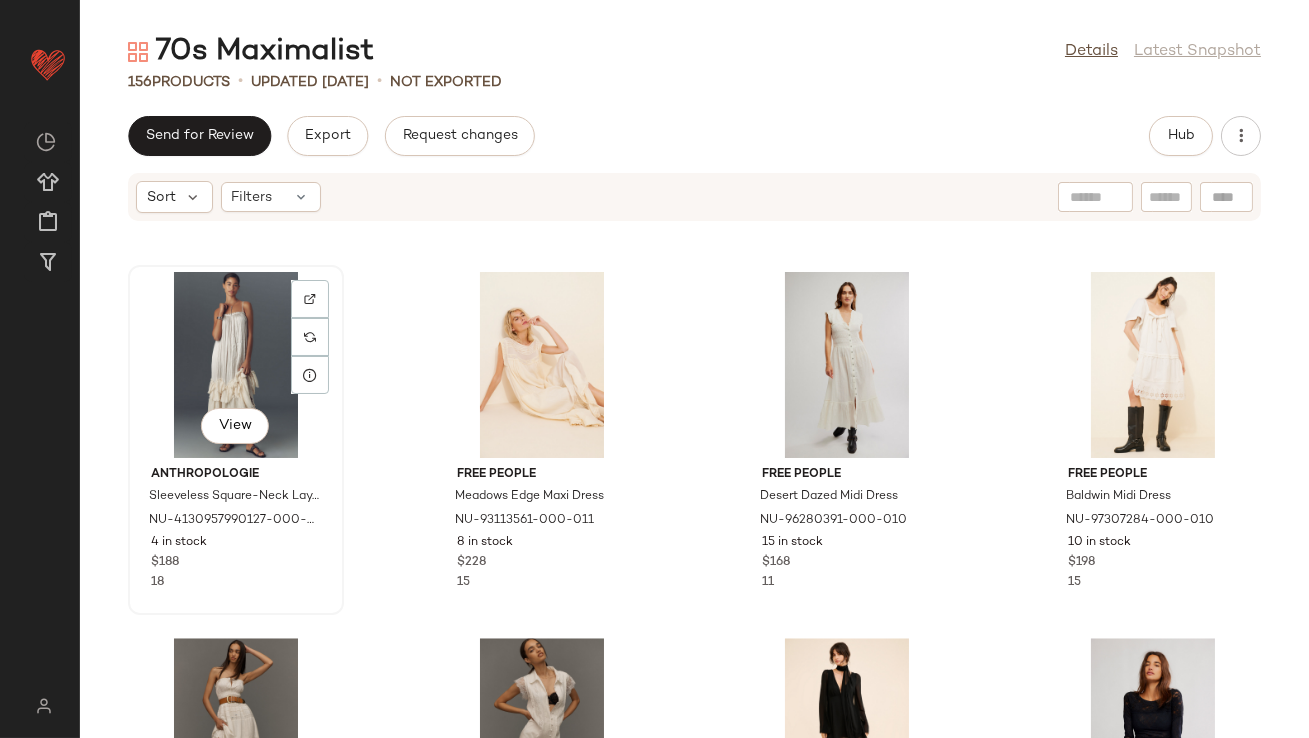 click on "View" 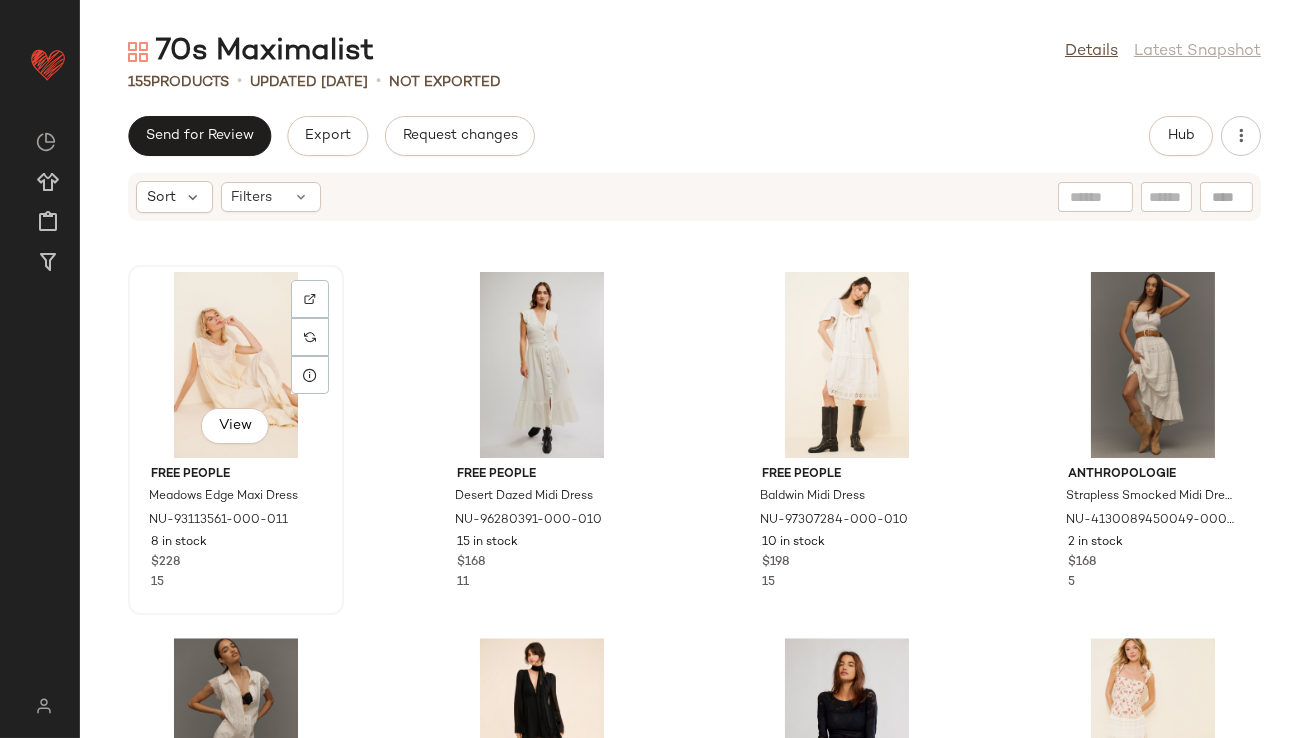click on "View" 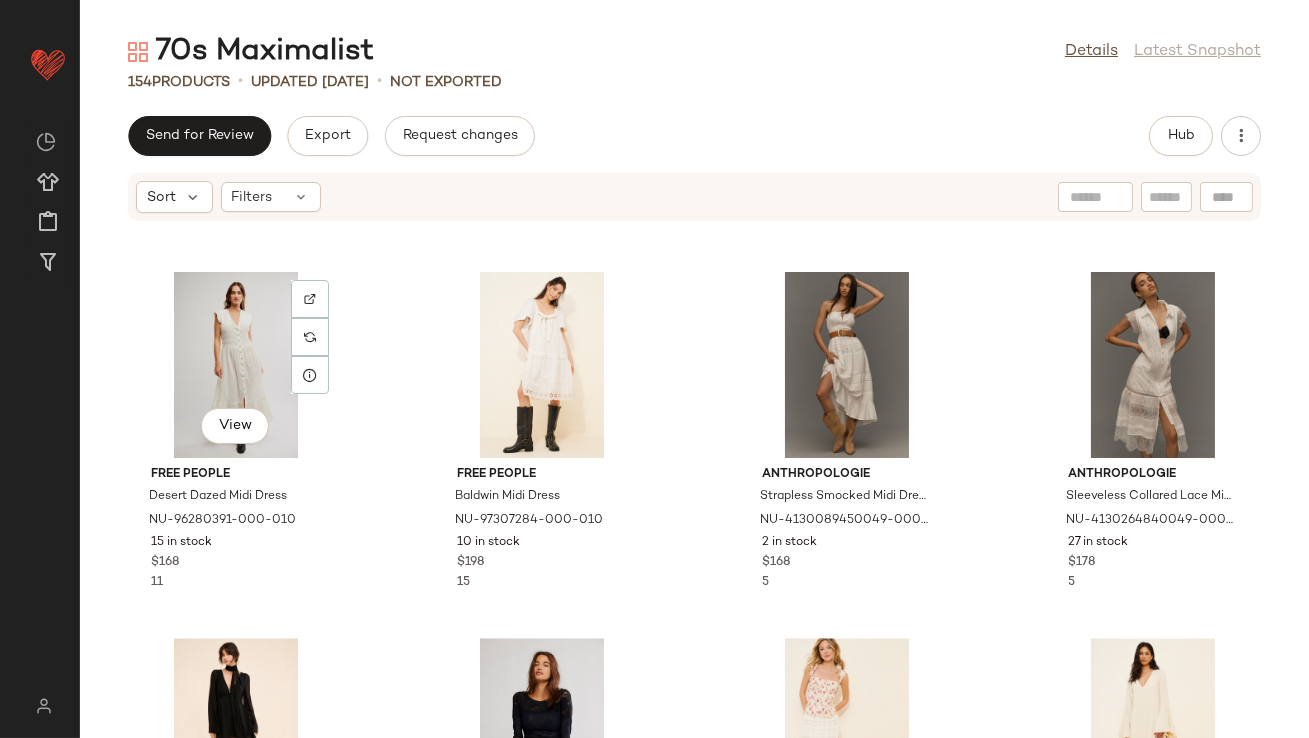 click on "View" 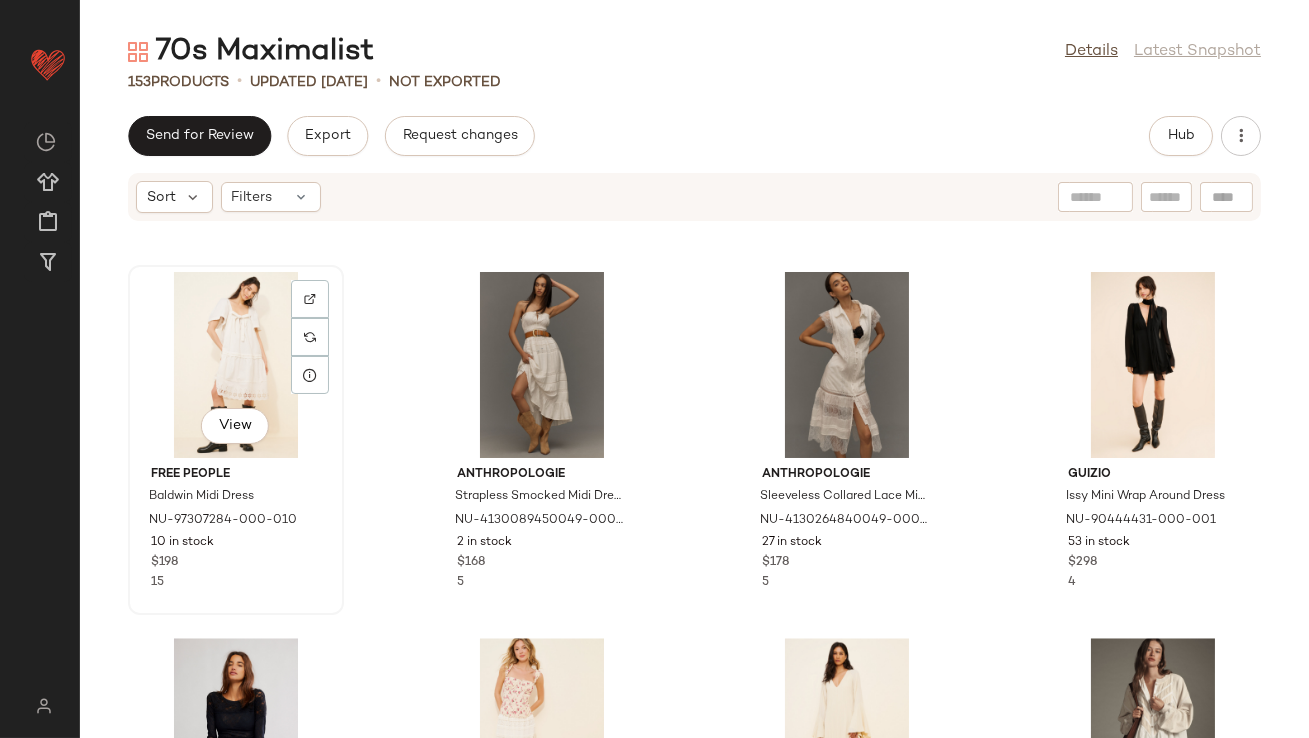 click on "View" 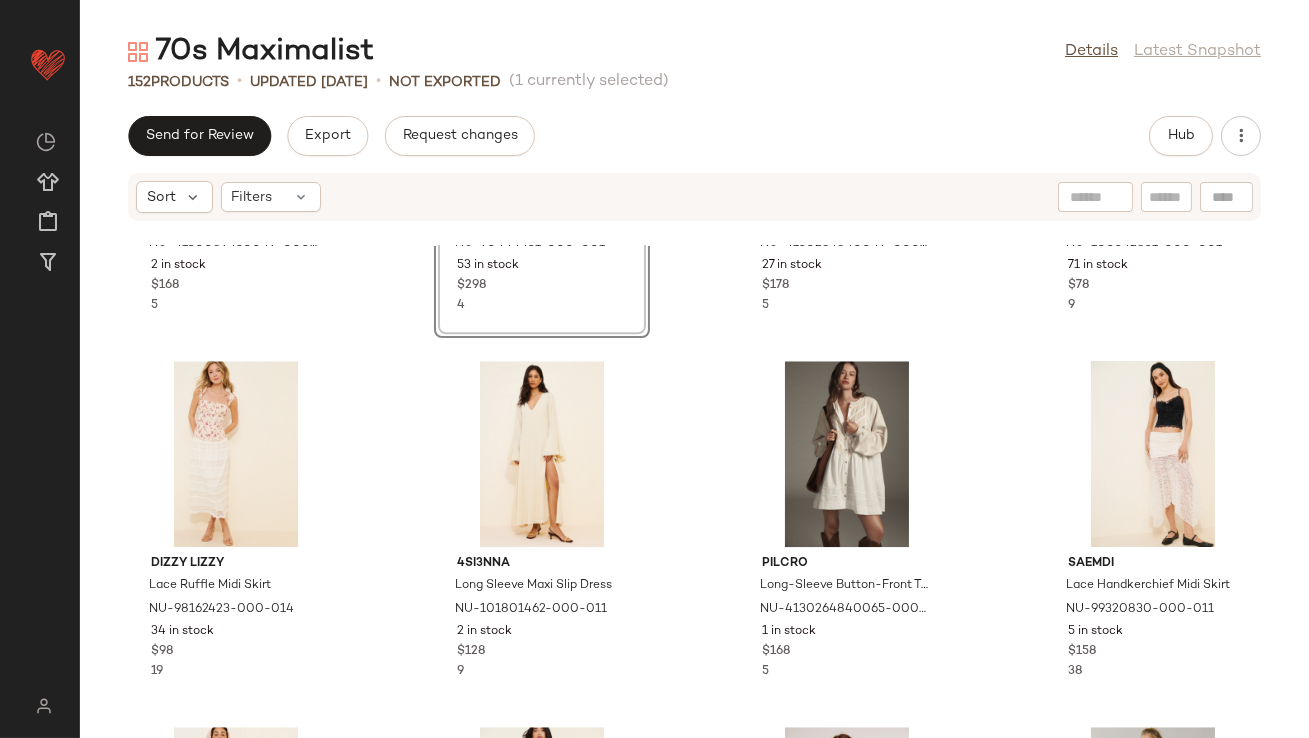 scroll, scrollTop: 10221, scrollLeft: 0, axis: vertical 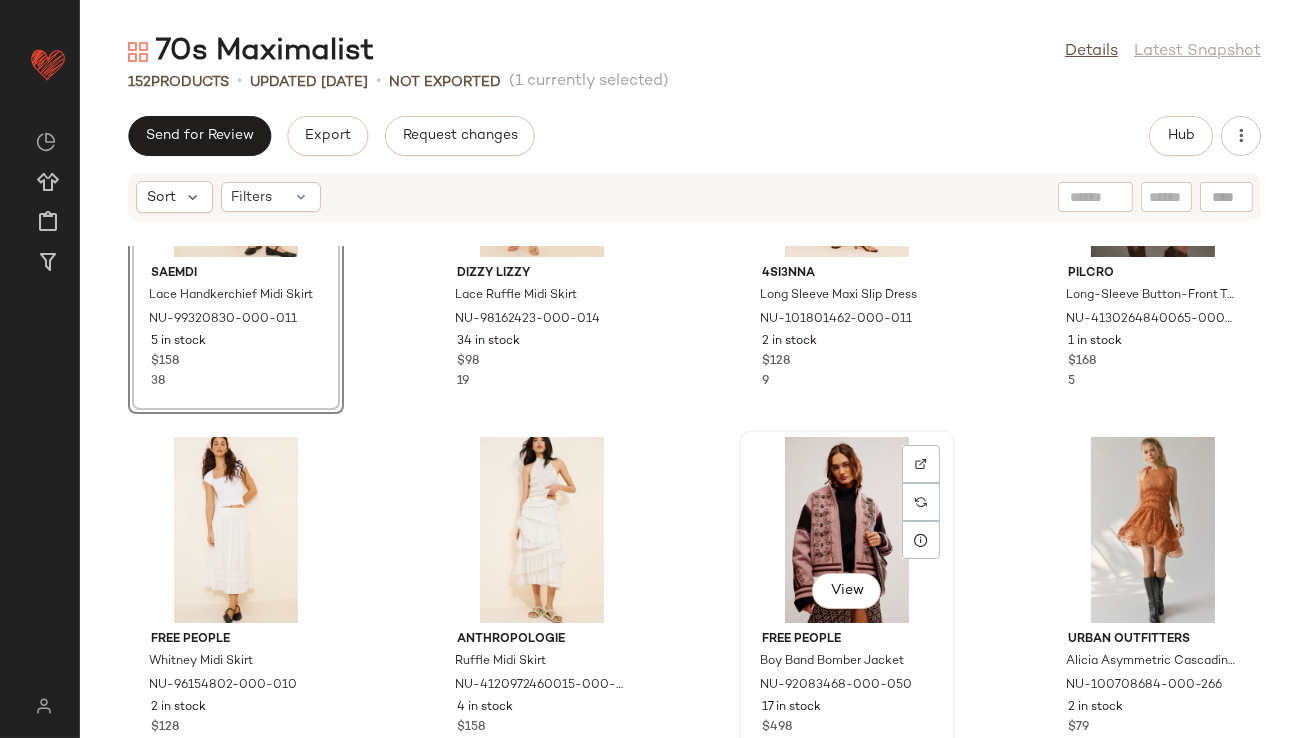 click on "View" 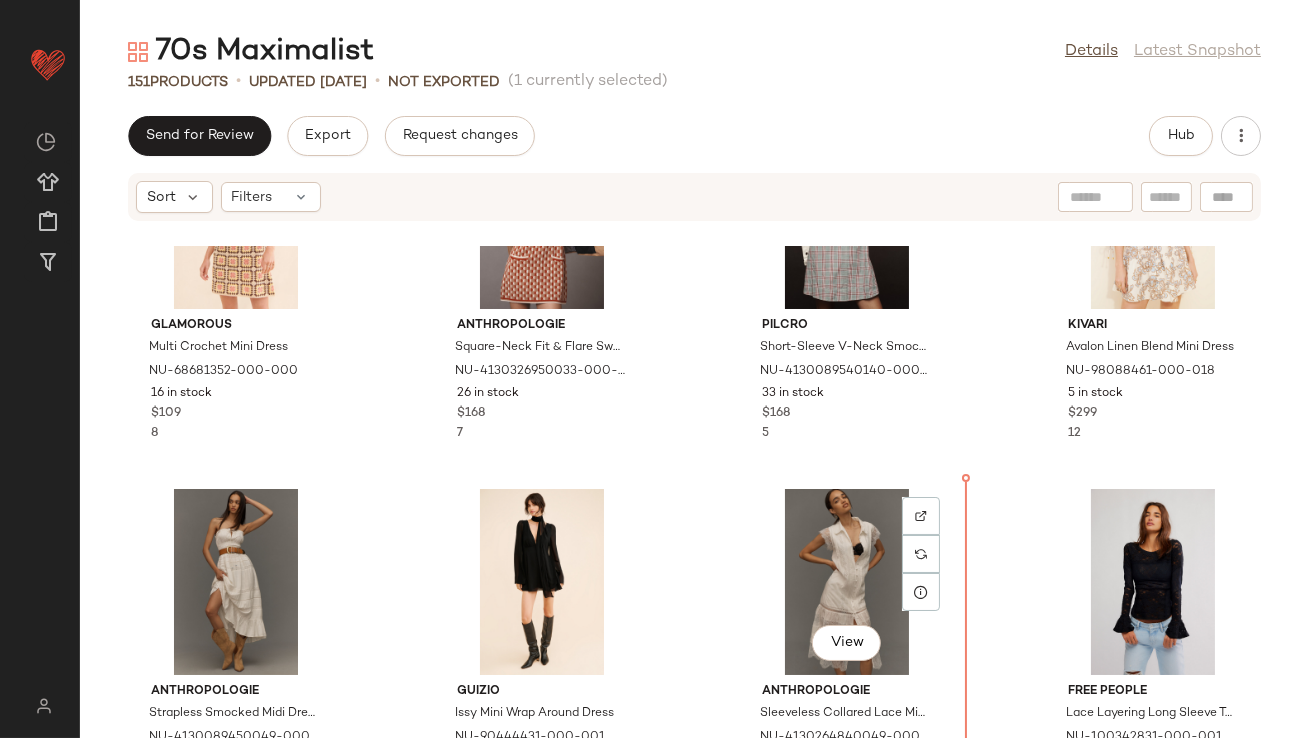 scroll, scrollTop: 9760, scrollLeft: 0, axis: vertical 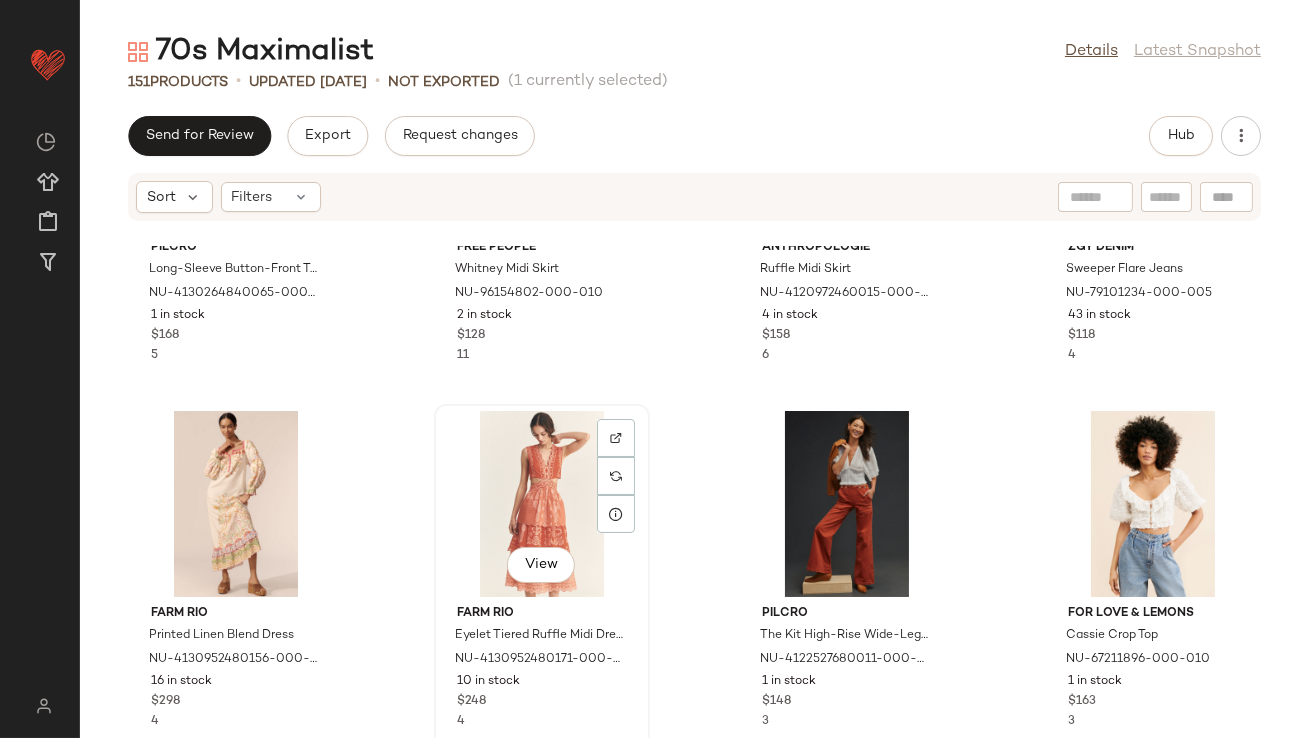 click on "View" 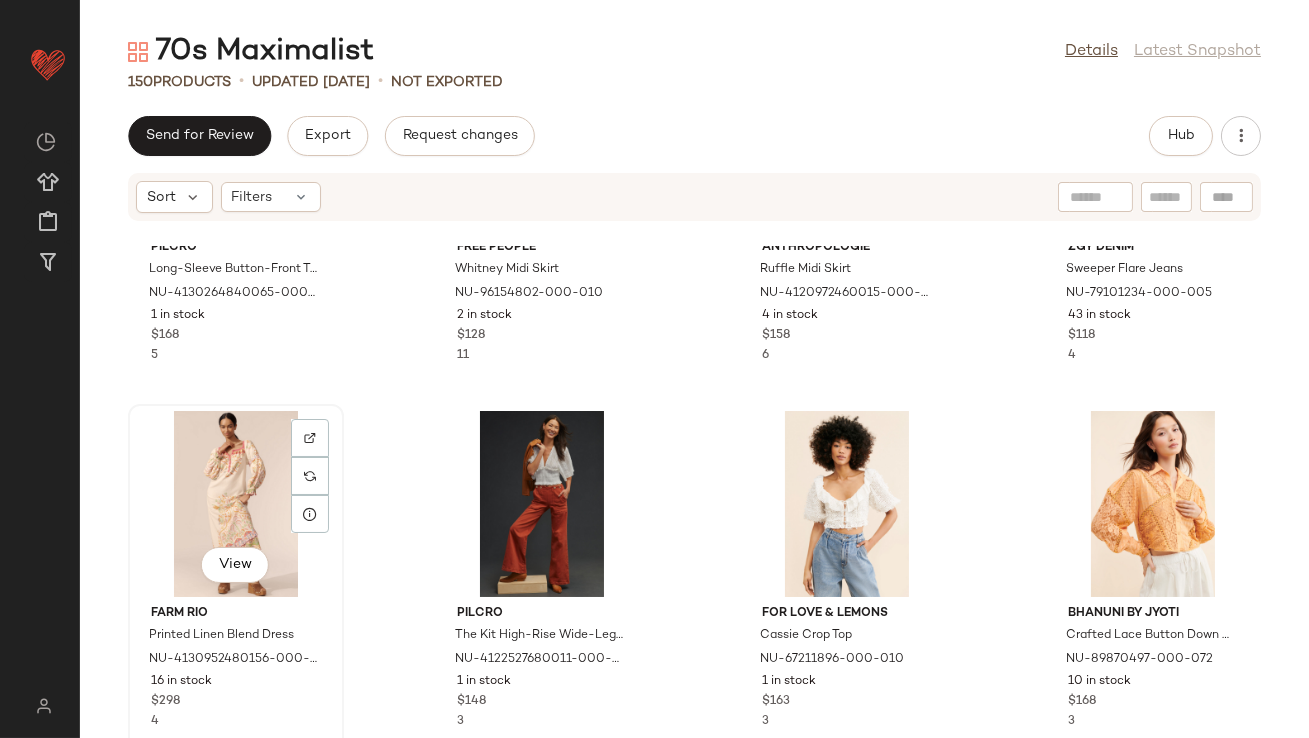 click on "View" 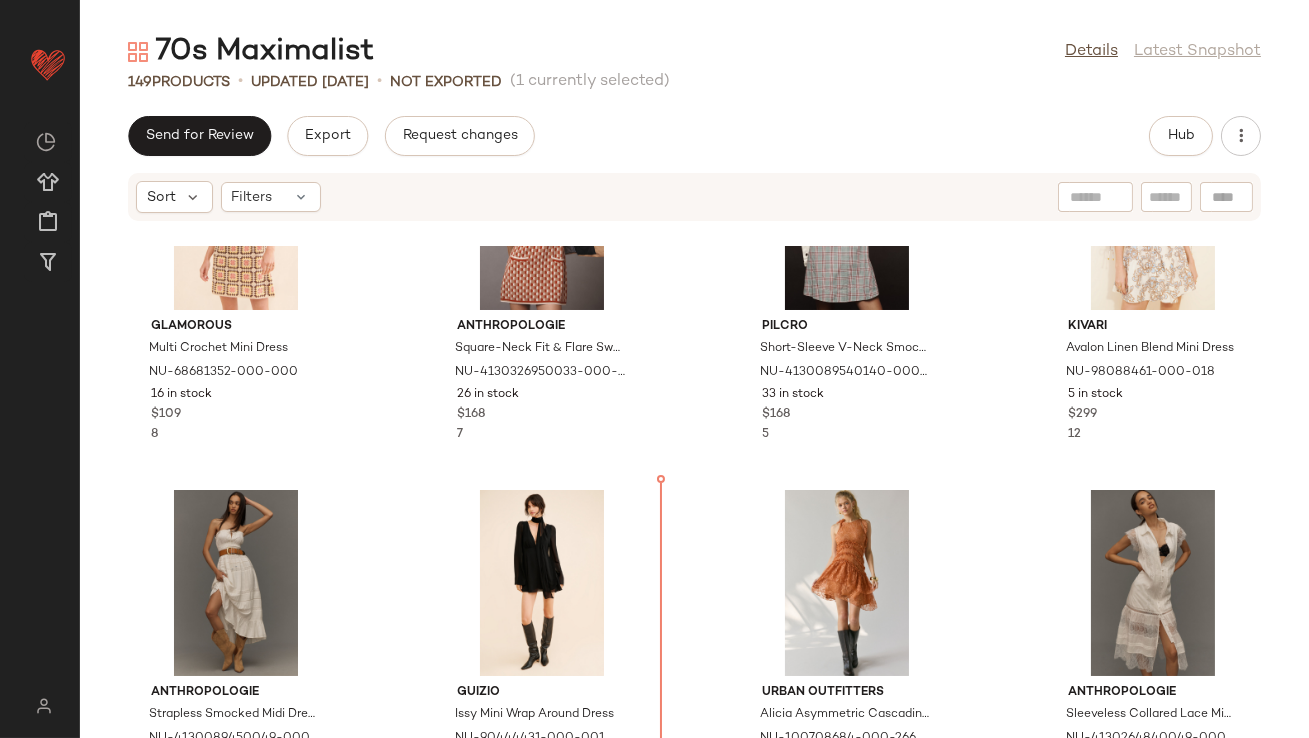 scroll, scrollTop: 9810, scrollLeft: 0, axis: vertical 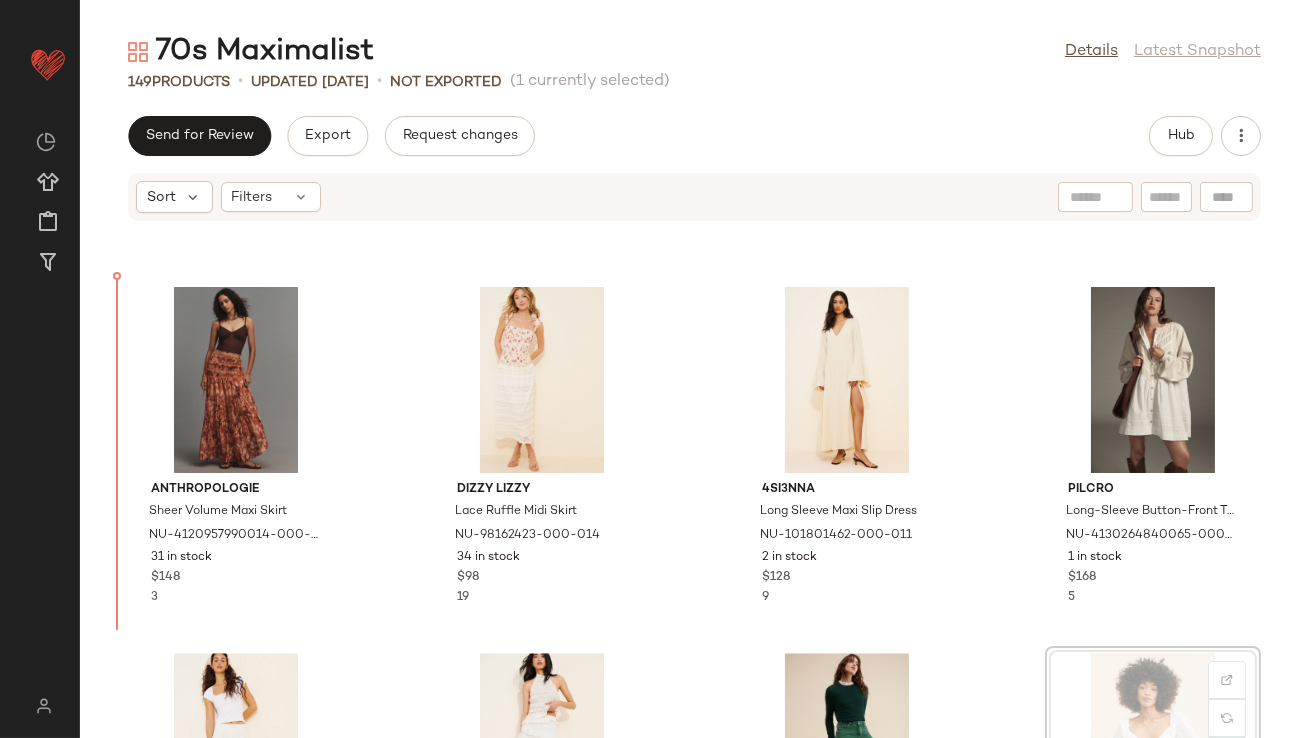 drag, startPoint x: 1073, startPoint y: 489, endPoint x: 1060, endPoint y: 489, distance: 13 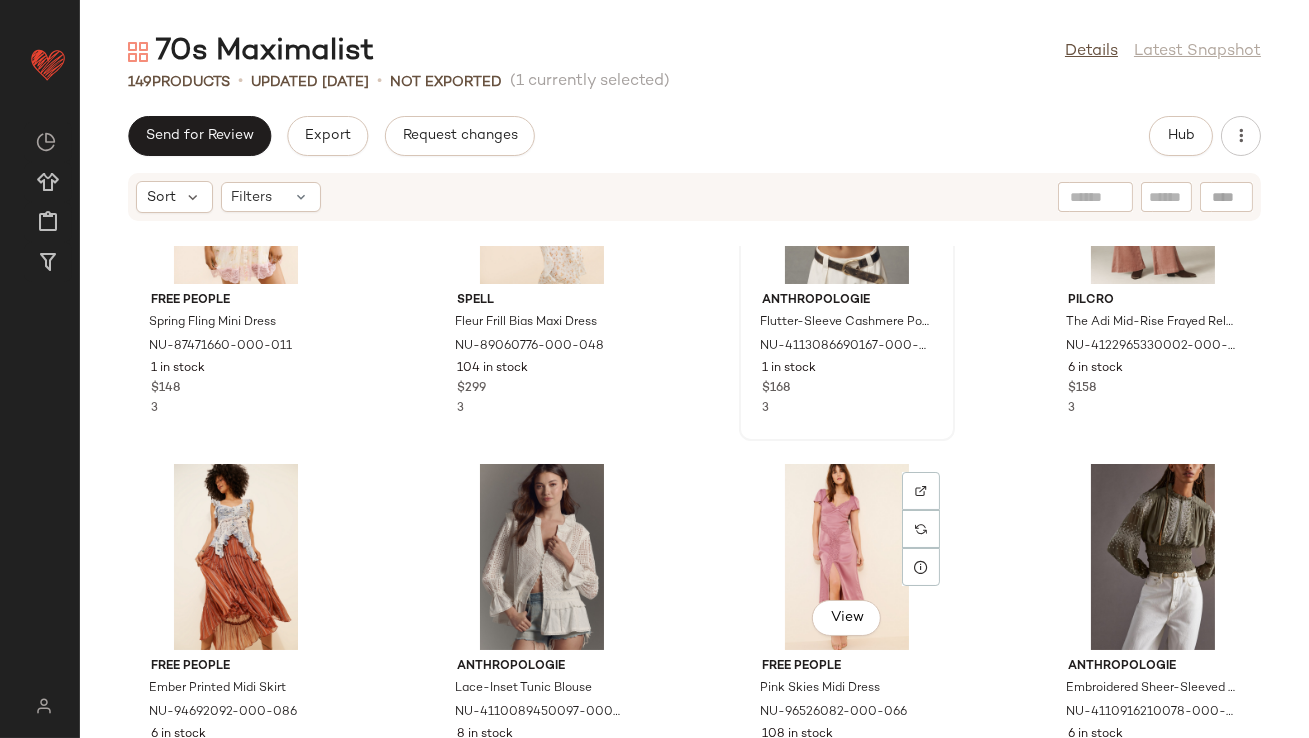 scroll, scrollTop: 11524, scrollLeft: 0, axis: vertical 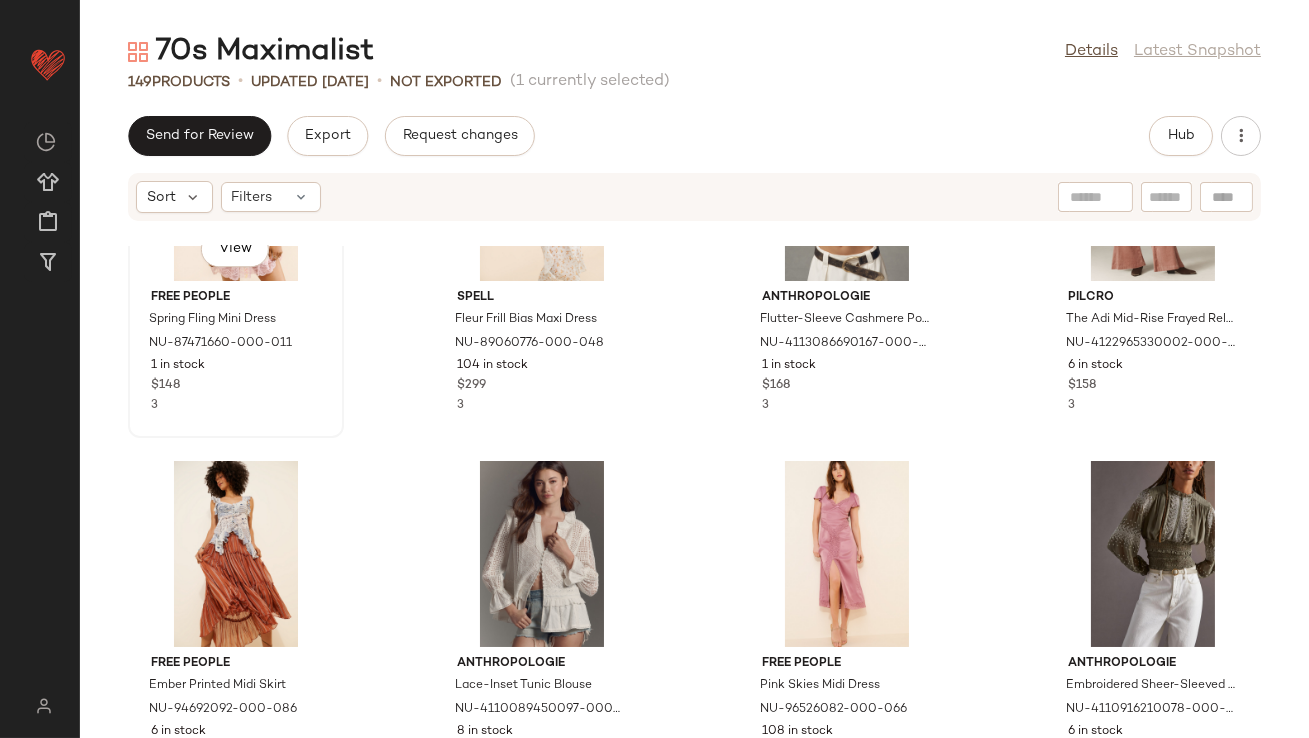 click on "Free People" at bounding box center (236, 298) 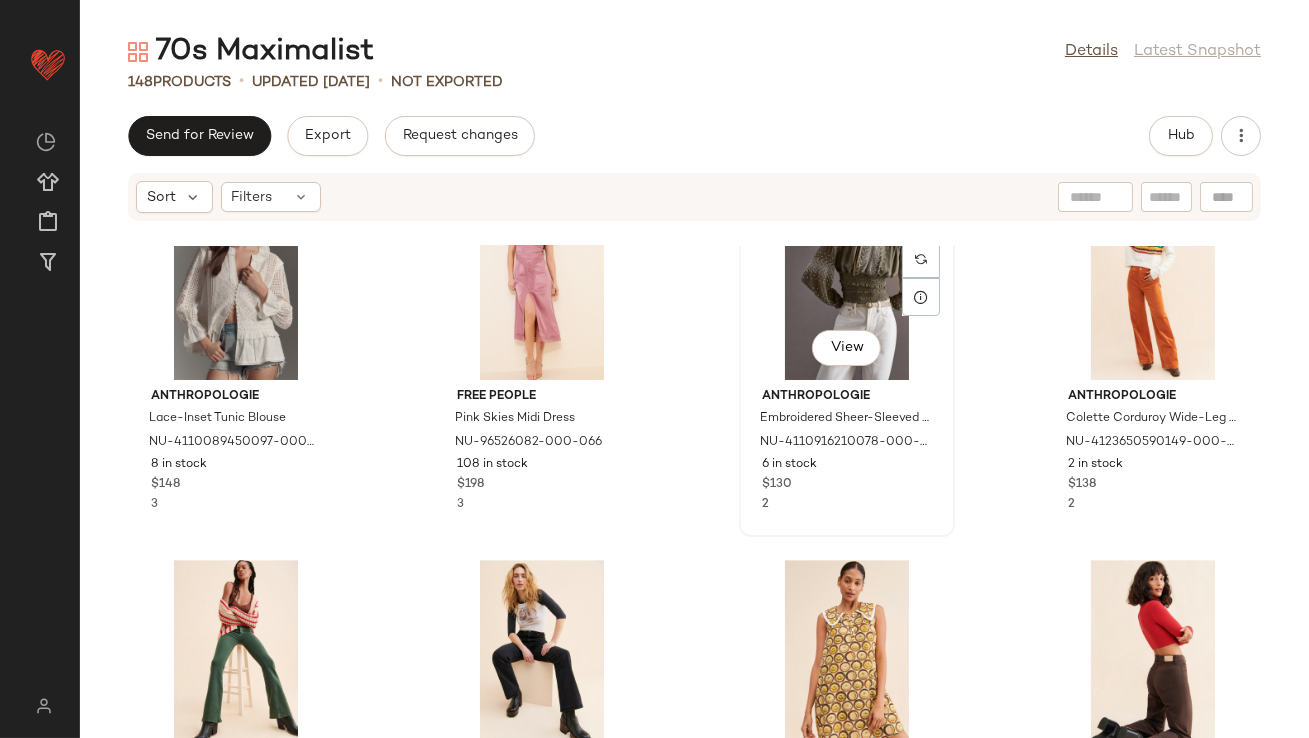 scroll, scrollTop: 11972, scrollLeft: 0, axis: vertical 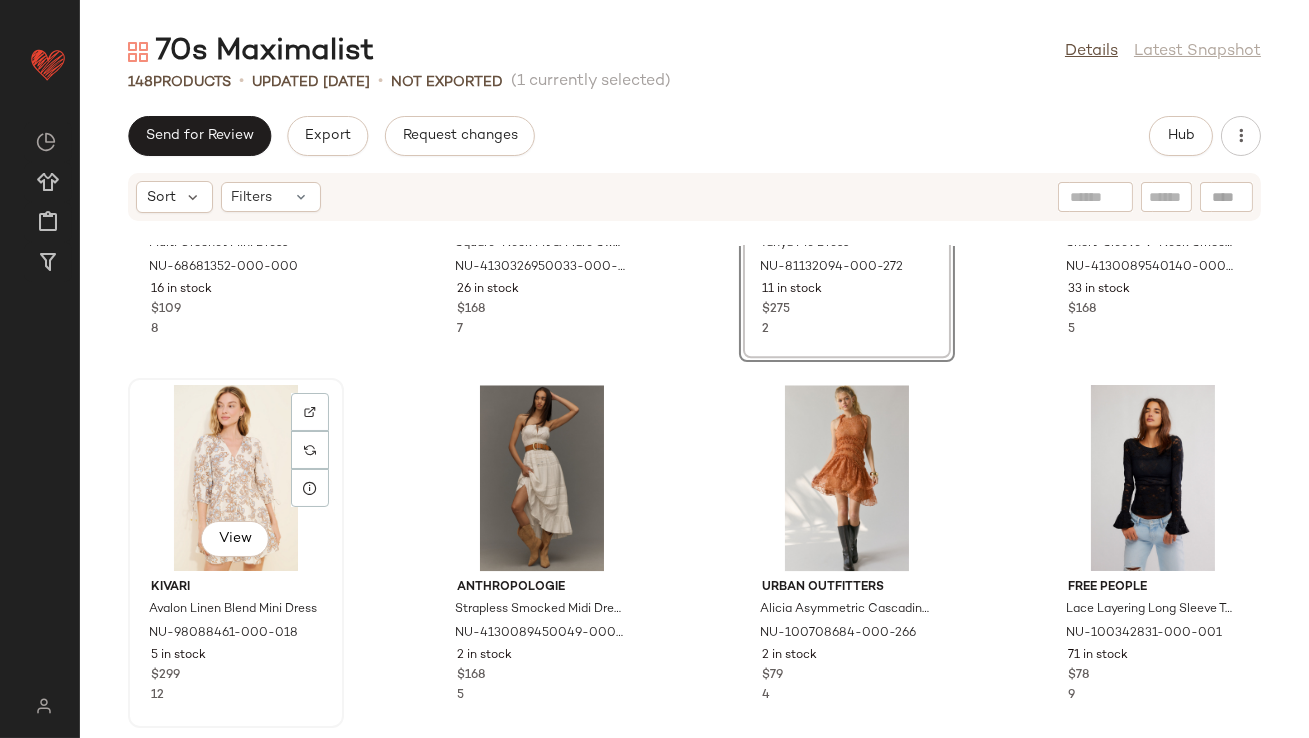 click on "View" 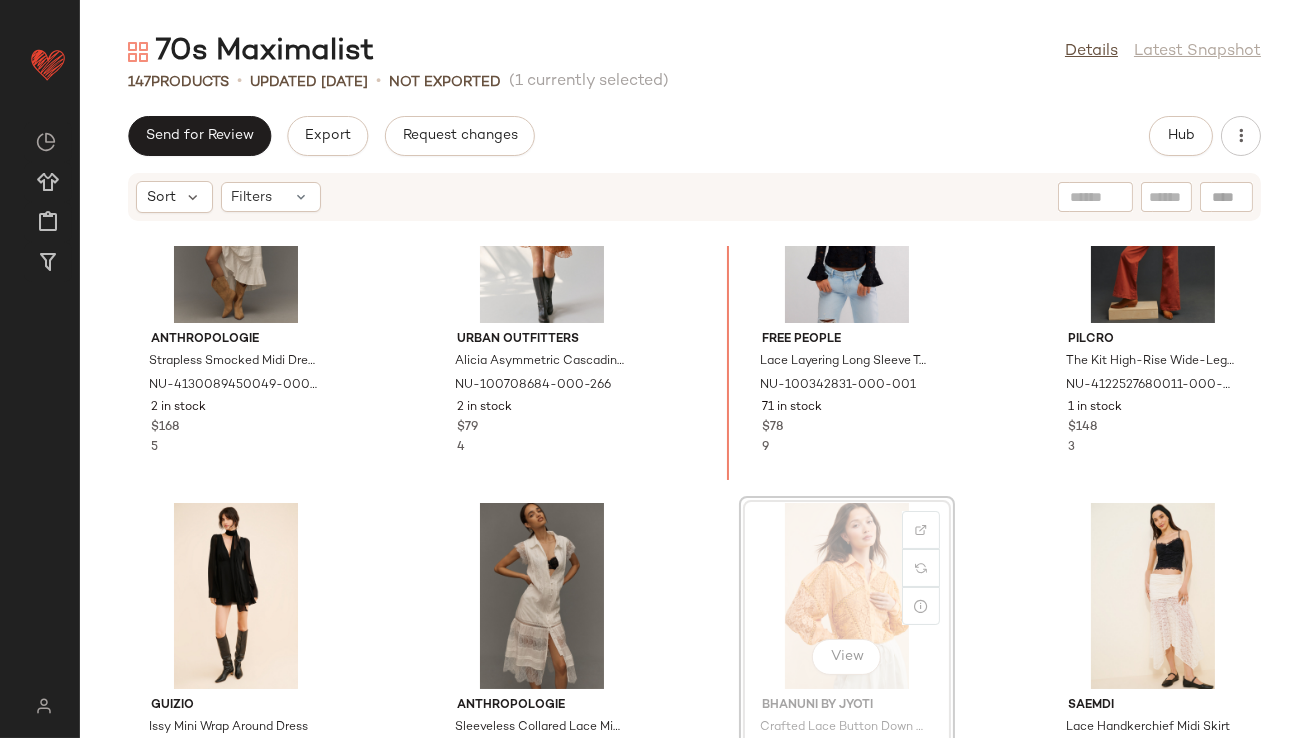 scroll, scrollTop: 9987, scrollLeft: 0, axis: vertical 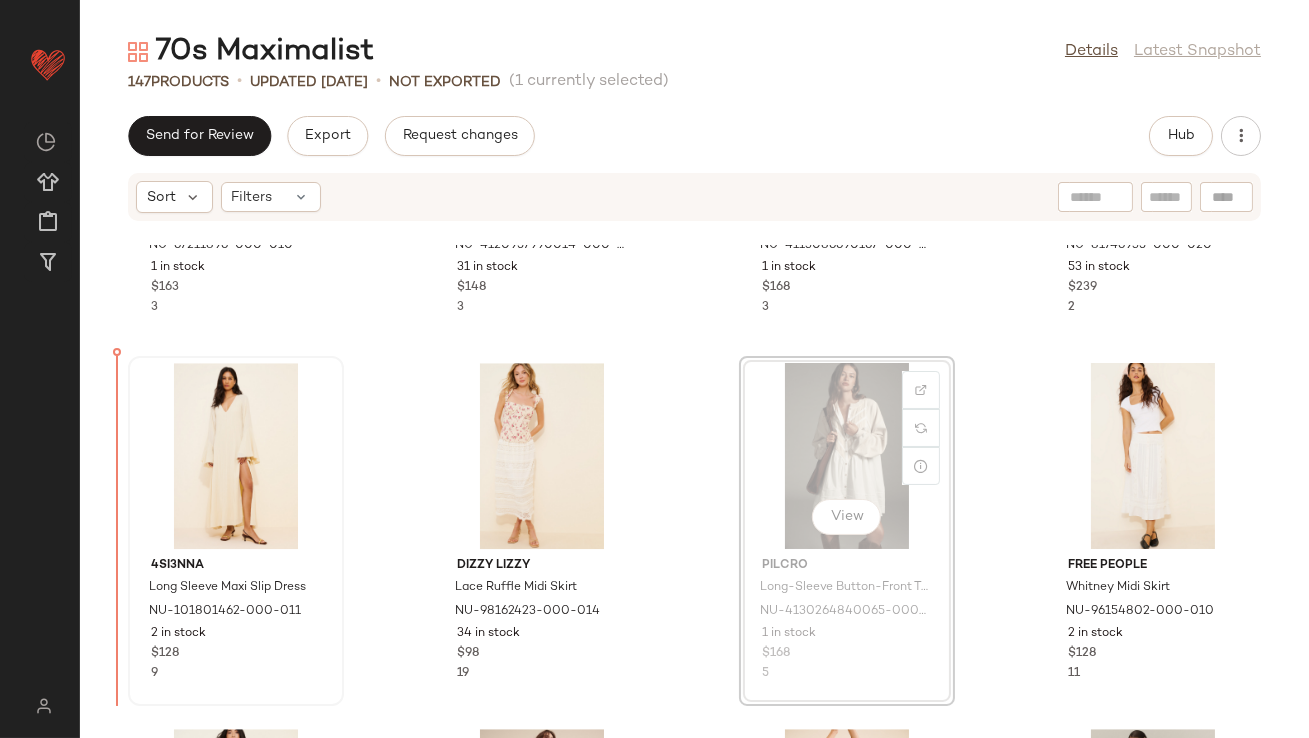 drag, startPoint x: 845, startPoint y: 431, endPoint x: 143, endPoint y: 498, distance: 705.19006 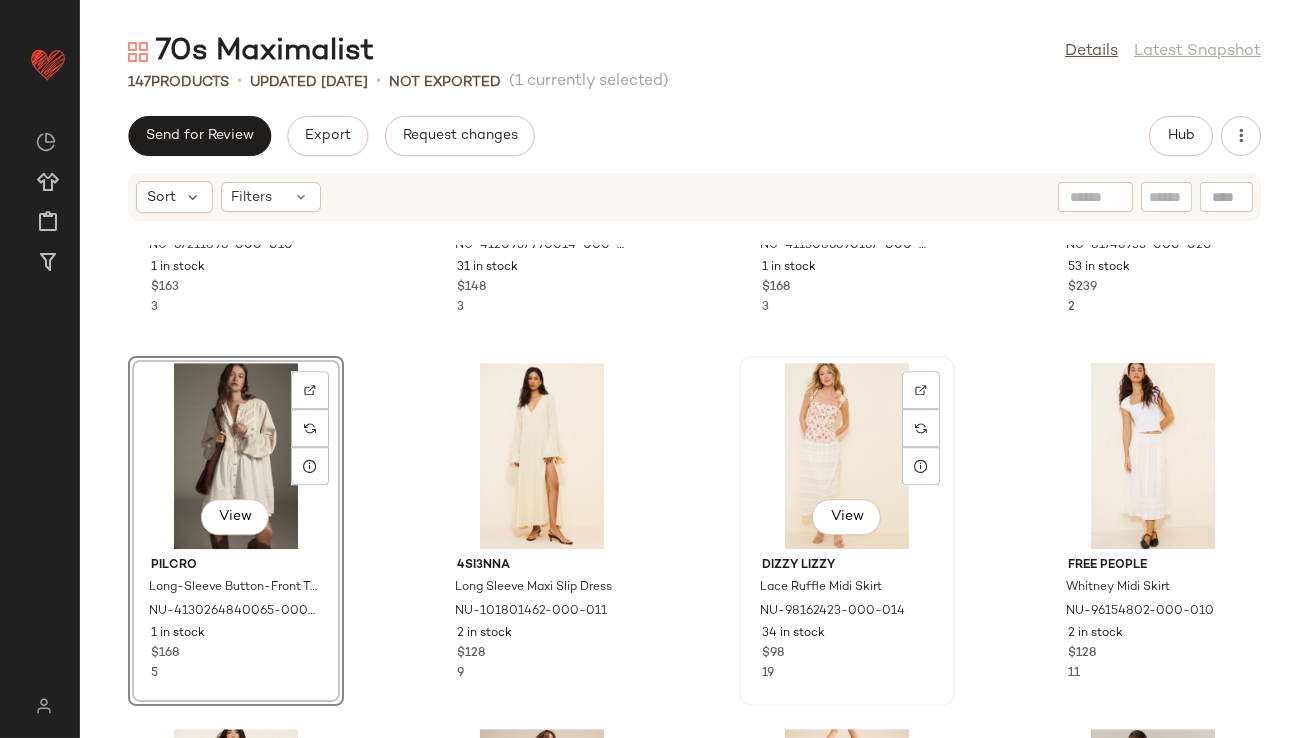 click on "View" 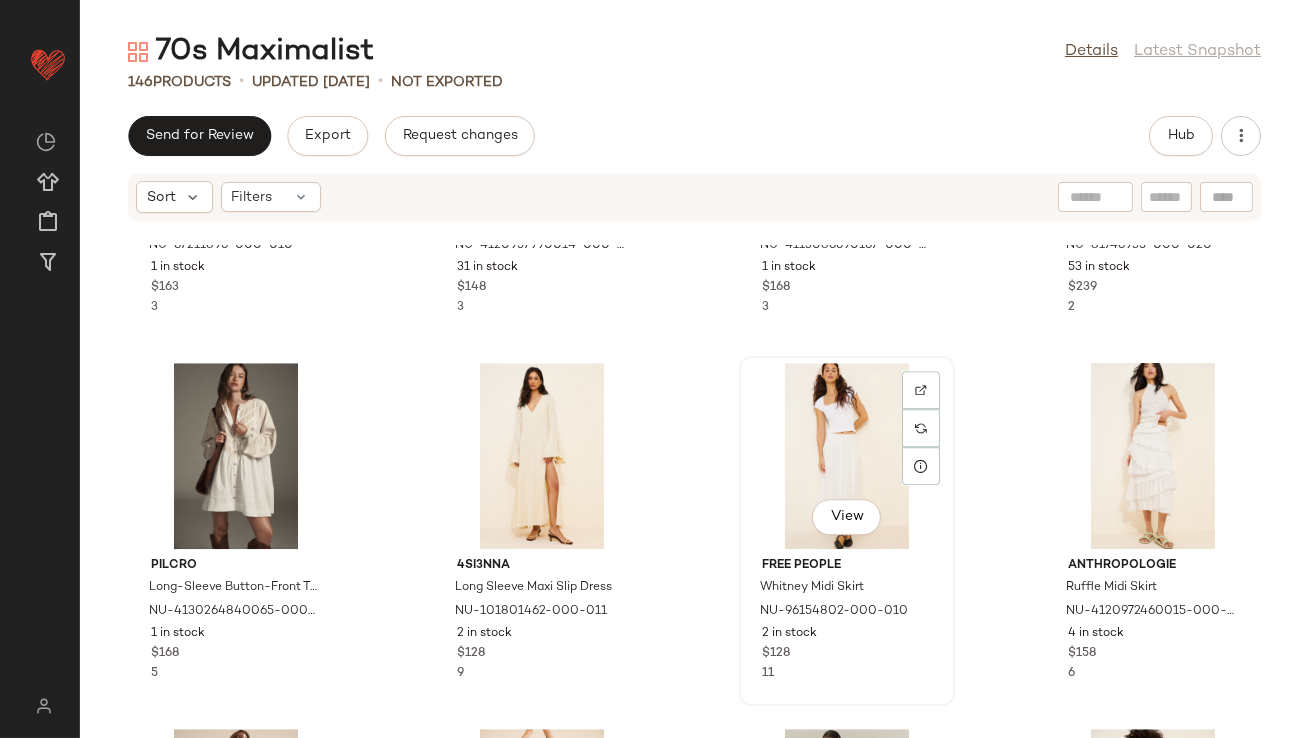 click on "View" 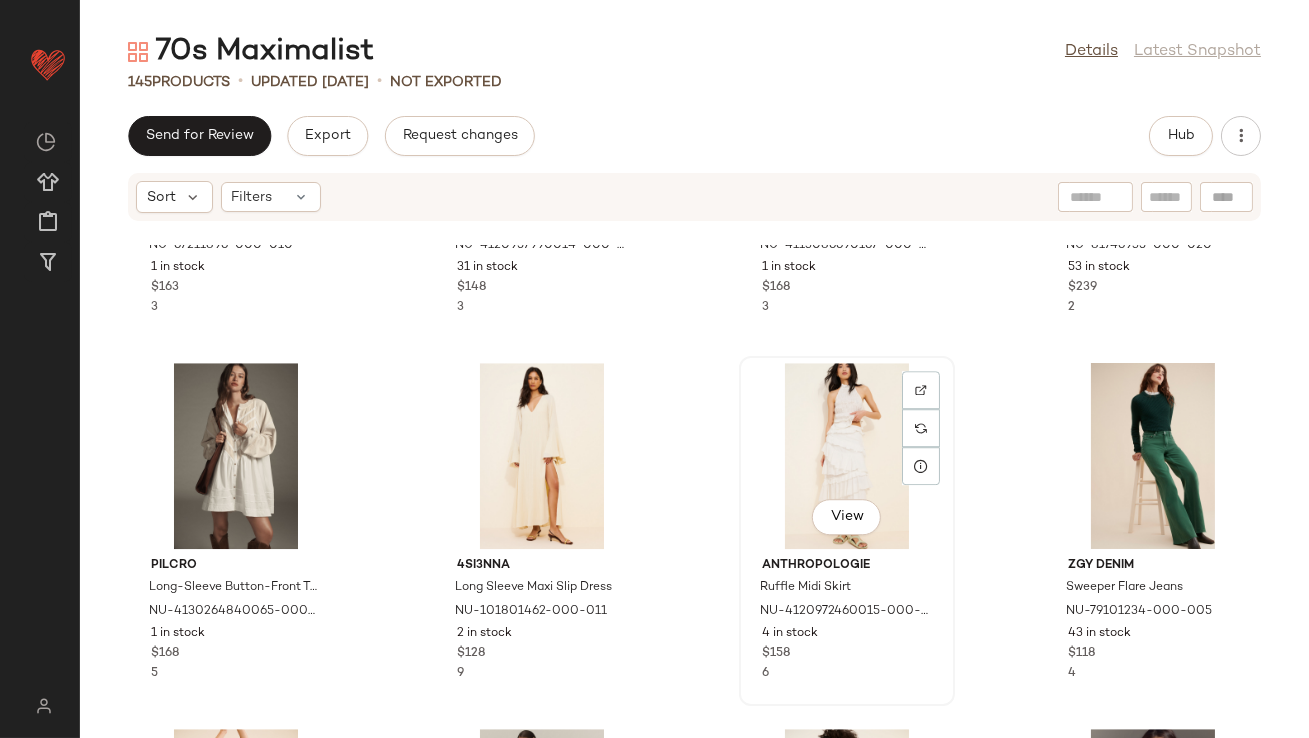 click on "View" 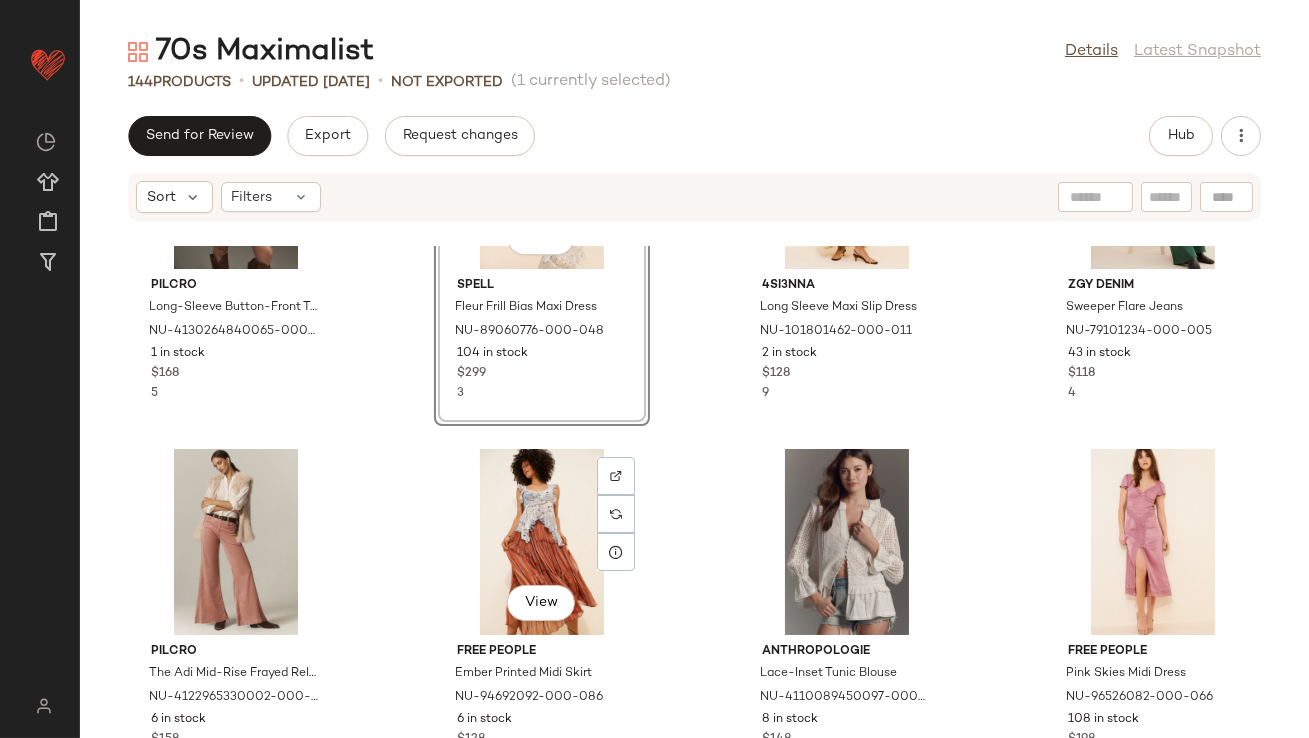 scroll, scrollTop: 11160, scrollLeft: 0, axis: vertical 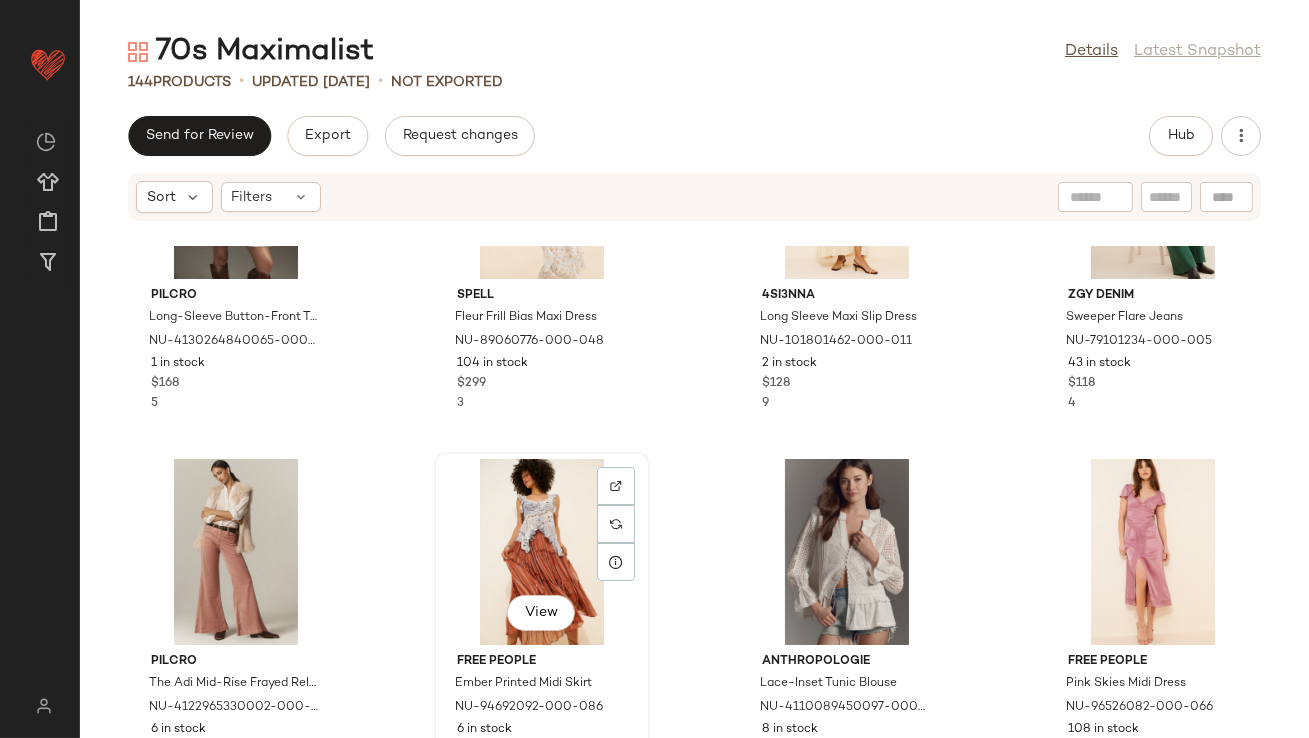 click on "View" 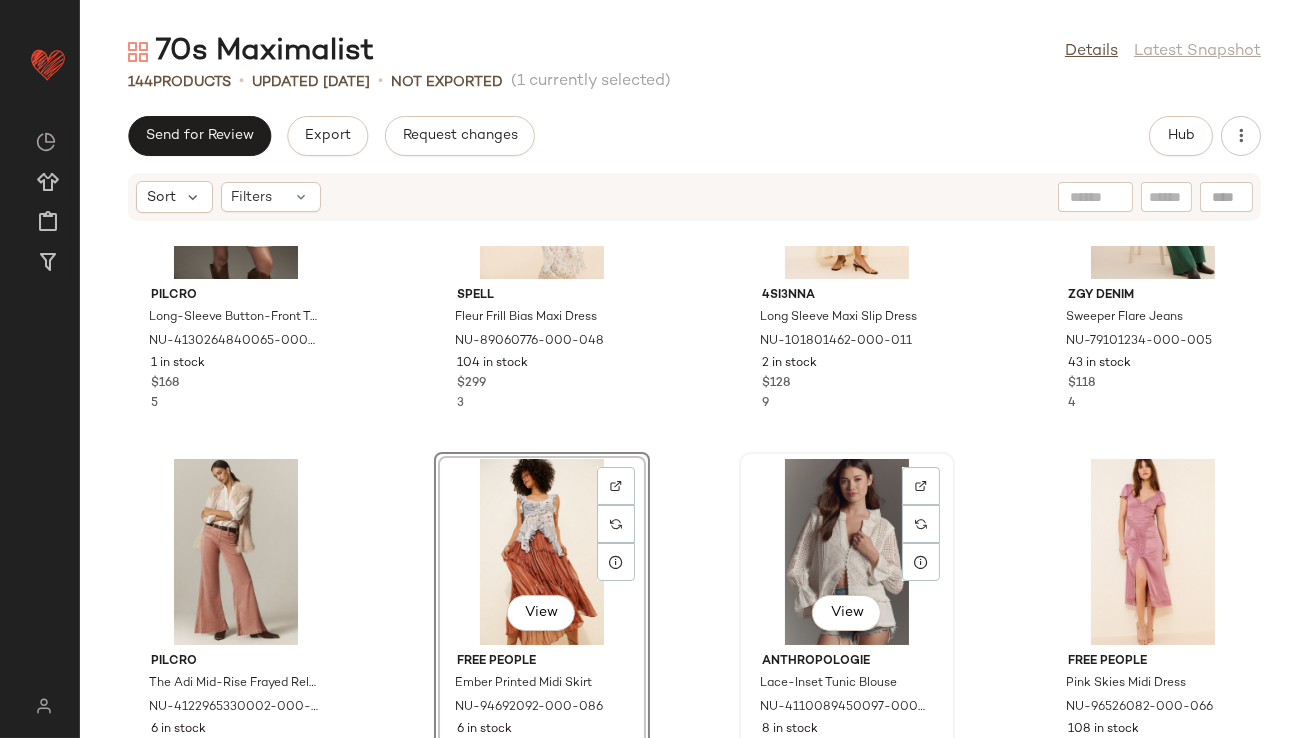 click on "View" 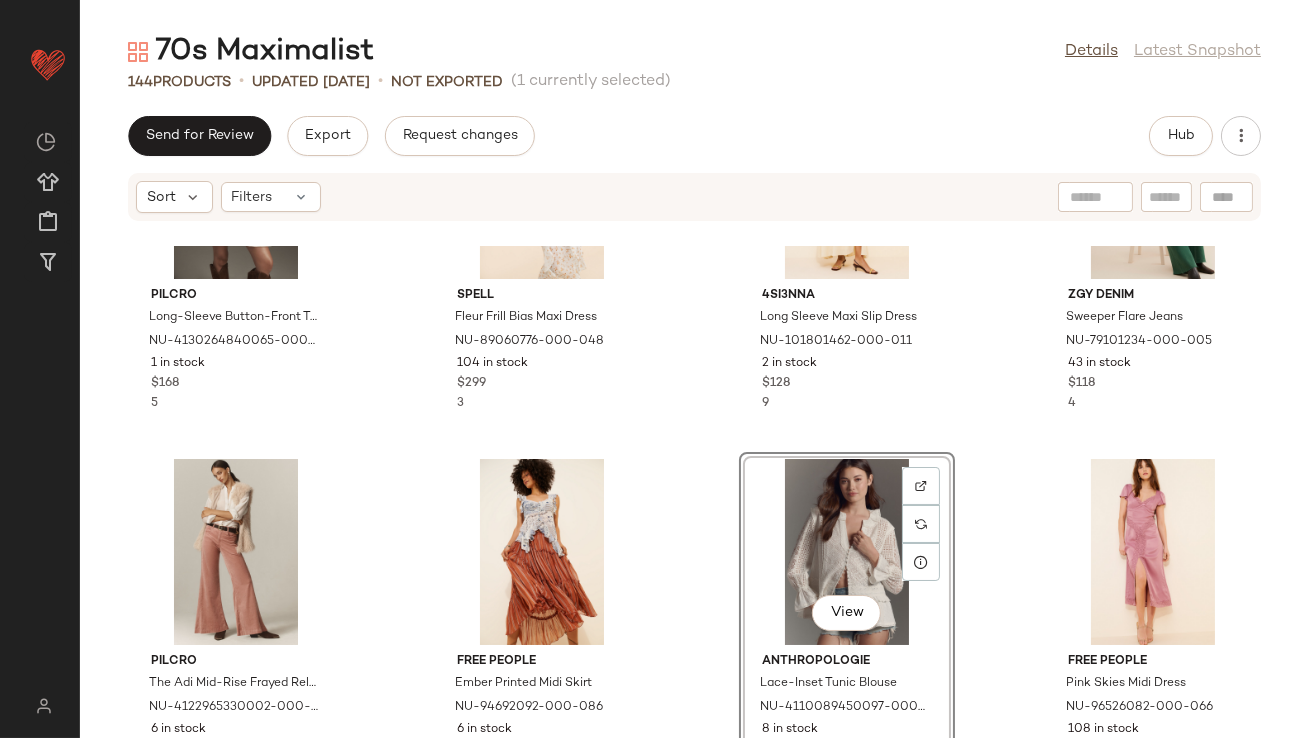 drag, startPoint x: 778, startPoint y: 545, endPoint x: 710, endPoint y: 344, distance: 212.19095 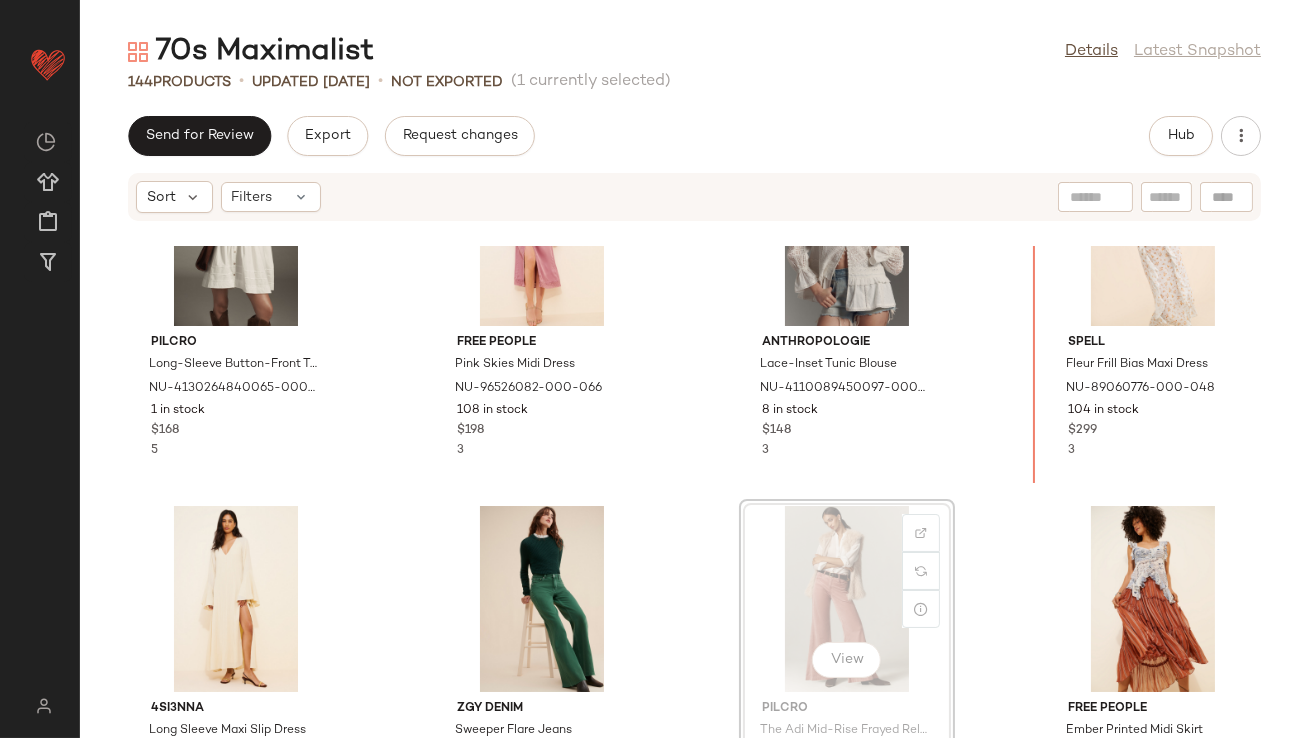 scroll, scrollTop: 11107, scrollLeft: 0, axis: vertical 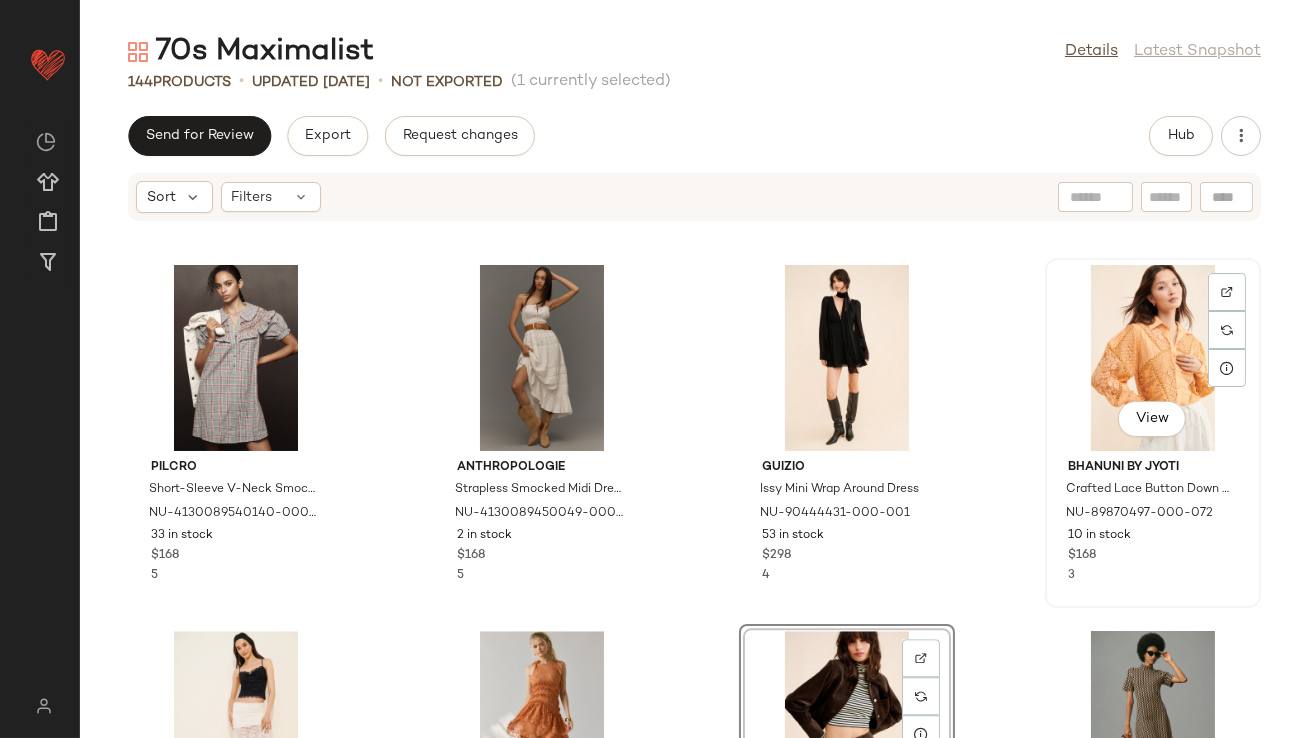 click on "View" 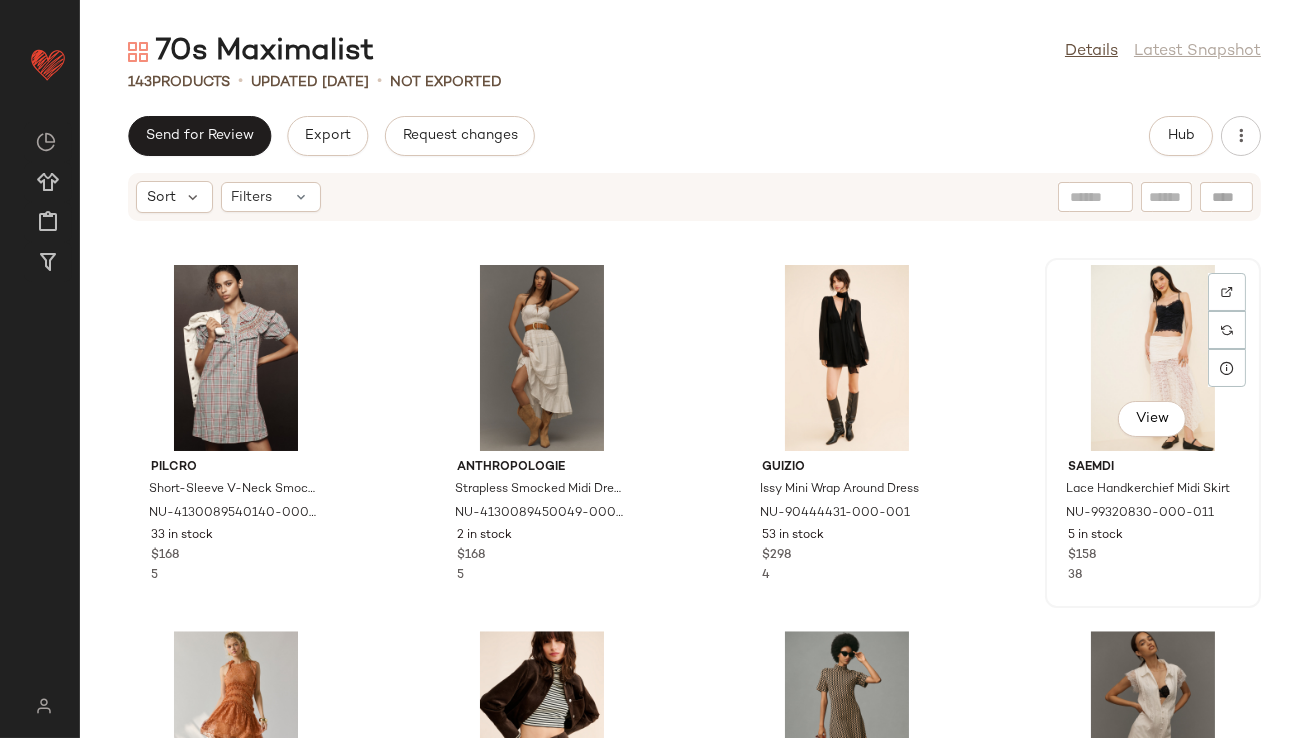 click on "View" 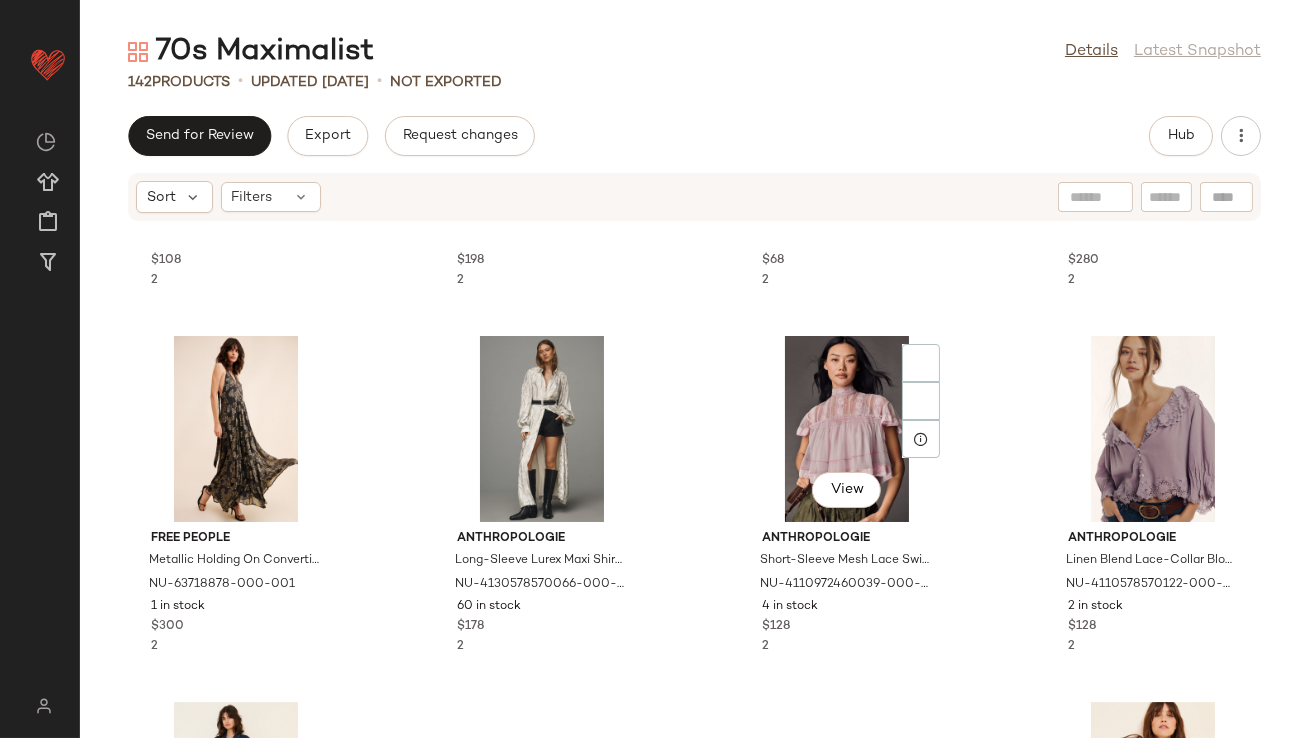 scroll, scrollTop: 12095, scrollLeft: 0, axis: vertical 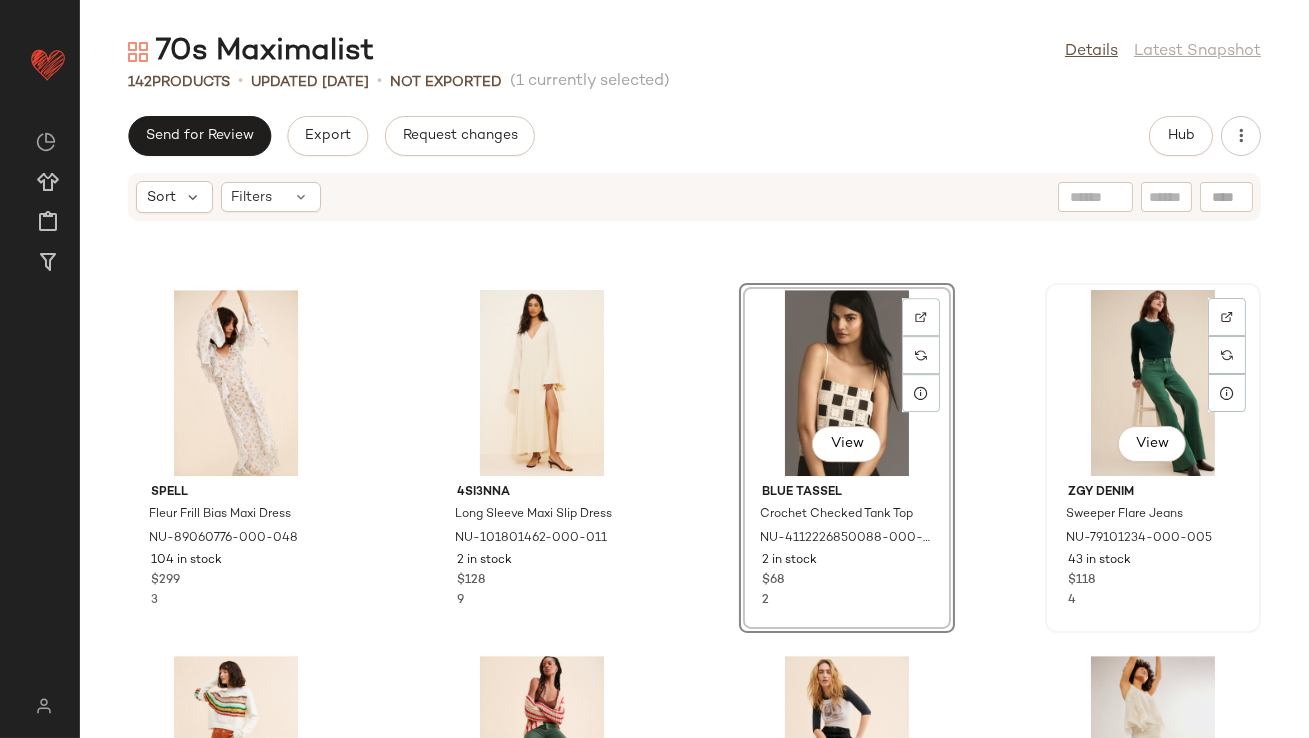 click on "View" 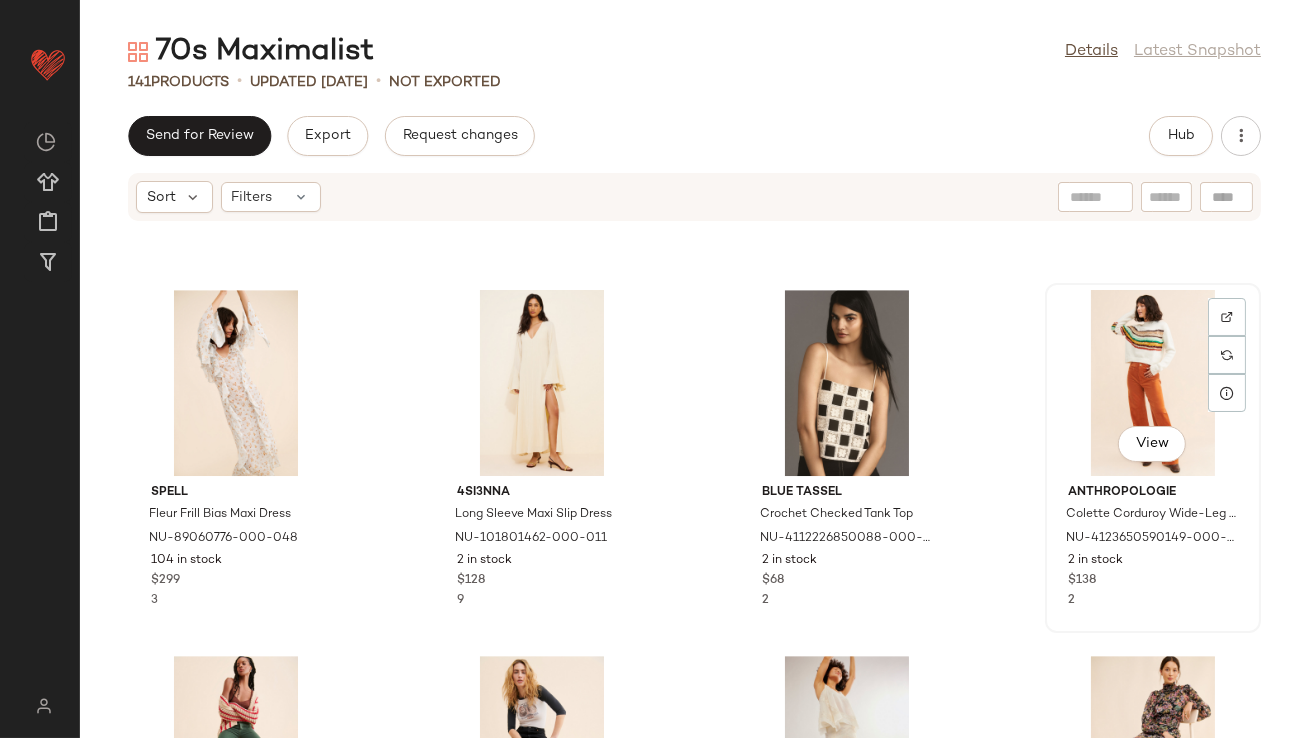 scroll, scrollTop: 11958, scrollLeft: 0, axis: vertical 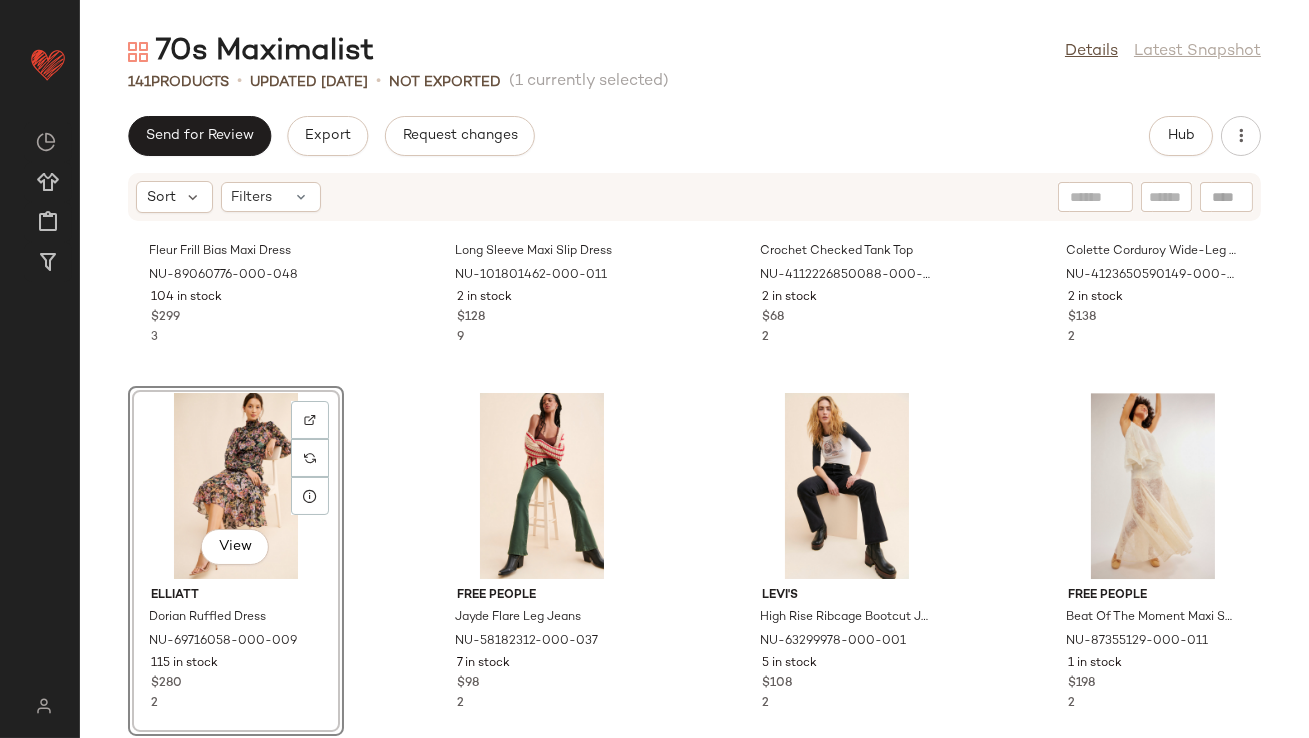 click on "View" 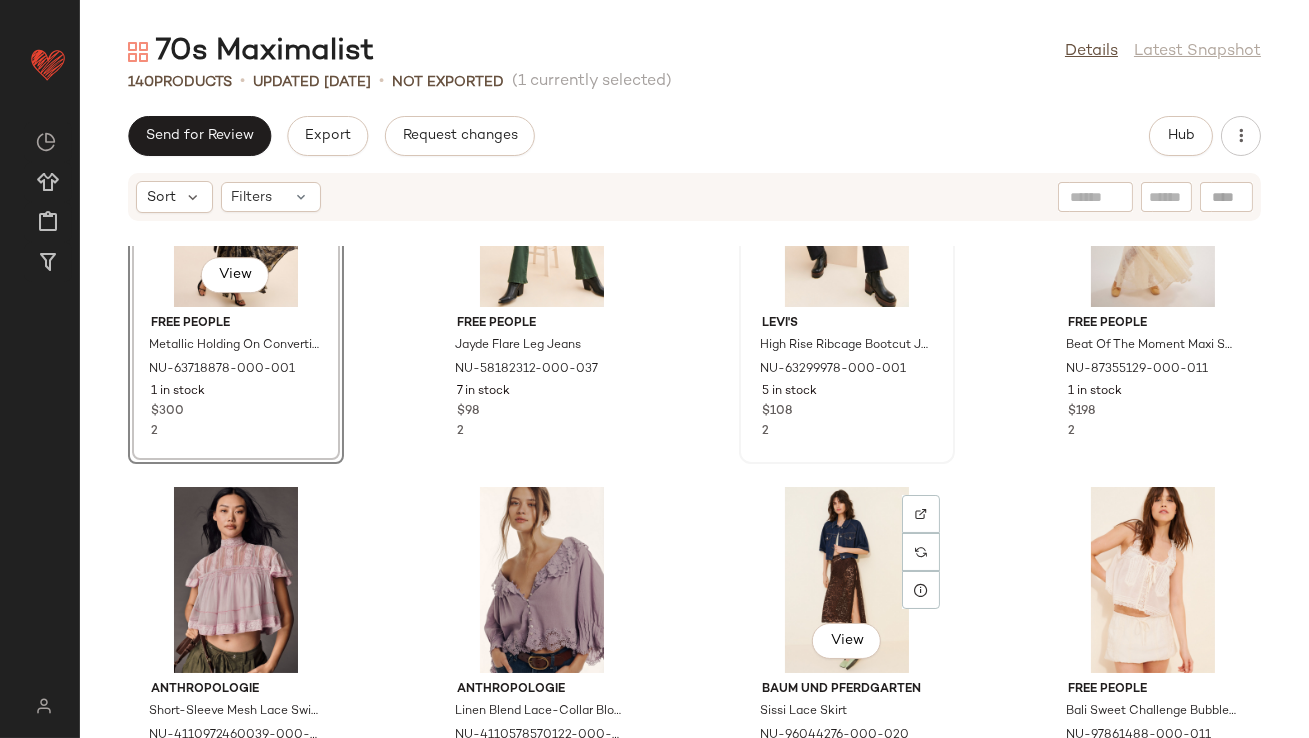 scroll, scrollTop: 12236, scrollLeft: 0, axis: vertical 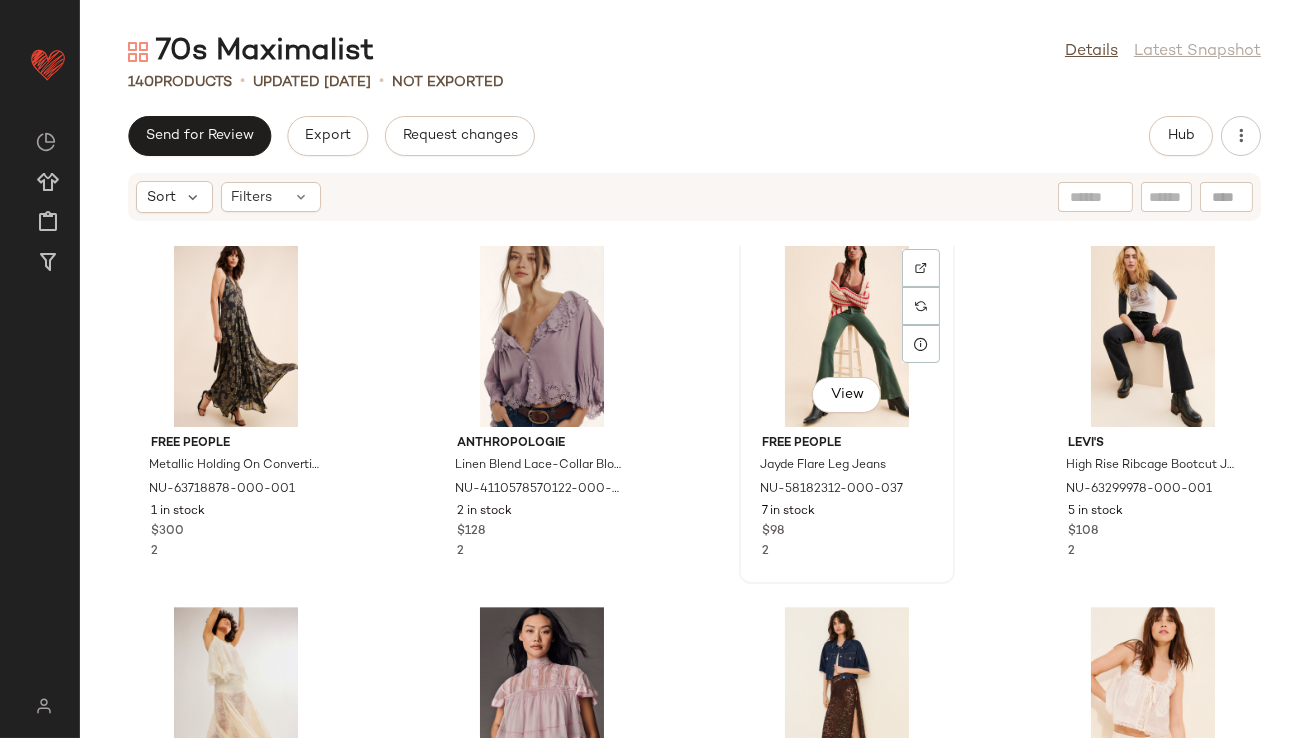 click on "View" 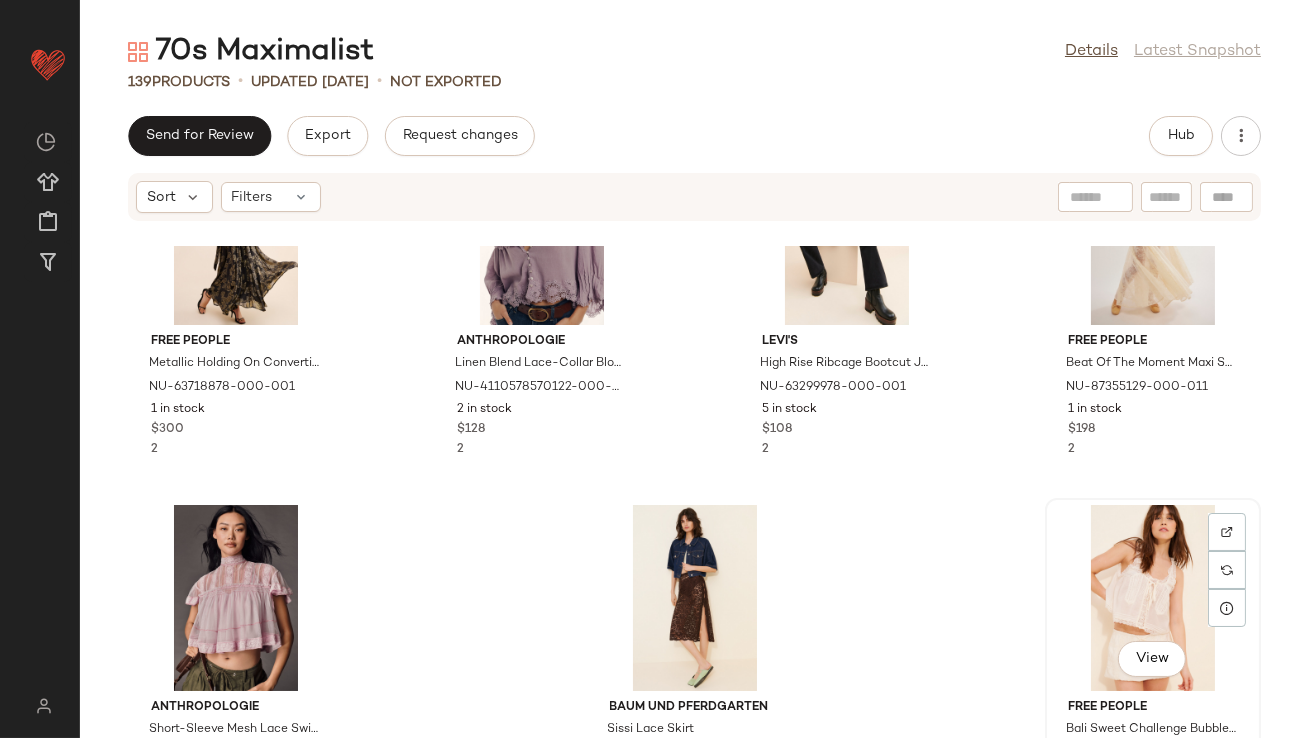 scroll, scrollTop: 12210, scrollLeft: 0, axis: vertical 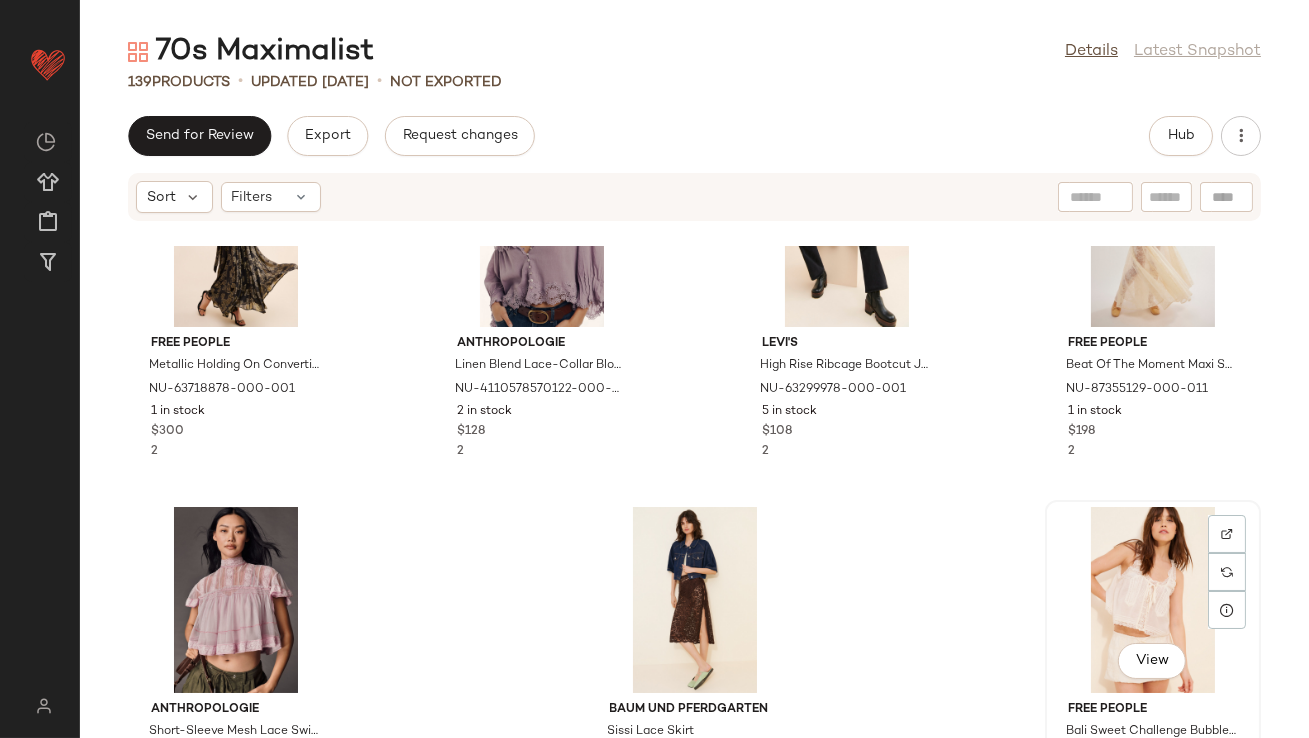click on "View" 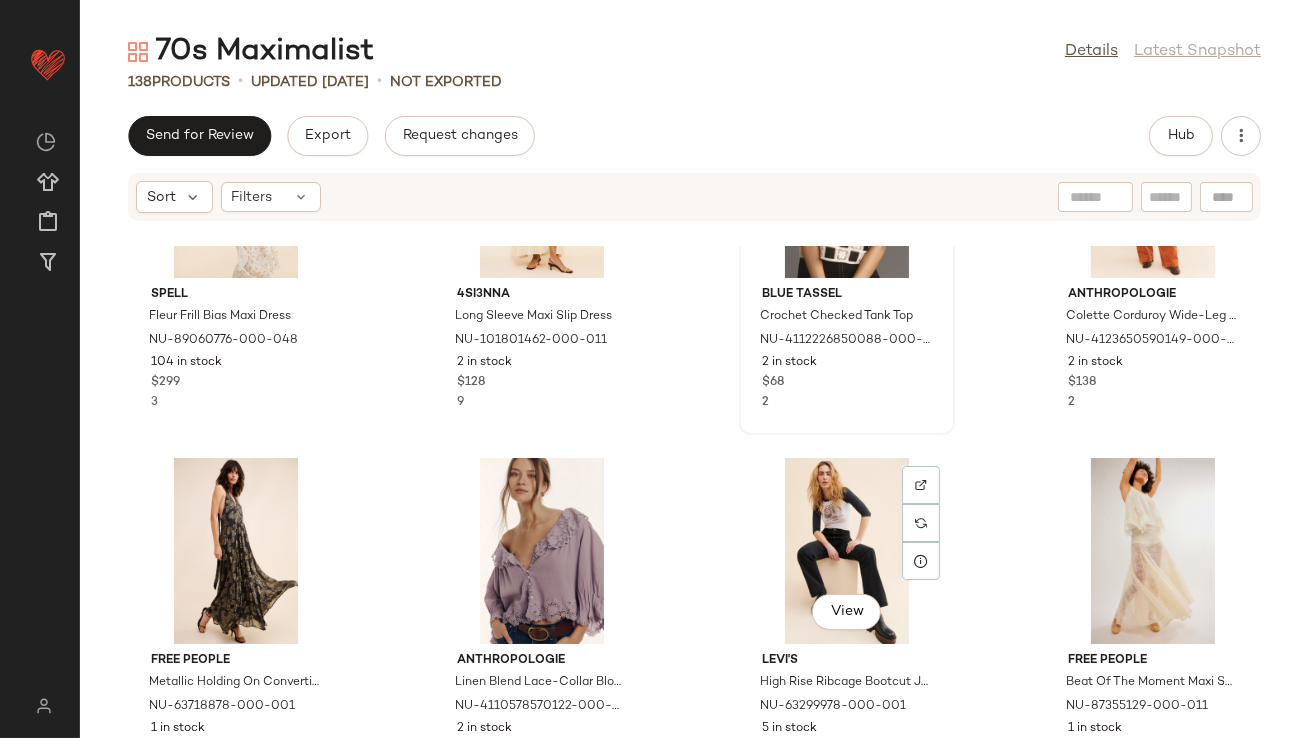 scroll, scrollTop: 11652, scrollLeft: 0, axis: vertical 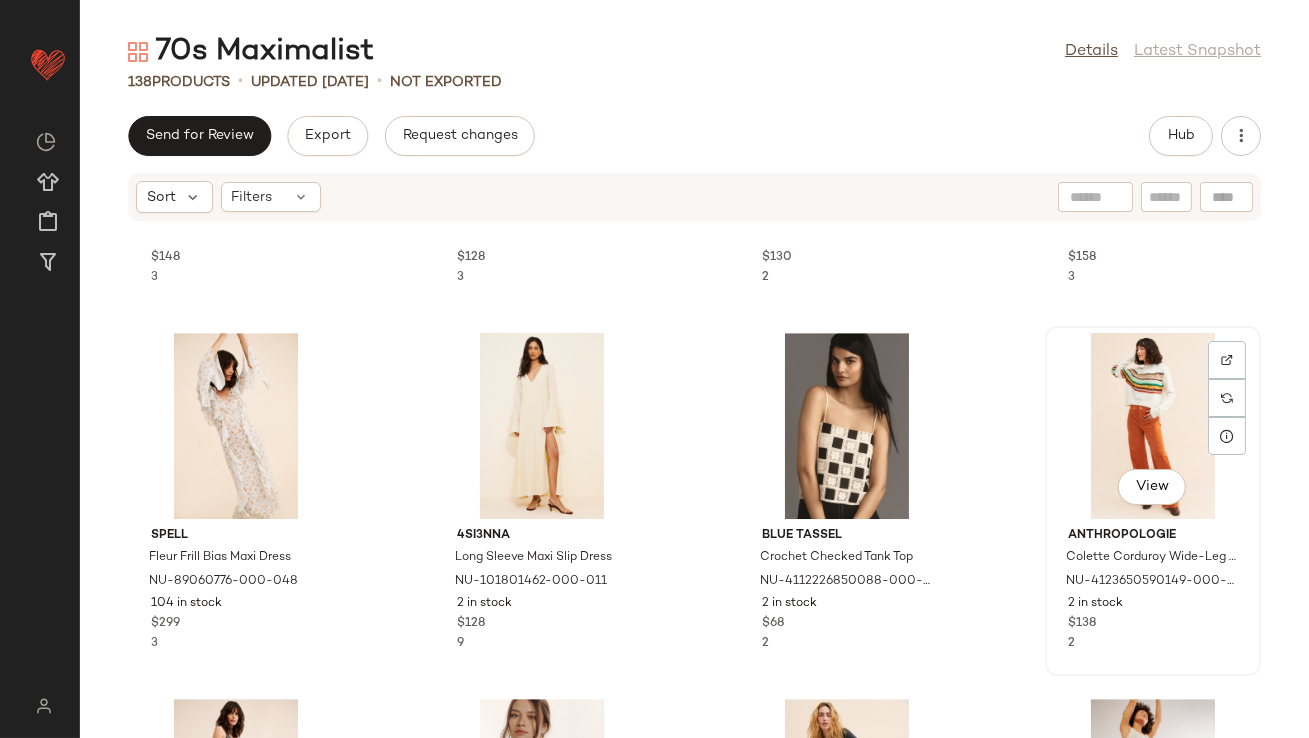 click on "View" 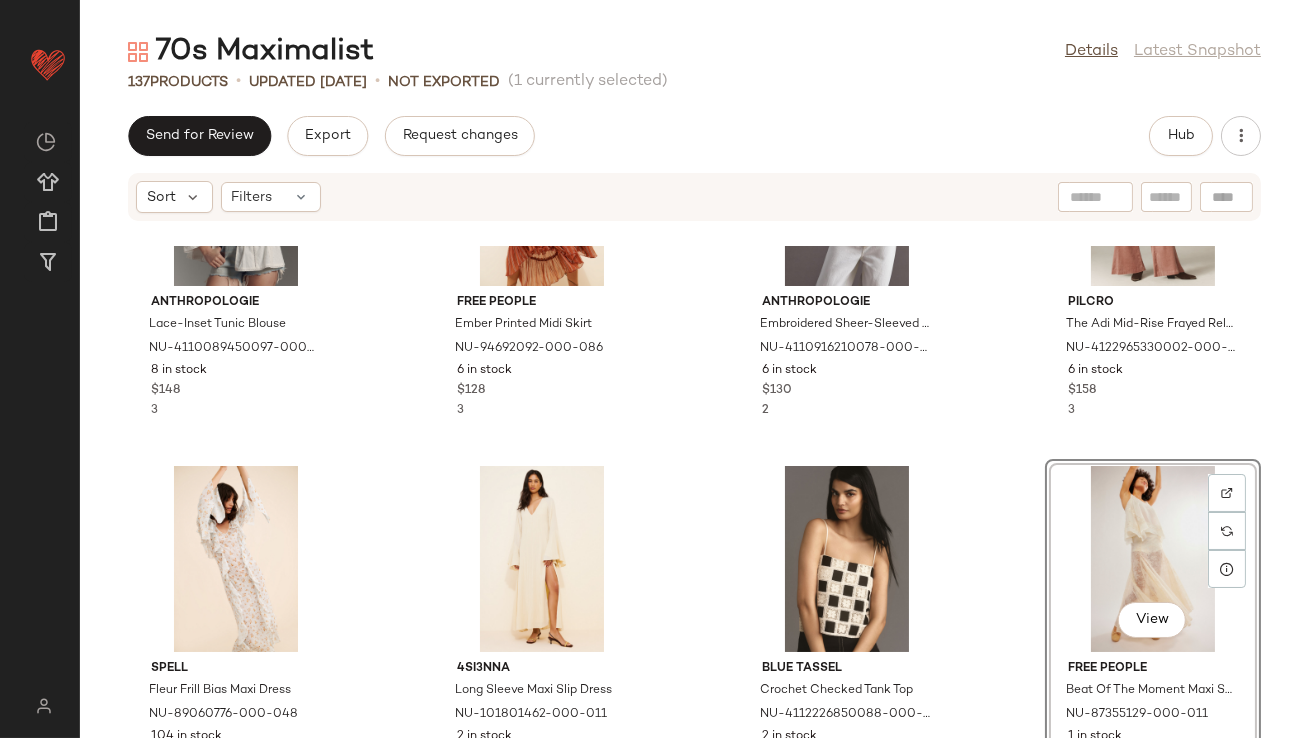 scroll, scrollTop: 11528, scrollLeft: 0, axis: vertical 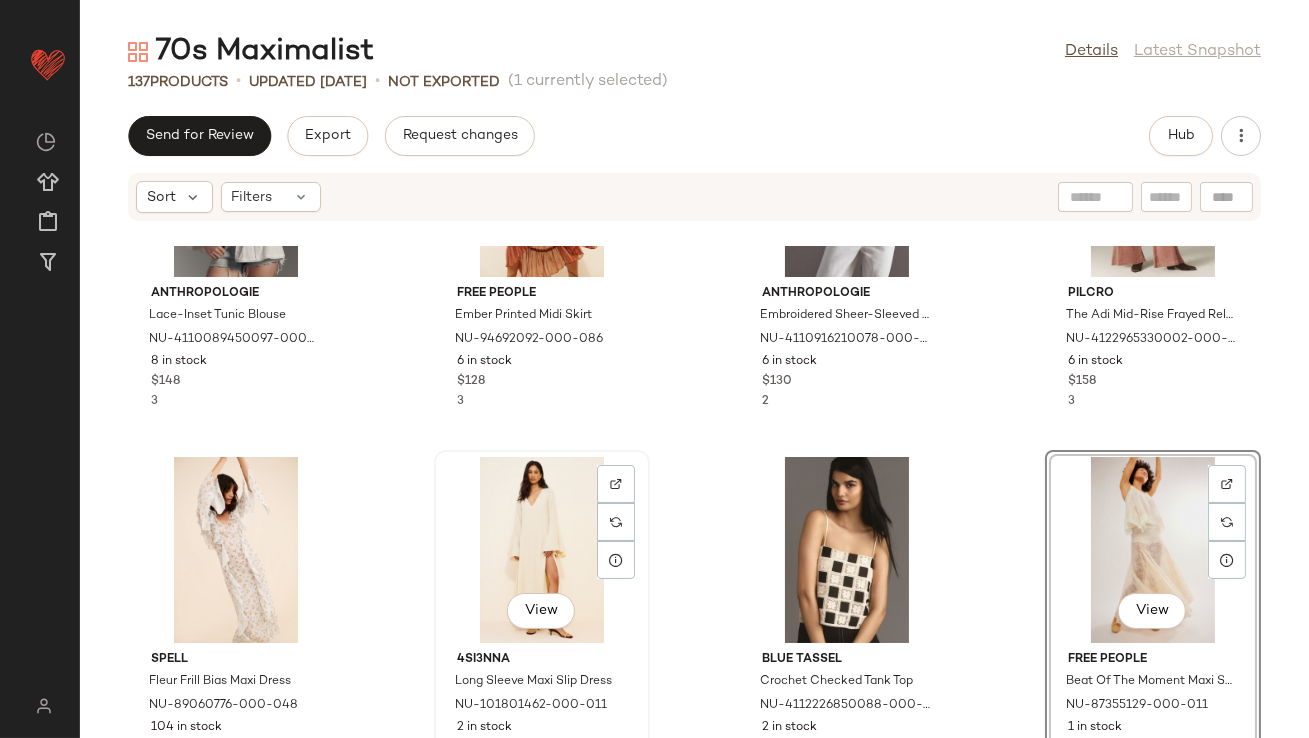 click on "View" 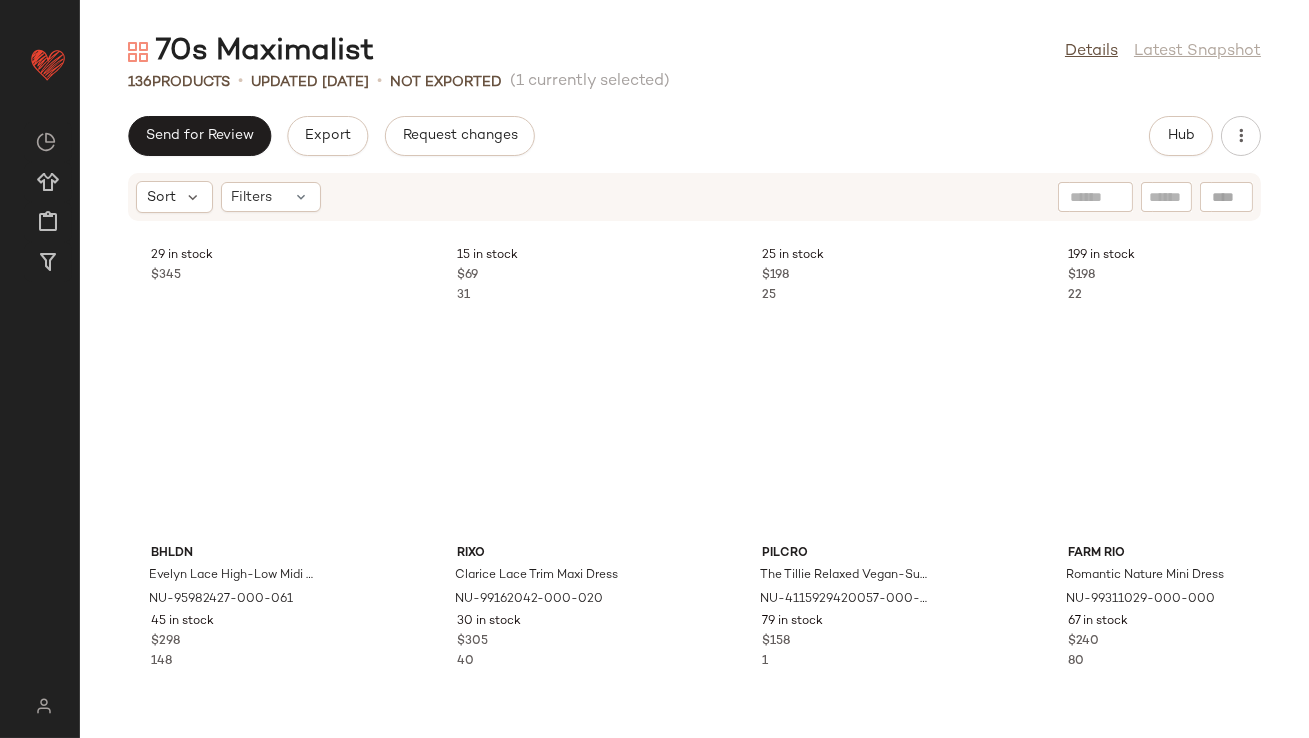 scroll, scrollTop: 0, scrollLeft: 0, axis: both 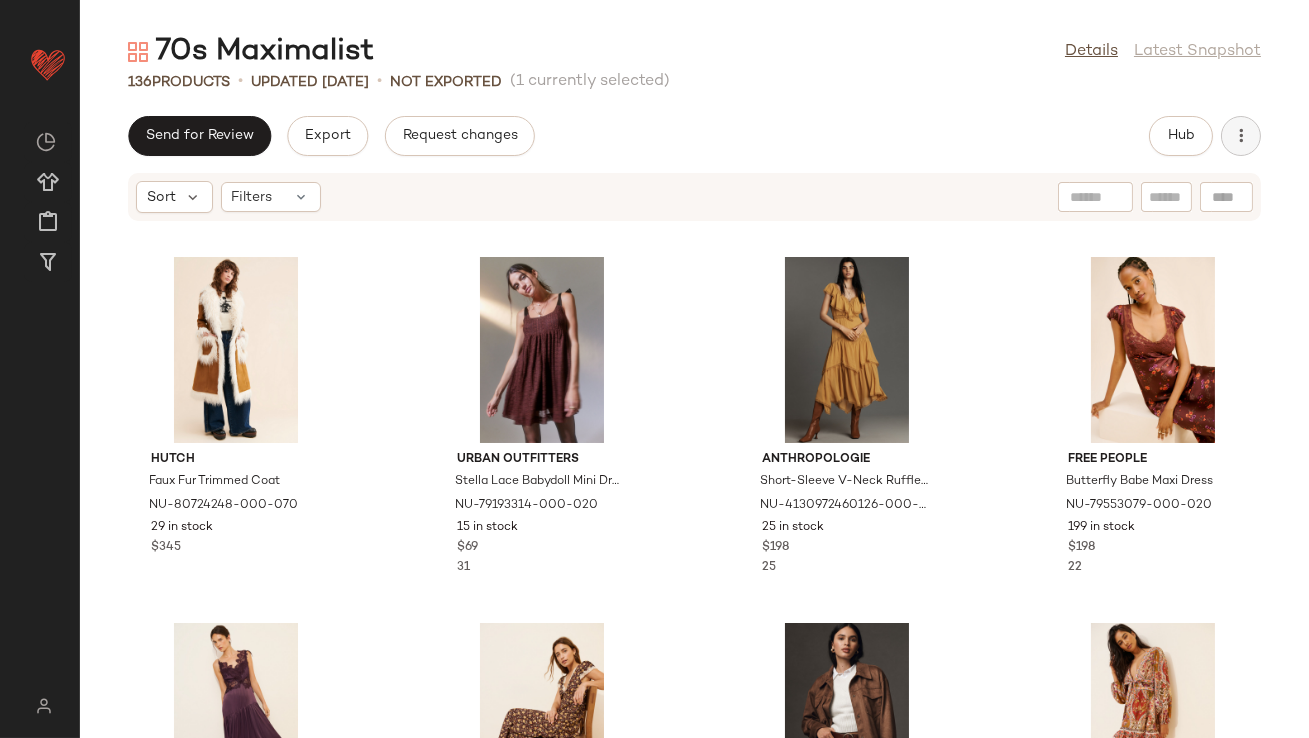 click 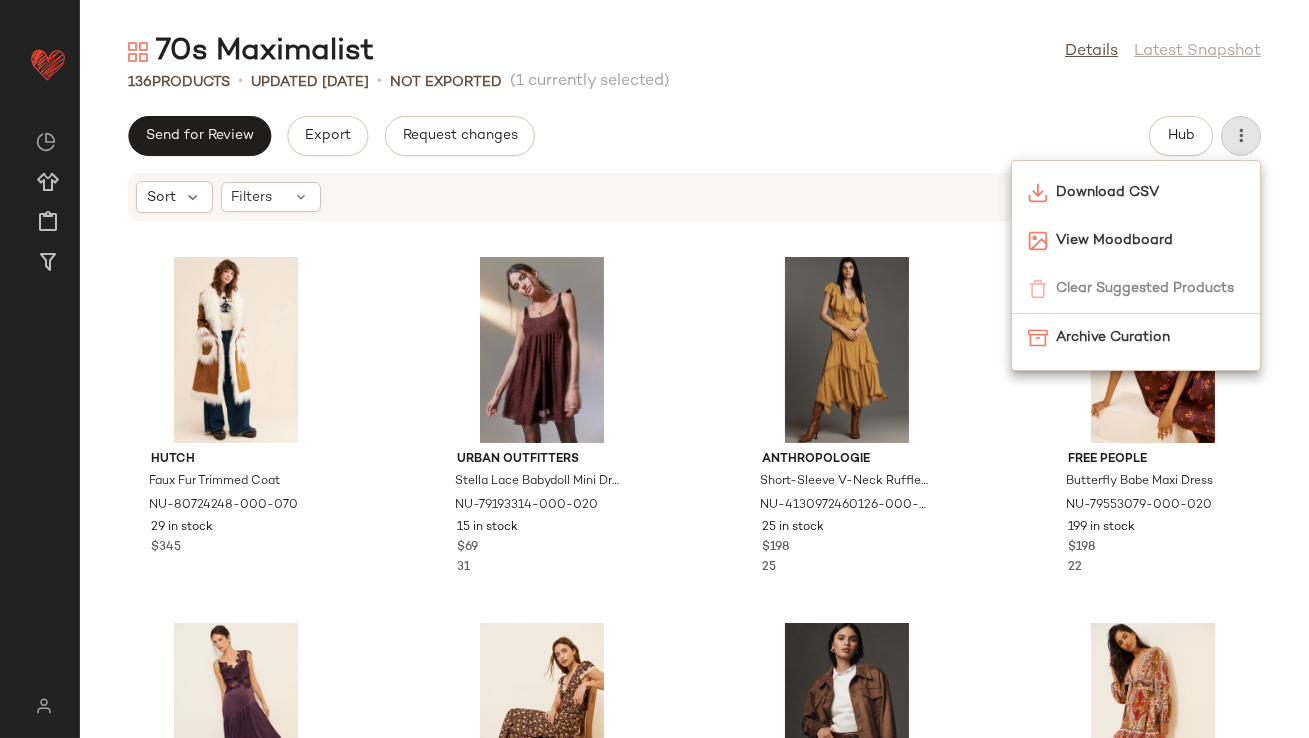 click on "Send for Review   Export   Request changes   Hub" 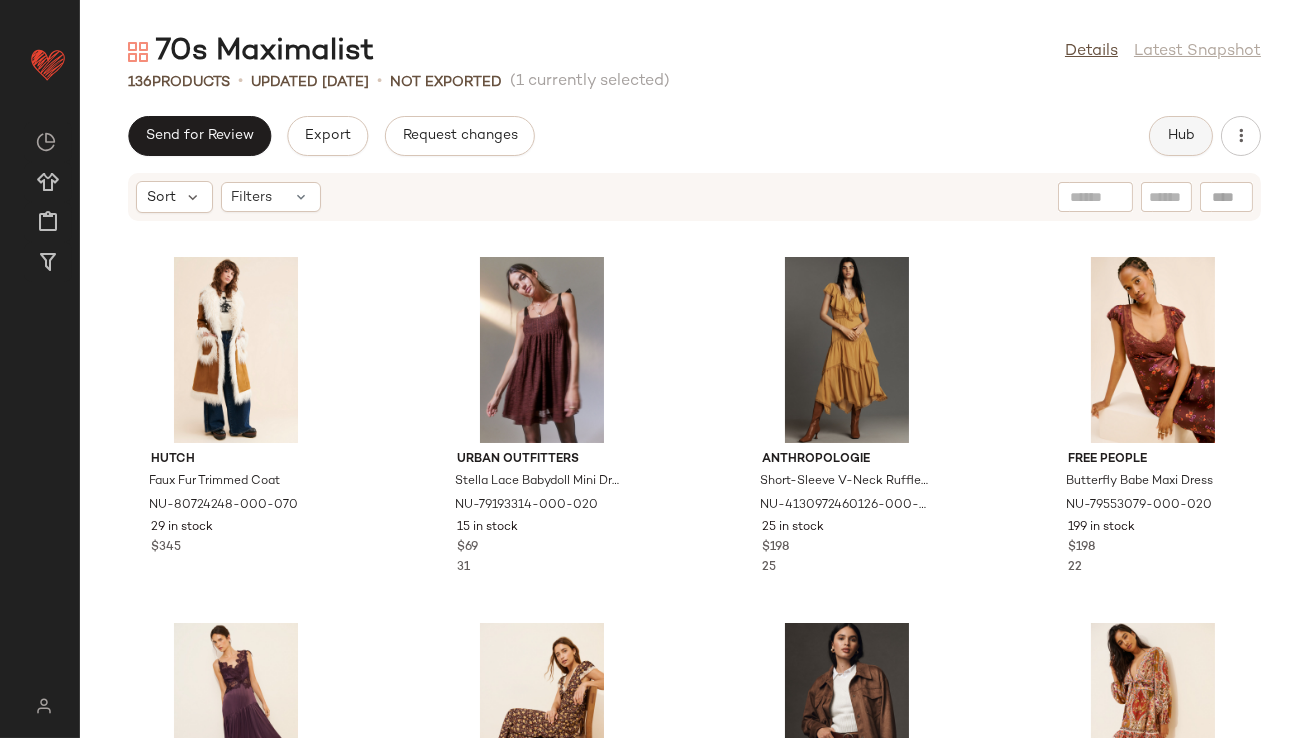 click on "Hub" 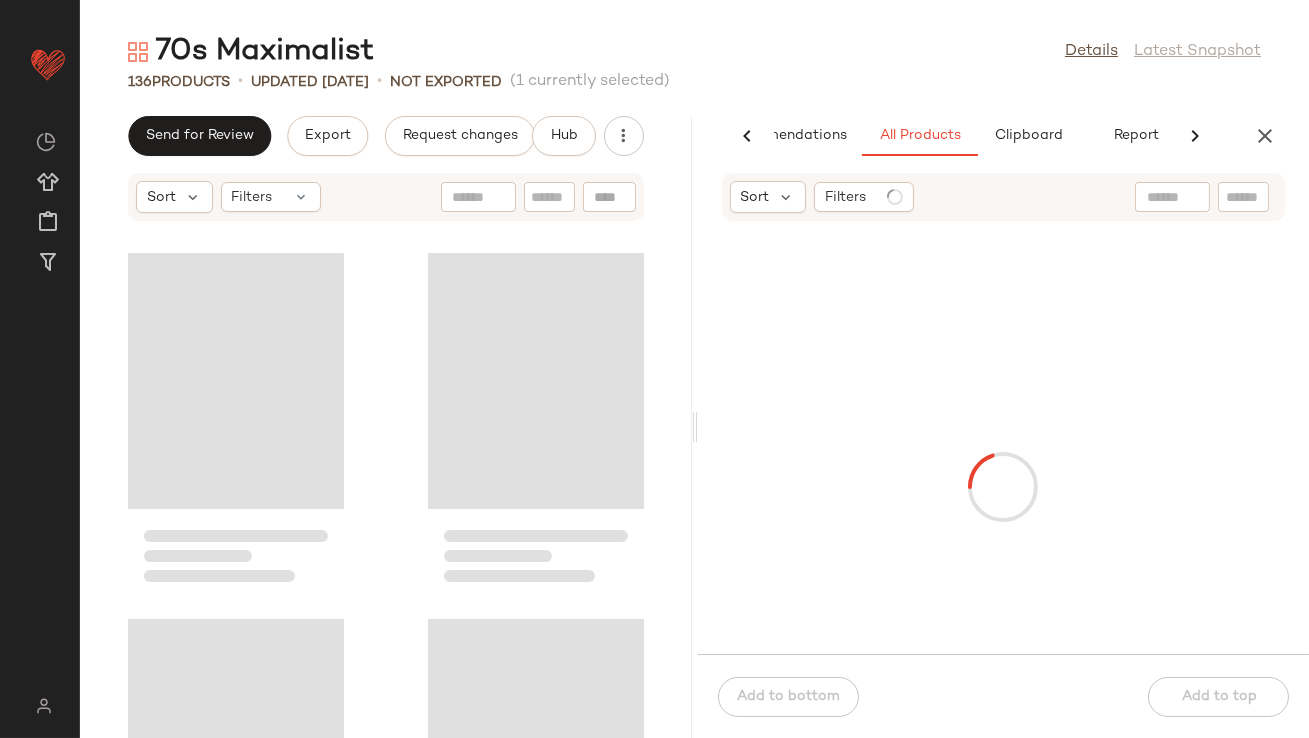 scroll, scrollTop: 0, scrollLeft: 112, axis: horizontal 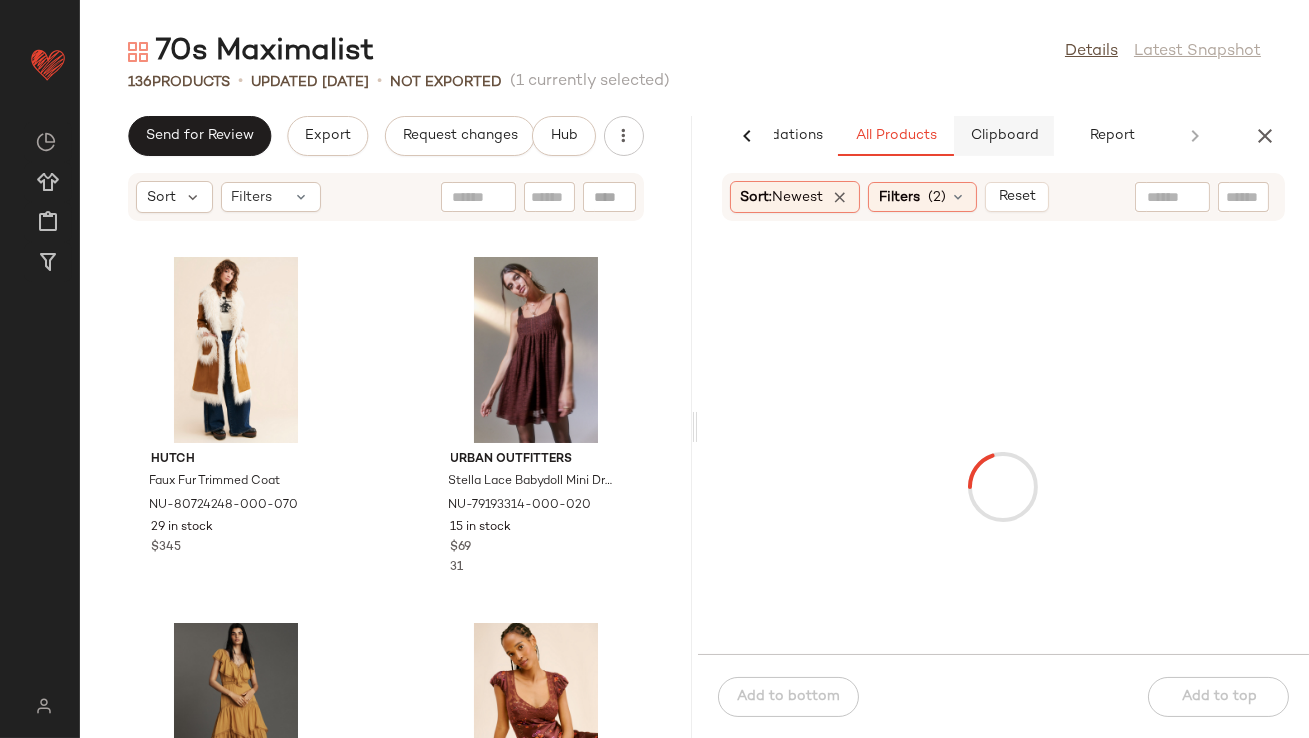 click on "Clipboard" 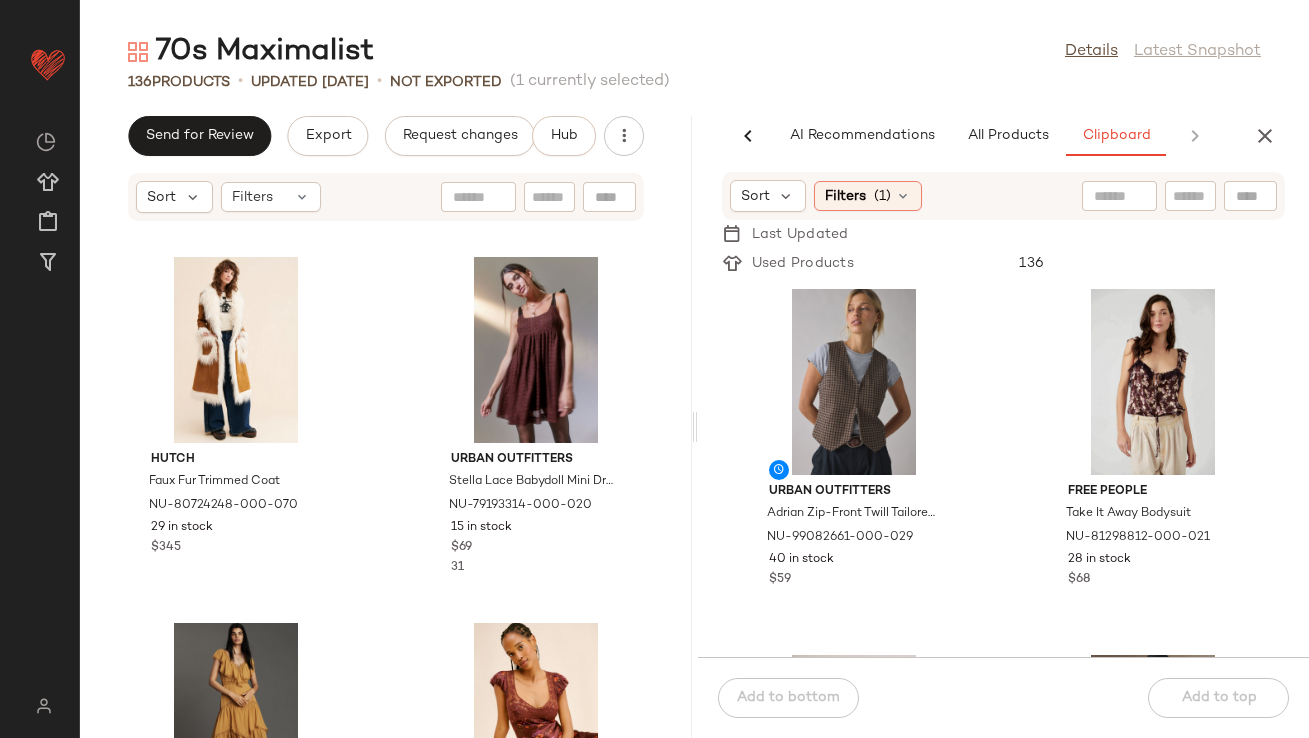 scroll, scrollTop: 0, scrollLeft: 0, axis: both 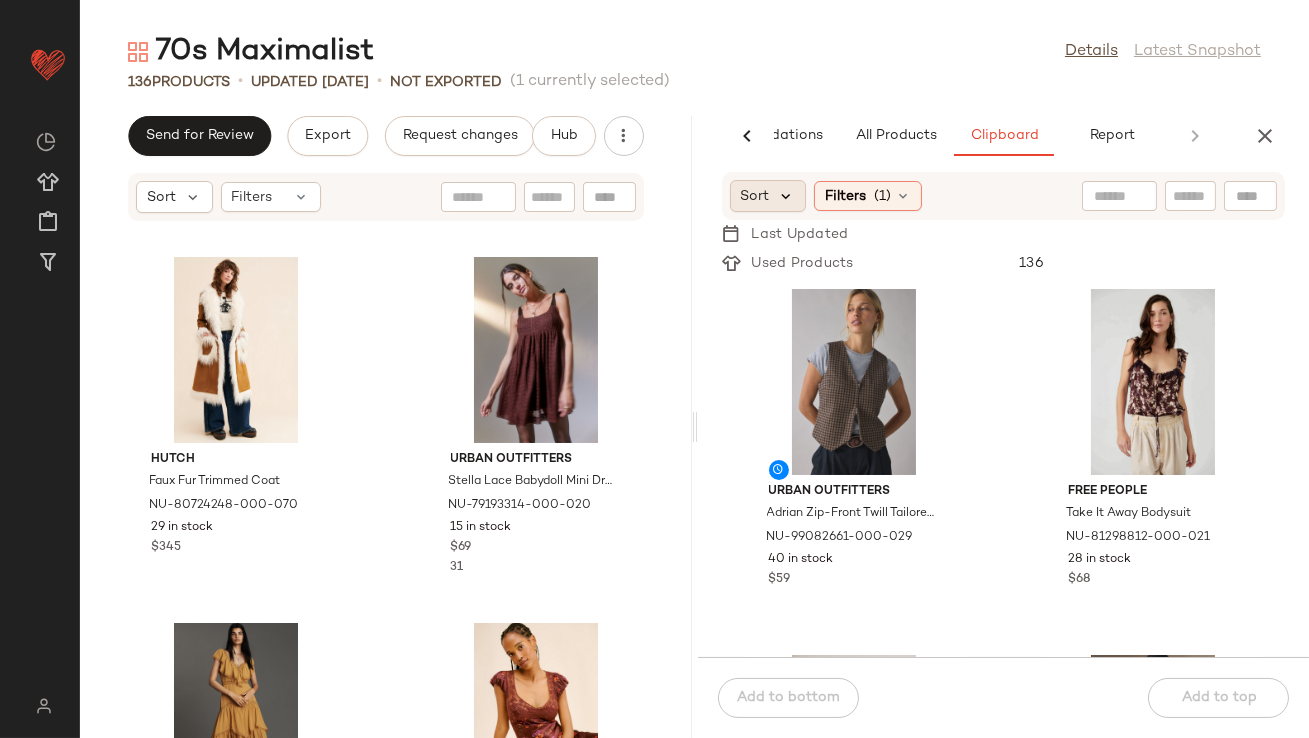 click at bounding box center [787, 196] 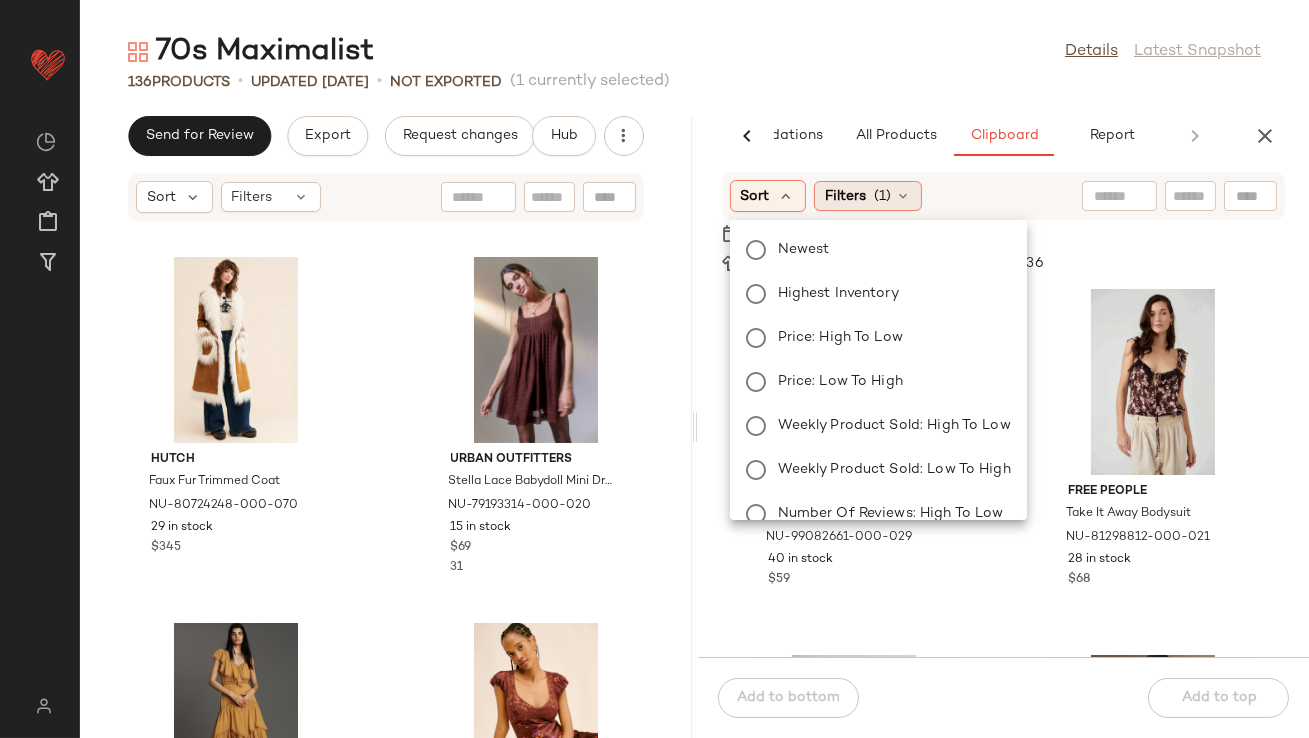 click on "Filters" at bounding box center (845, 196) 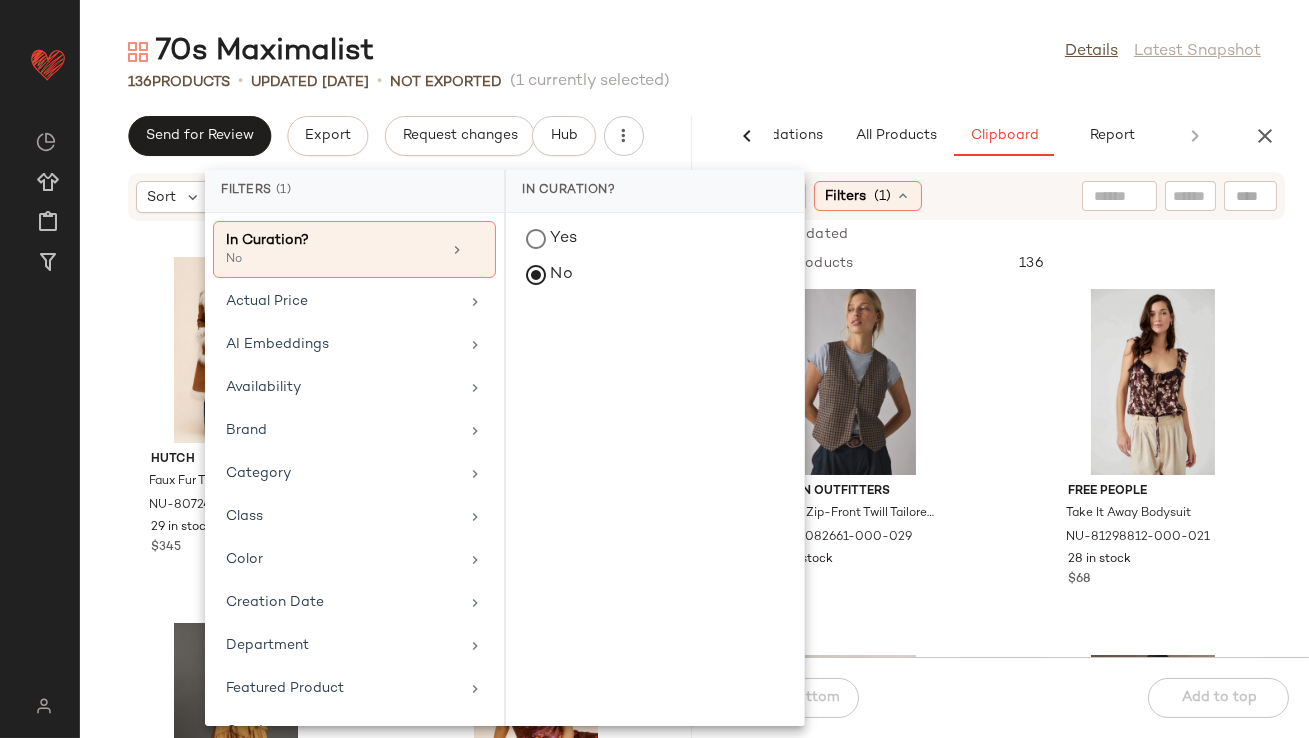 click on "[NUMBER]  Products   •   updated [DATE]  •   Not Exported    ([NUMBER] currently selected)" 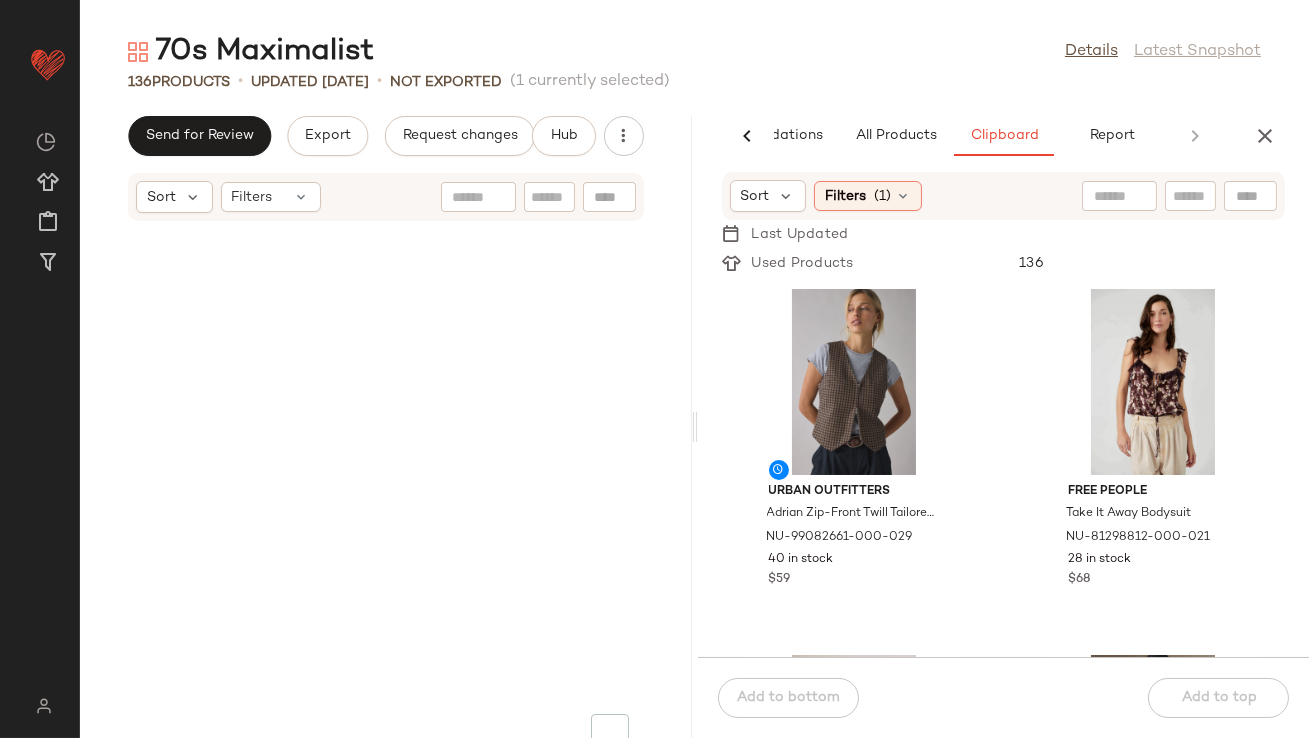scroll, scrollTop: 15245, scrollLeft: 0, axis: vertical 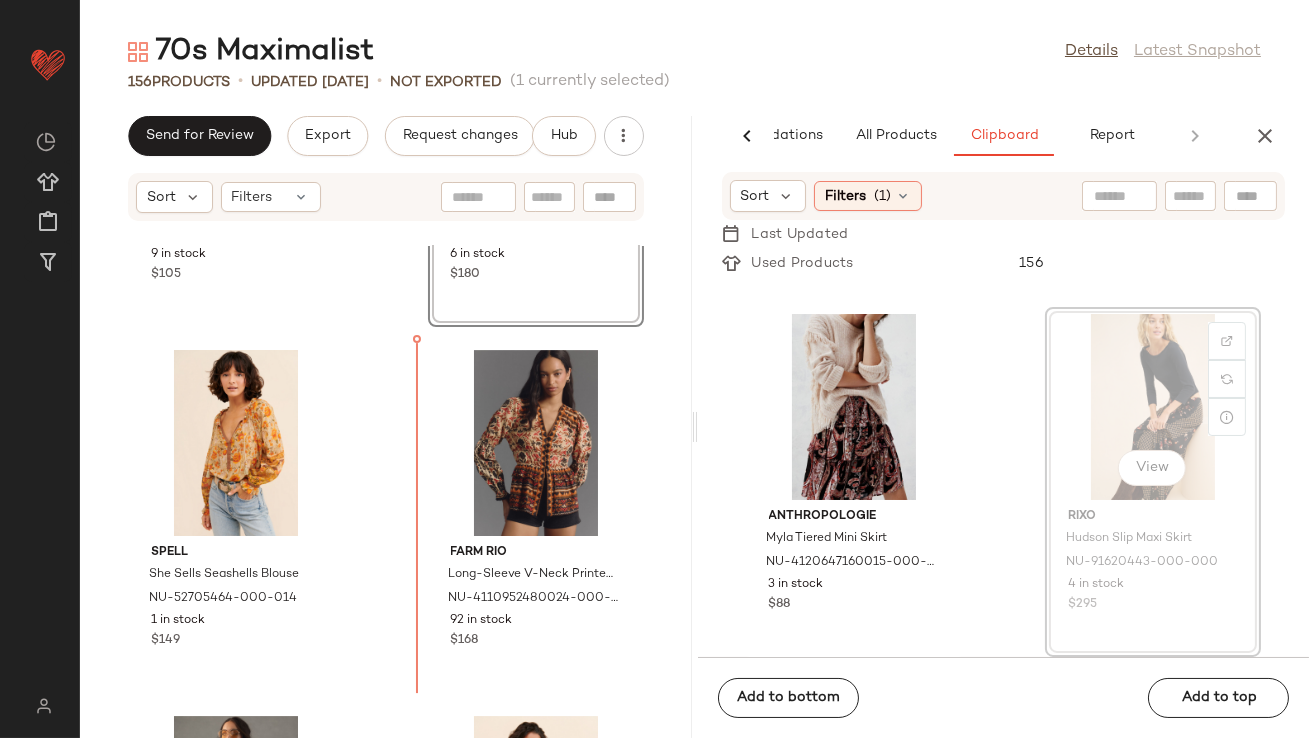 drag, startPoint x: 1095, startPoint y: 439, endPoint x: 1077, endPoint y: 441, distance: 18.110771 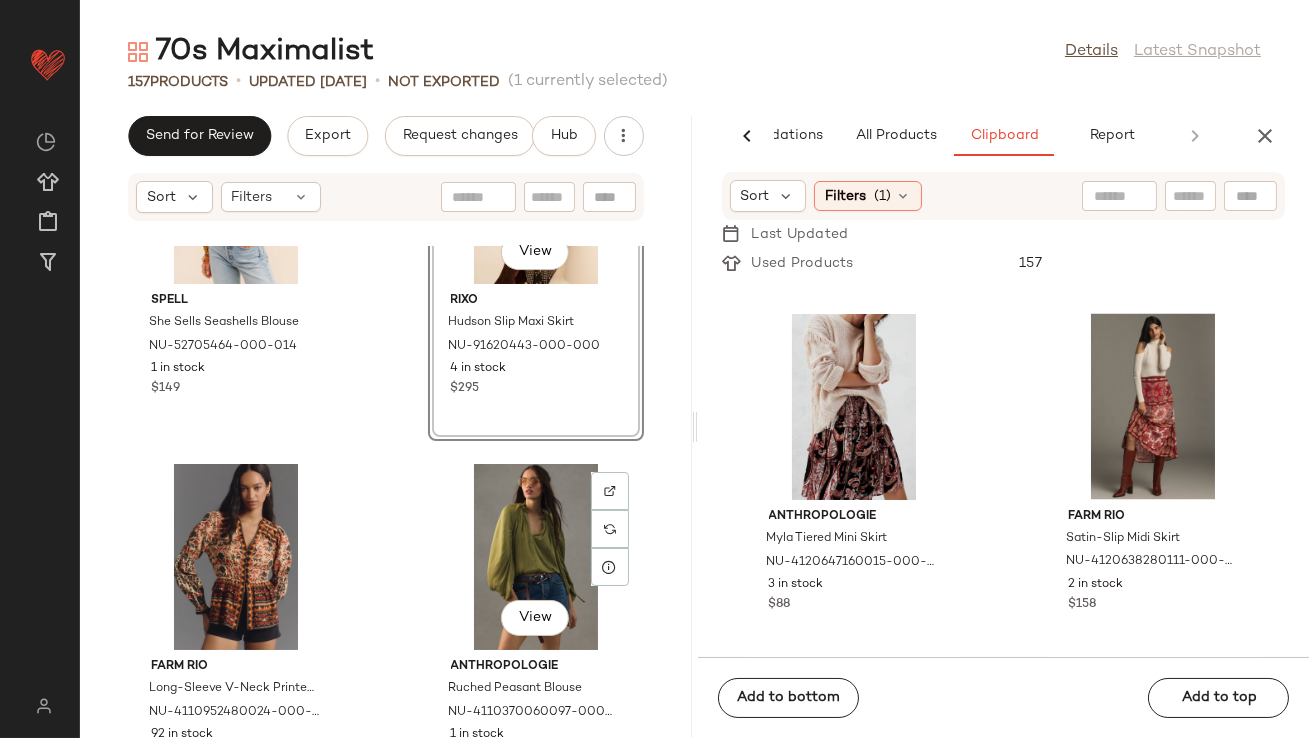 scroll, scrollTop: 27447, scrollLeft: 0, axis: vertical 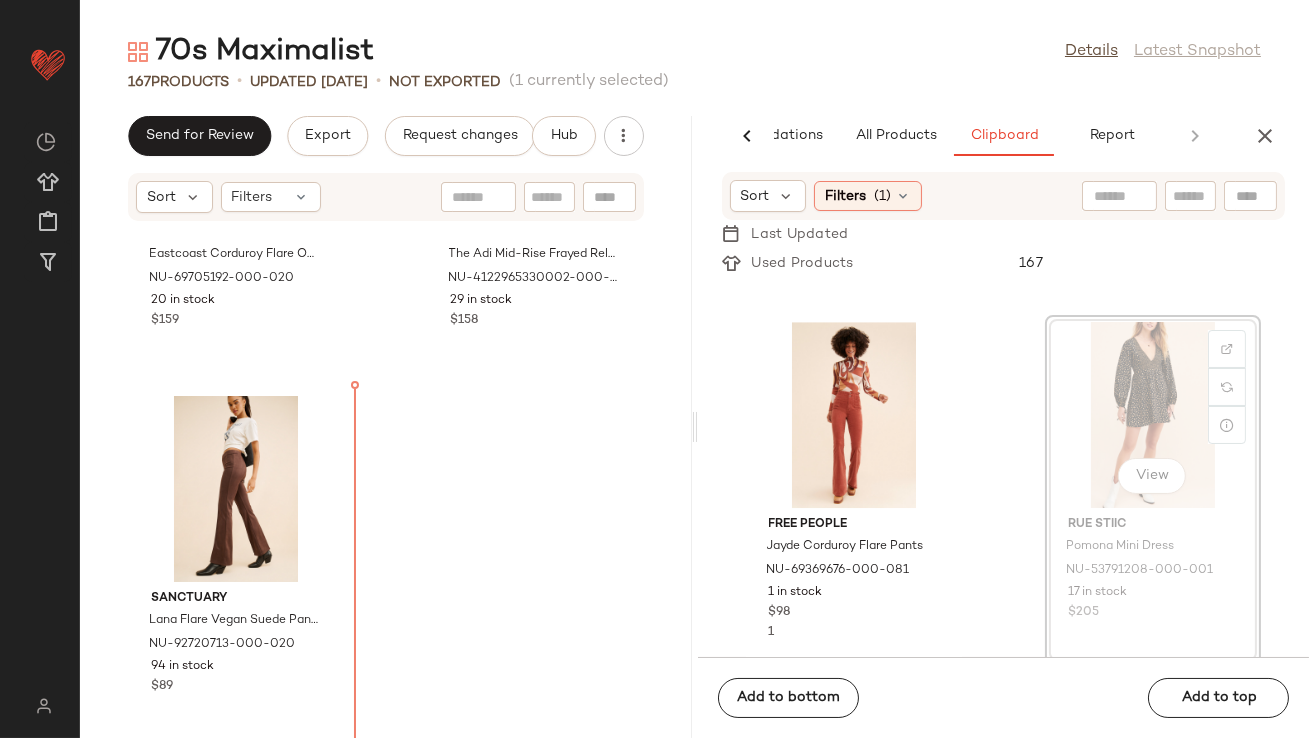 drag, startPoint x: 1126, startPoint y: 427, endPoint x: 1115, endPoint y: 427, distance: 11 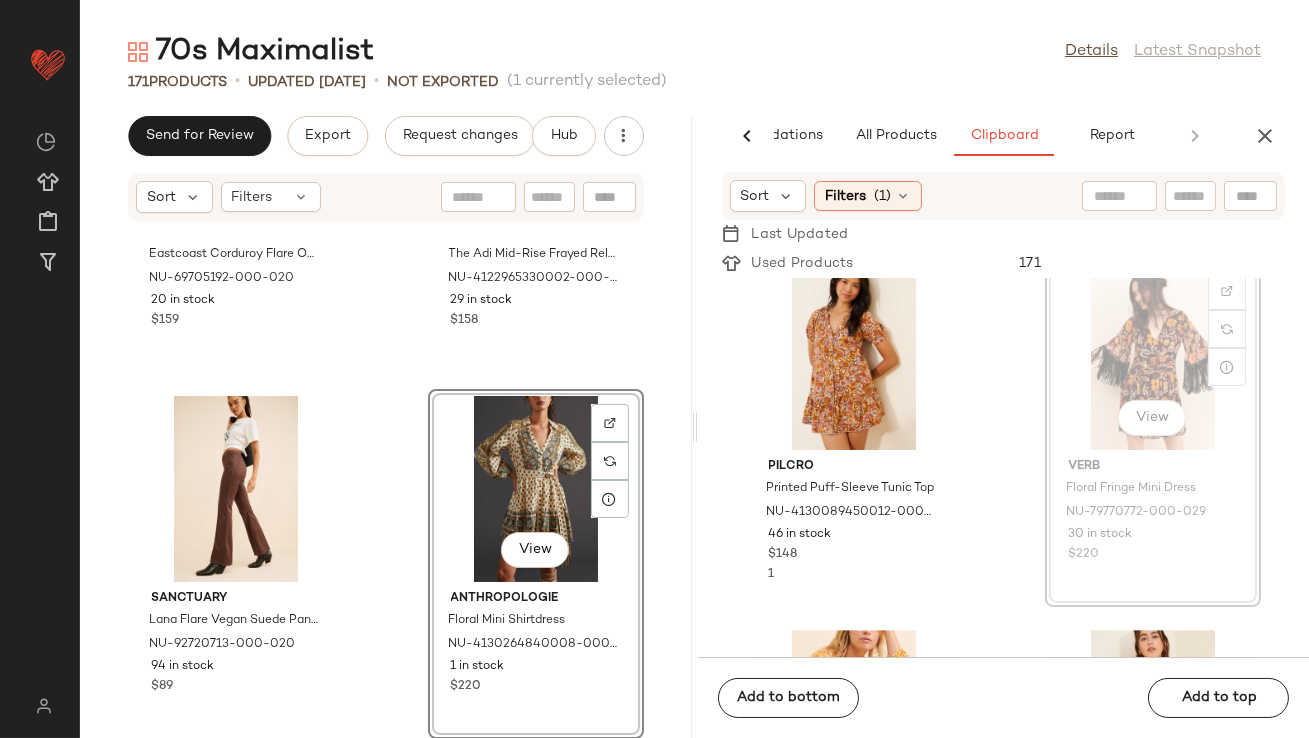 scroll, scrollTop: 12117, scrollLeft: 0, axis: vertical 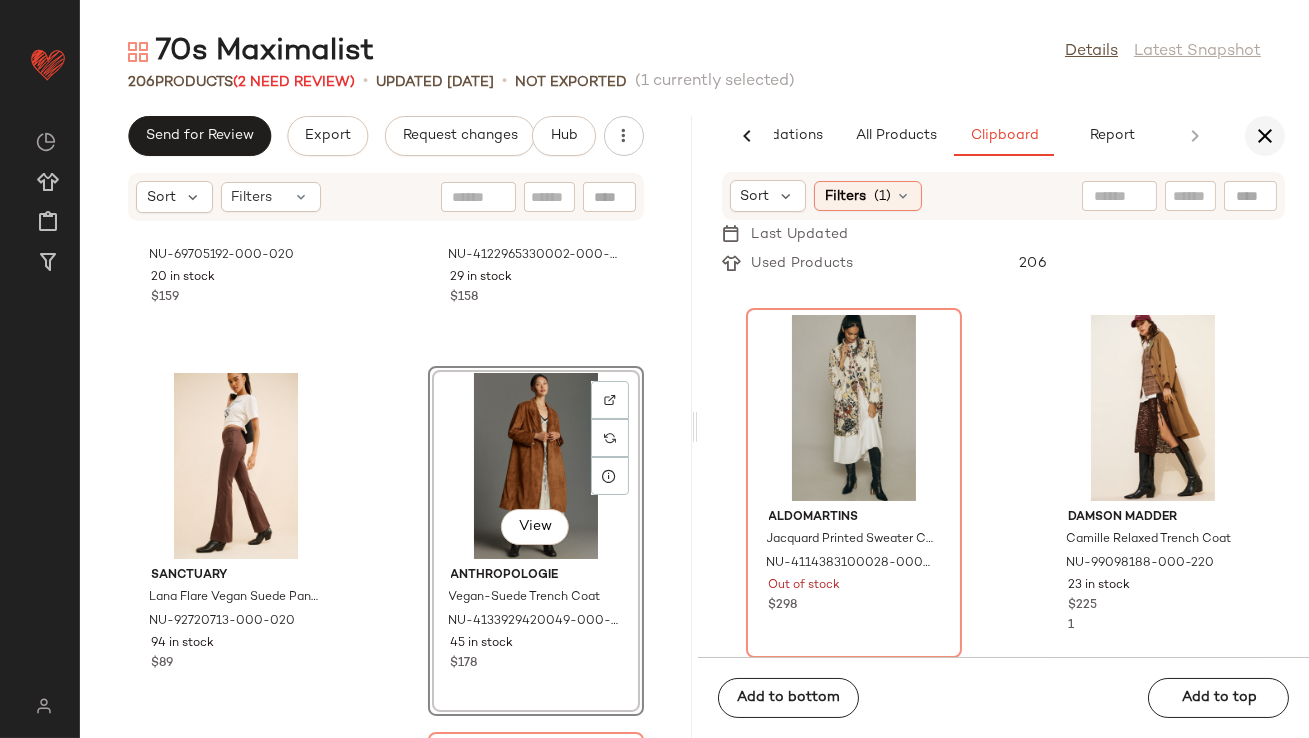 click at bounding box center (1265, 136) 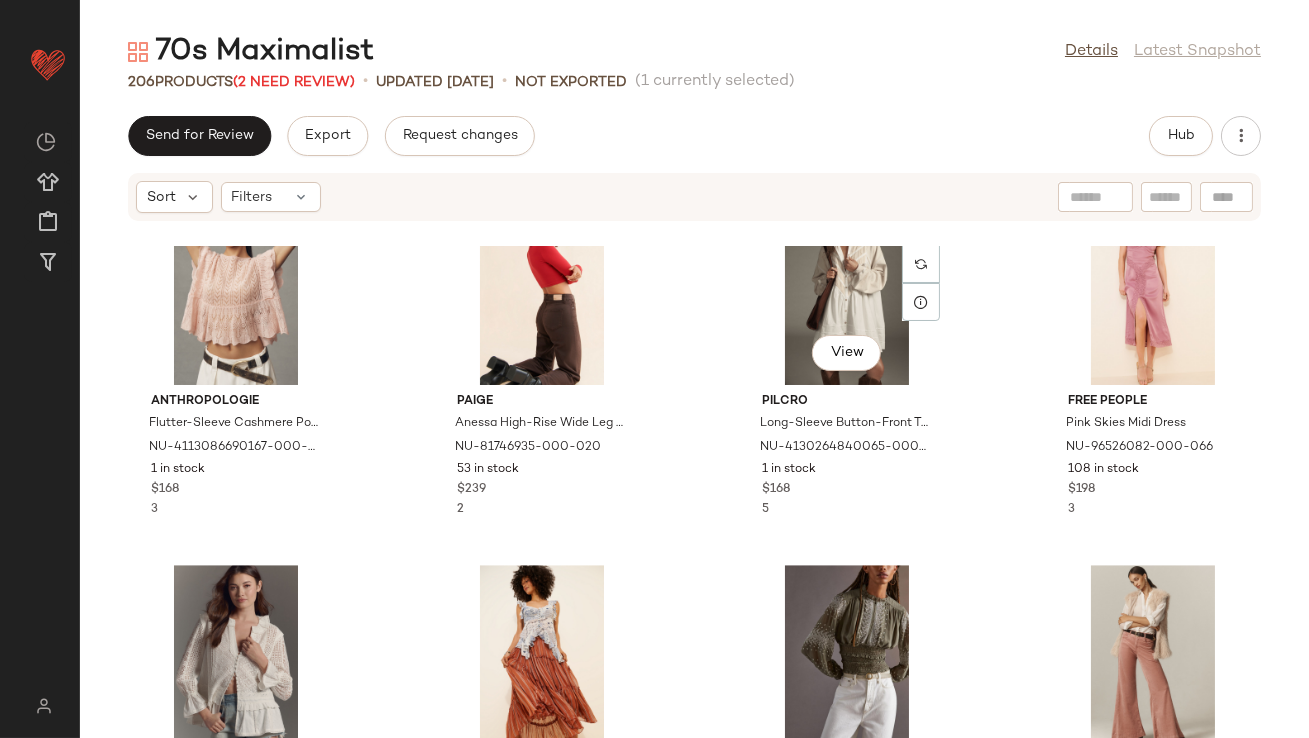 scroll, scrollTop: 11437, scrollLeft: 0, axis: vertical 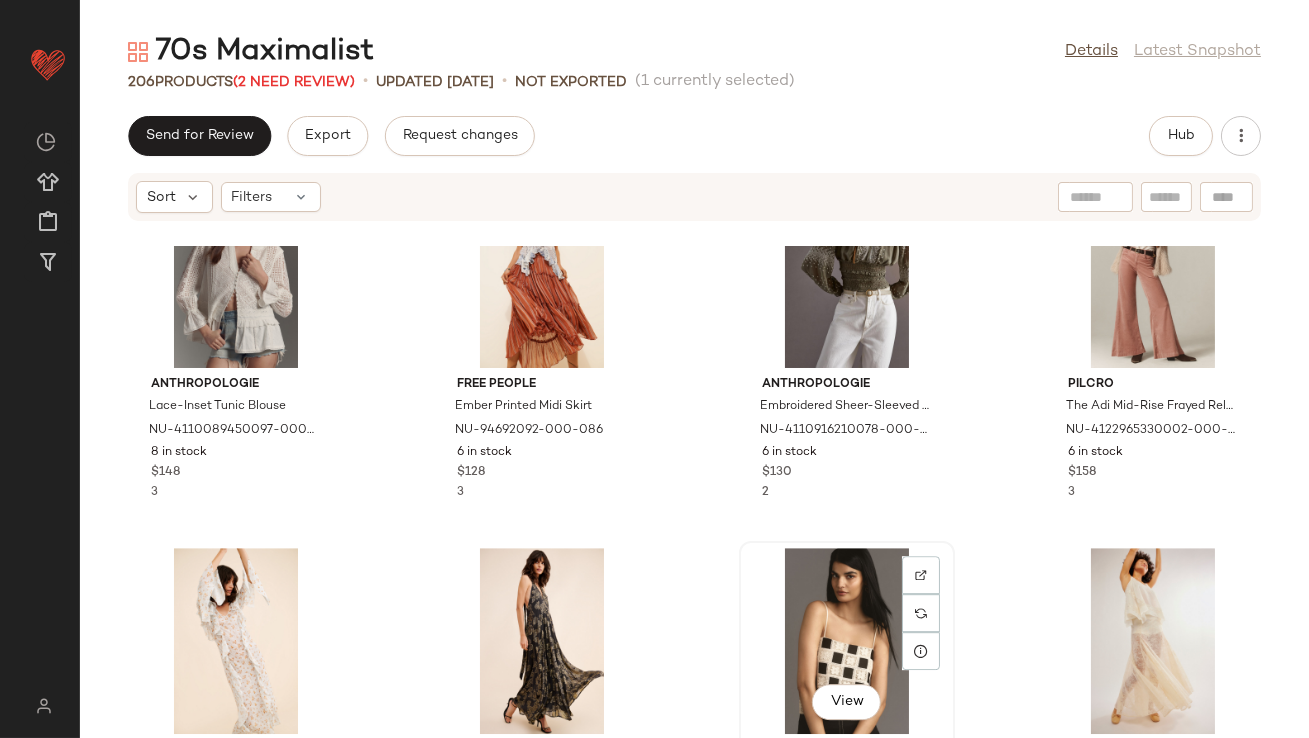 click on "View" 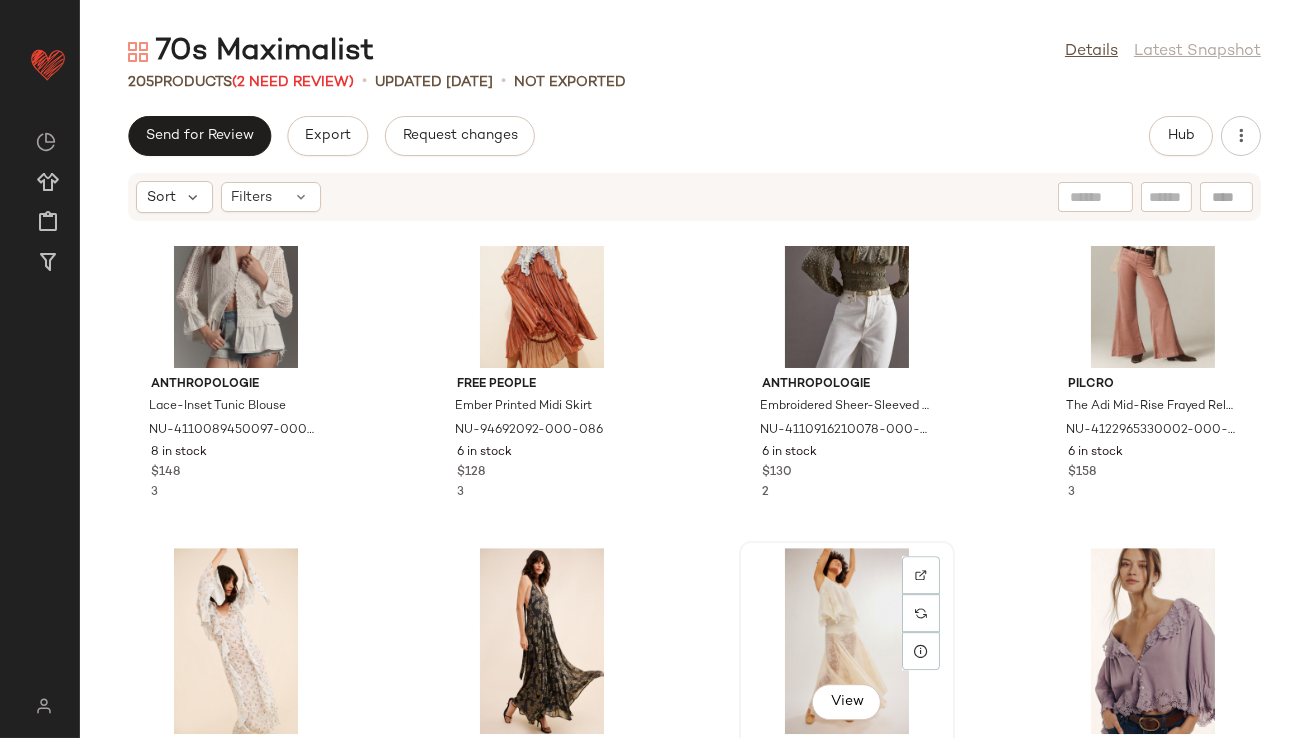 click on "View" 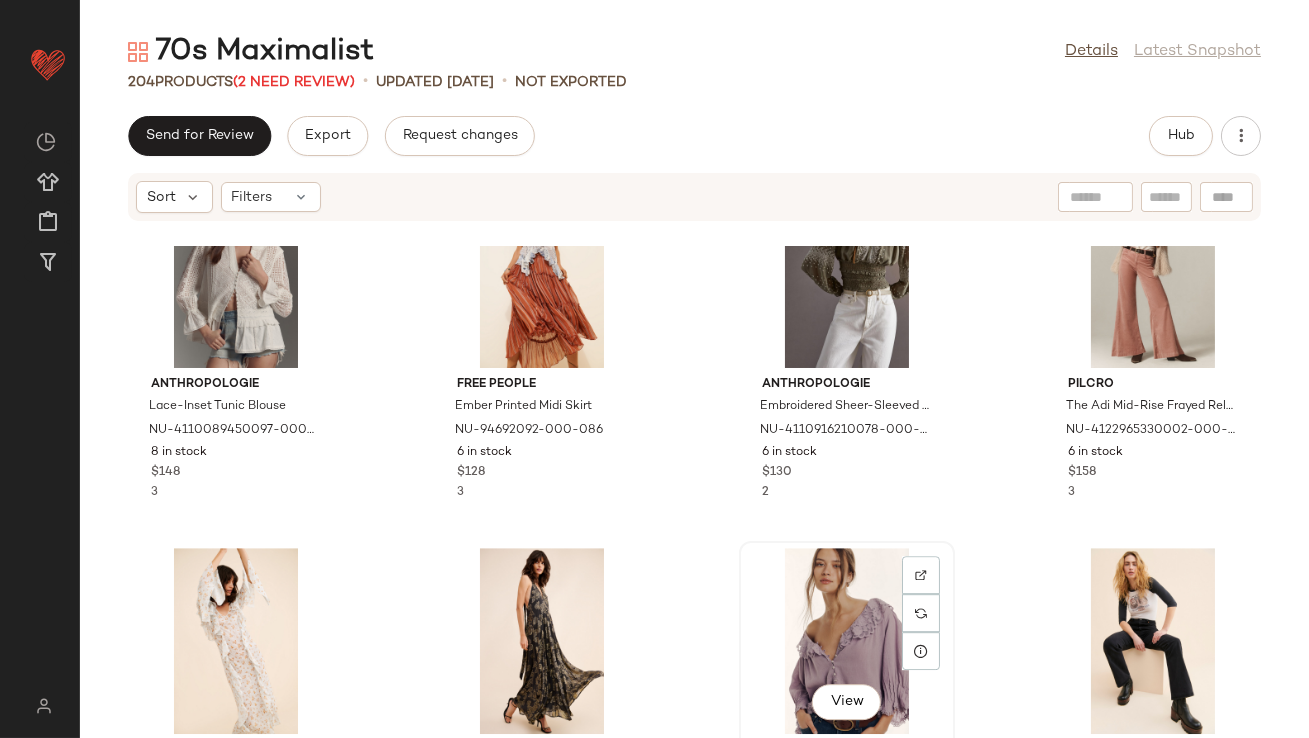 click on "View" 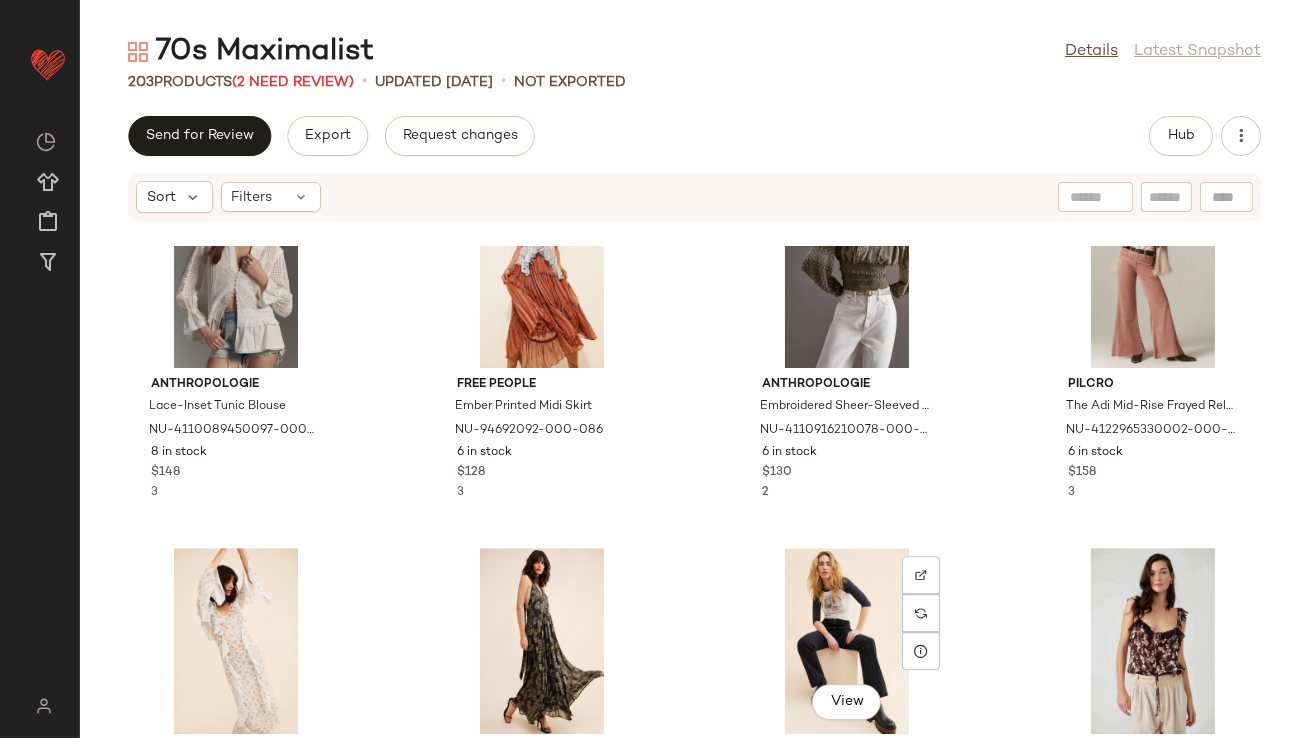 click on "View" 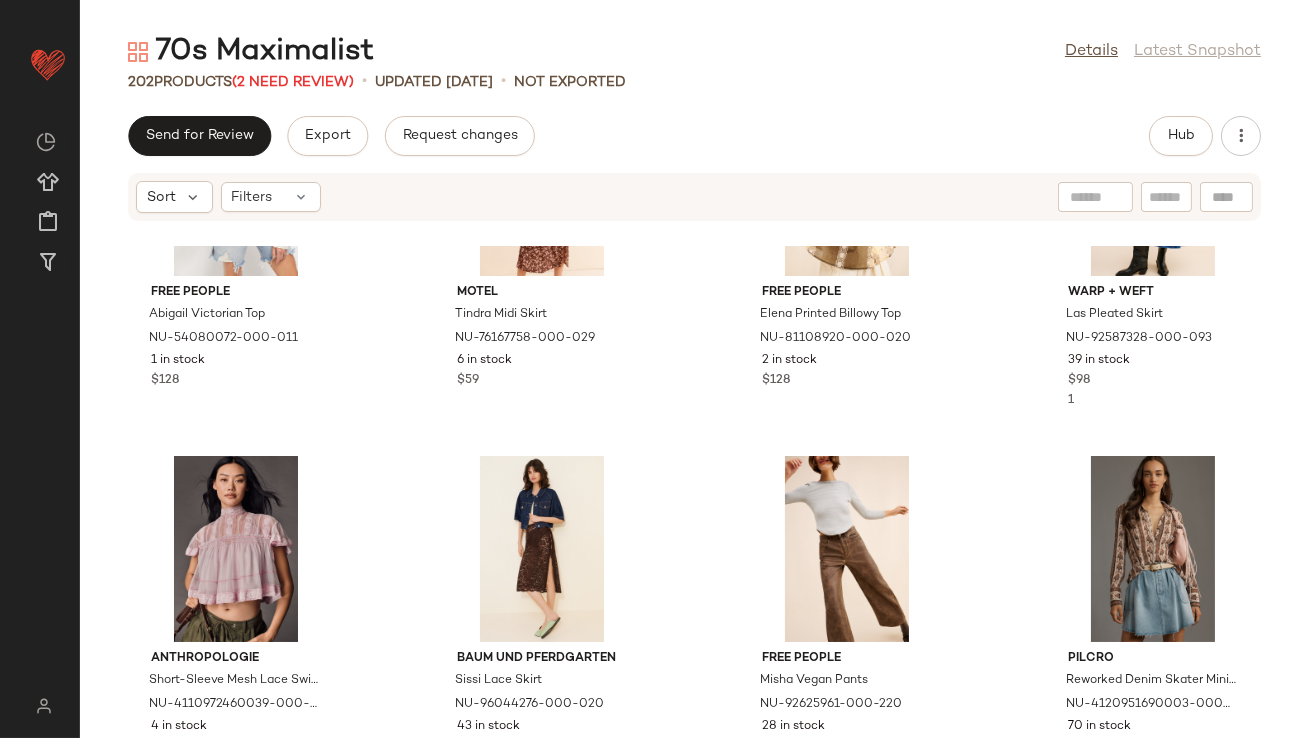 scroll, scrollTop: 14155, scrollLeft: 0, axis: vertical 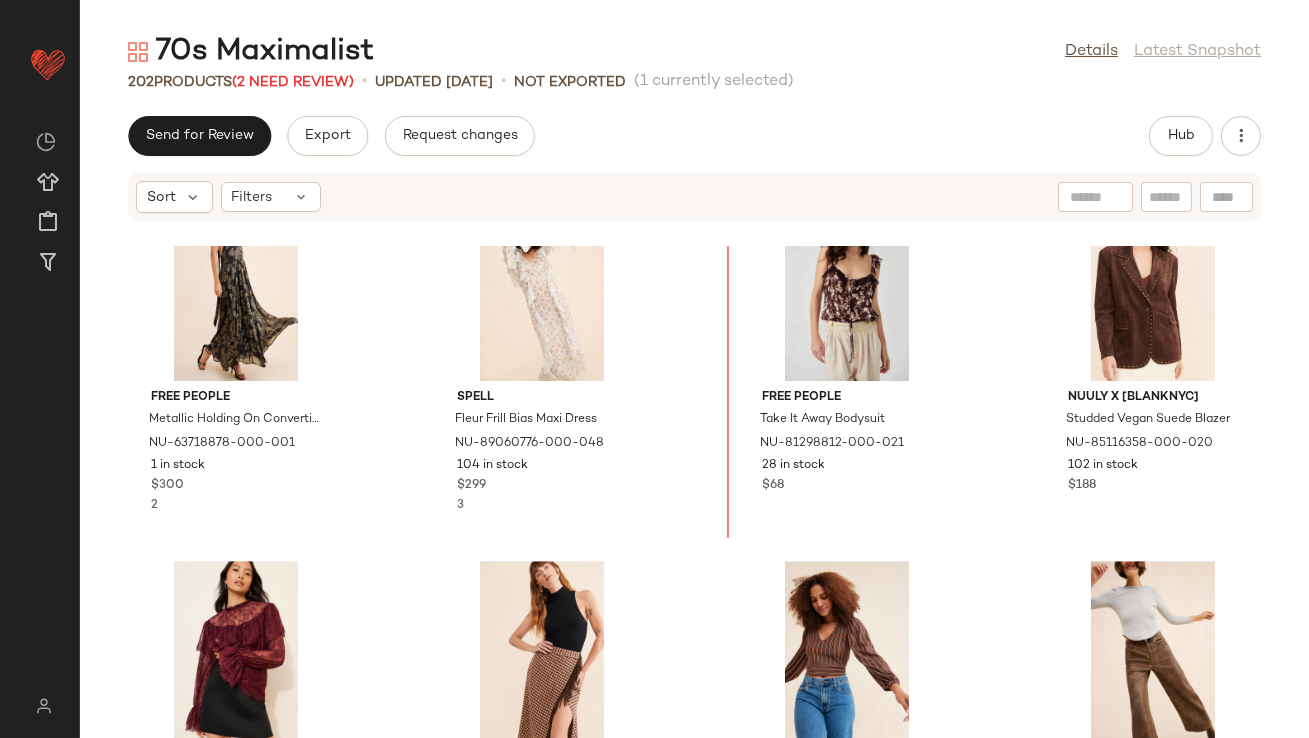 drag, startPoint x: 249, startPoint y: 502, endPoint x: 265, endPoint y: 495, distance: 17.464249 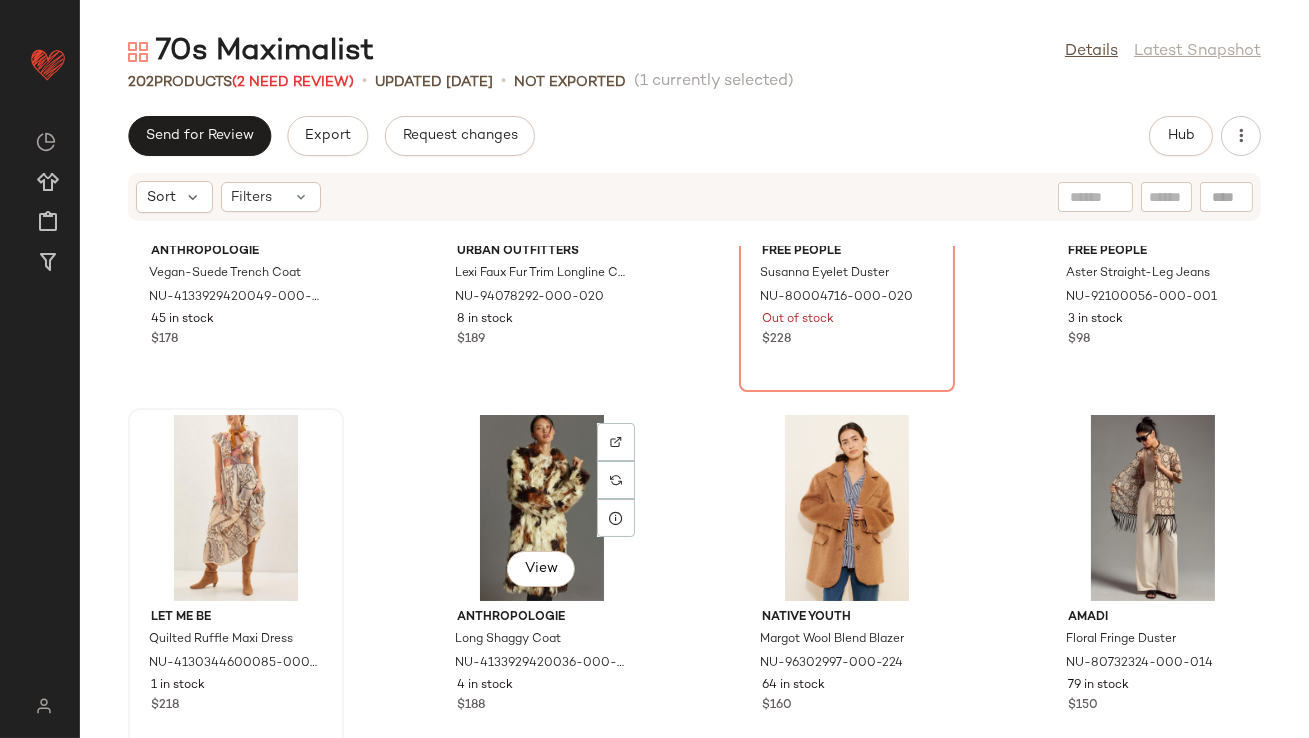 scroll, scrollTop: 15211, scrollLeft: 0, axis: vertical 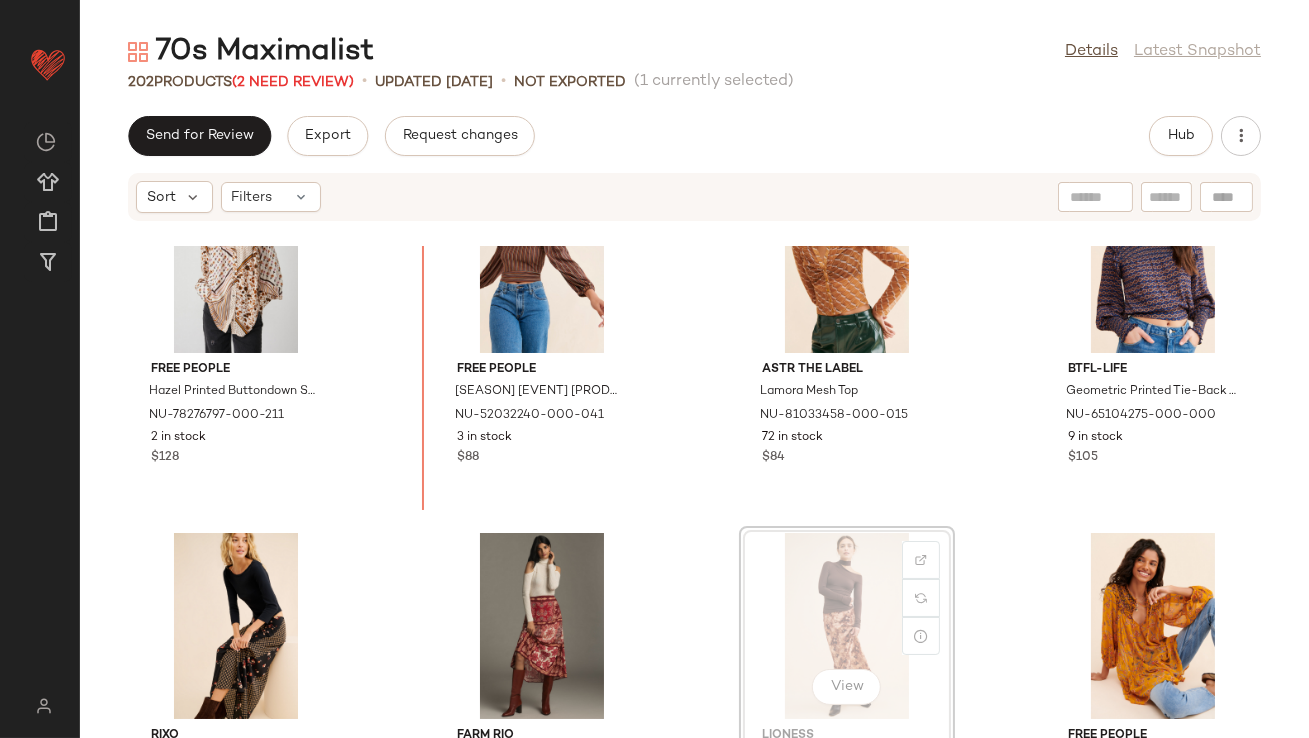 drag, startPoint x: 788, startPoint y: 477, endPoint x: 777, endPoint y: 475, distance: 11.18034 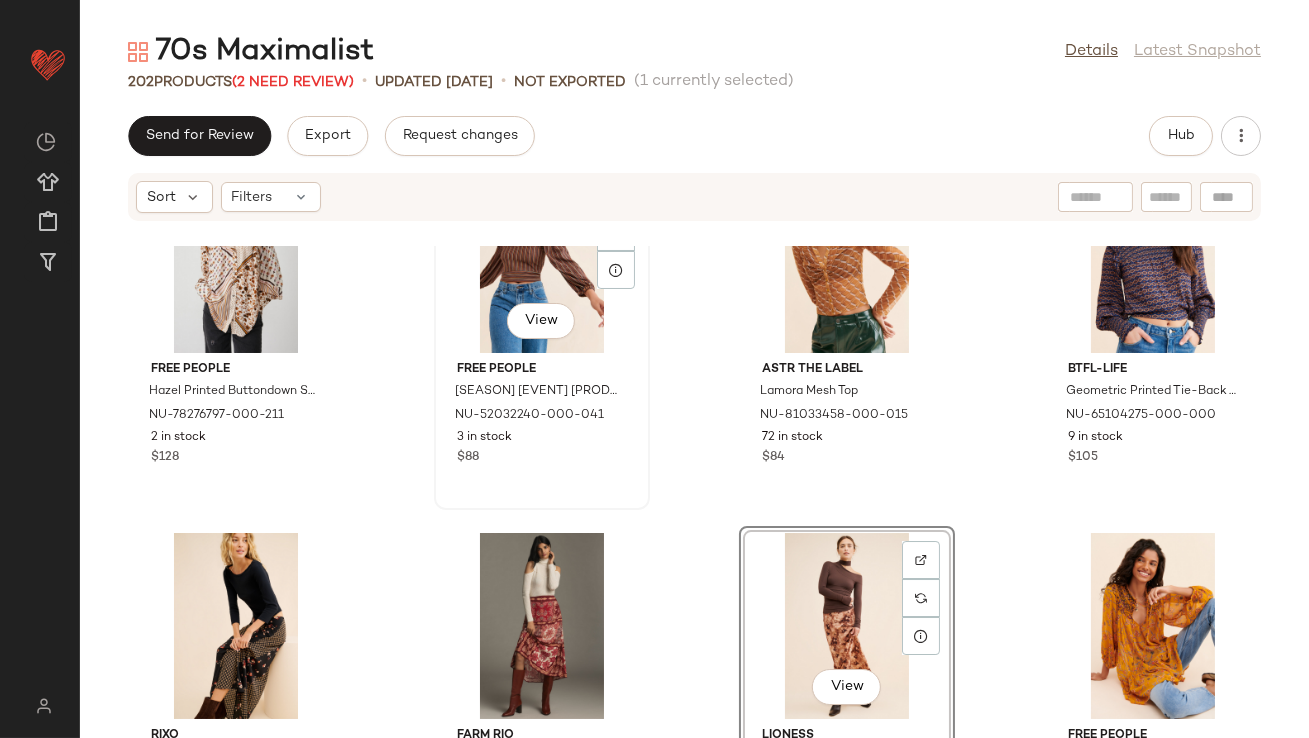 scroll, scrollTop: 13633, scrollLeft: 0, axis: vertical 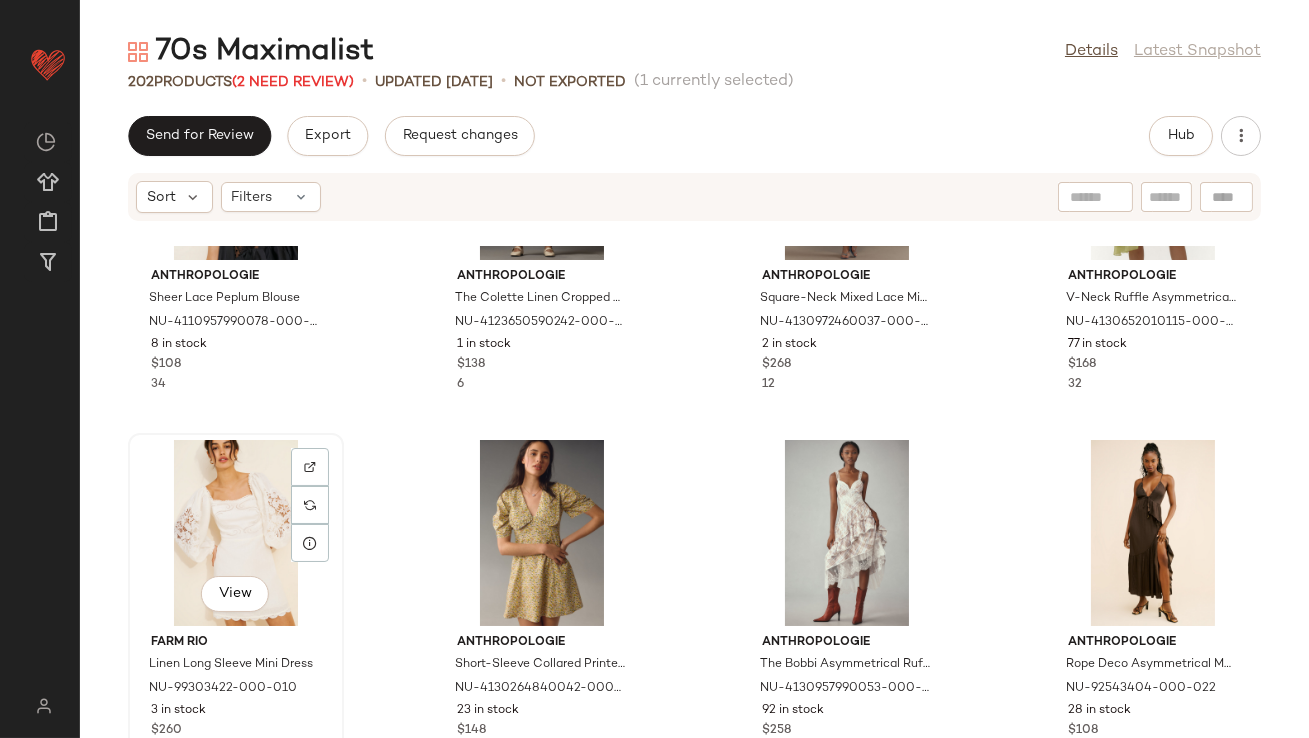 click on "View" 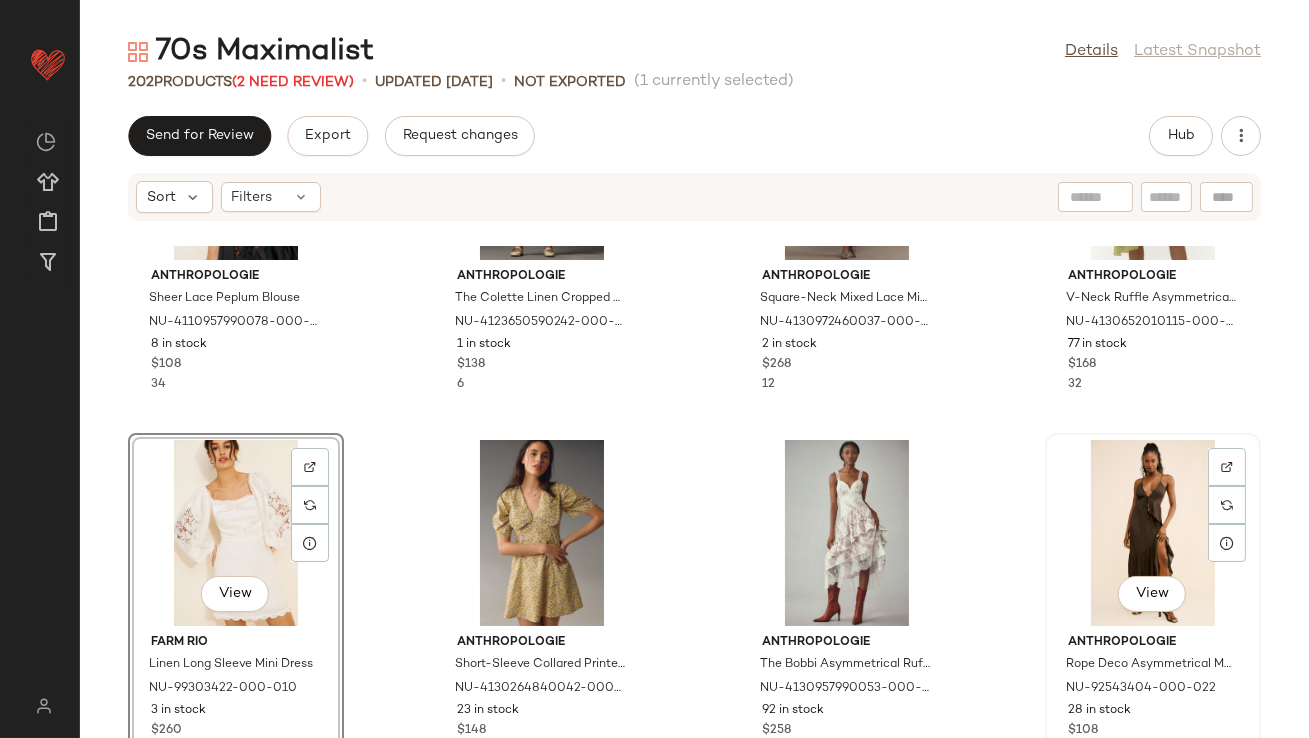 click on "View" 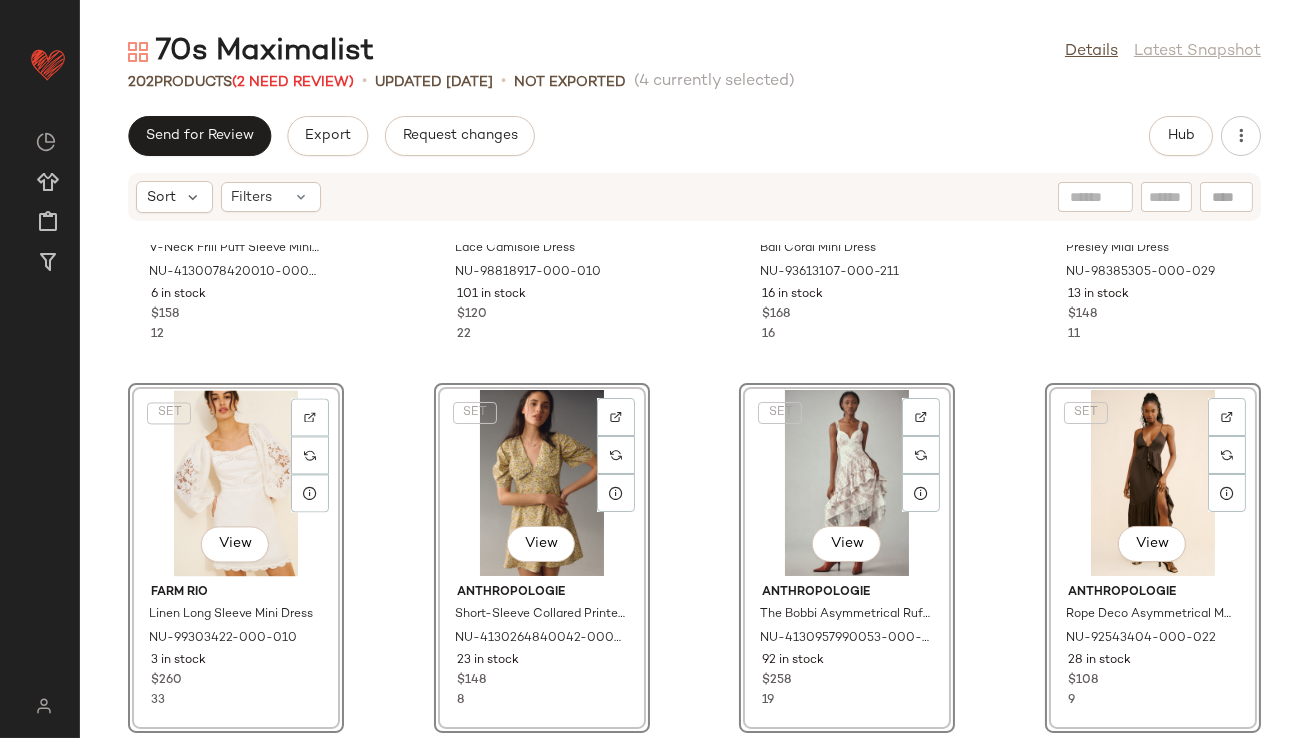 click on "Anthropologie V-Neck Frill Puff Sleeve Mini Dress NU-4130078420010-000-079 6 in stock $158 12 Avantlook Lace Camisole Dress NU-98818917-000-010 101 in stock $120 22 Free People Bali Coral Mini Dress NU-93613107-000-211 16 in stock $168 16 Free People Presley Midi Dress NU-98385305-000-029 13 in stock $148 11  SET   View  Farm Rio Linen Long Sleeve Mini Dress NU-99303422-000-010 3 in stock $260 33  SET   View  Anthropologie Short-Sleeve Collared Printed Mini Dress NU-4130264840042-000-079 23 in stock $148 8  SET   View  Anthropologie The Bobbi Asymmetrical Ruffle Tiered Midi Dress NU-4130957990053-000-049 92 in stock $258 19  SET   View  Anthropologie Rope Deco Asymmetrical Maxi Dress NU-92543404-000-022 28 in stock $108 9 Anthropologie Sheer Lace Peplum Blouse NU-4110957990078-000-001 8 in stock $108 34 Anthropologie The Colette Linen Cropped Pants NU-4123650590242-000-020 1 in stock $138 6 Anthropologie Square-Neck Mixed Lace Midi Dress NU-4130972460037-000-015 2 in stock $268 12 Anthropologie 77 in stock 32" 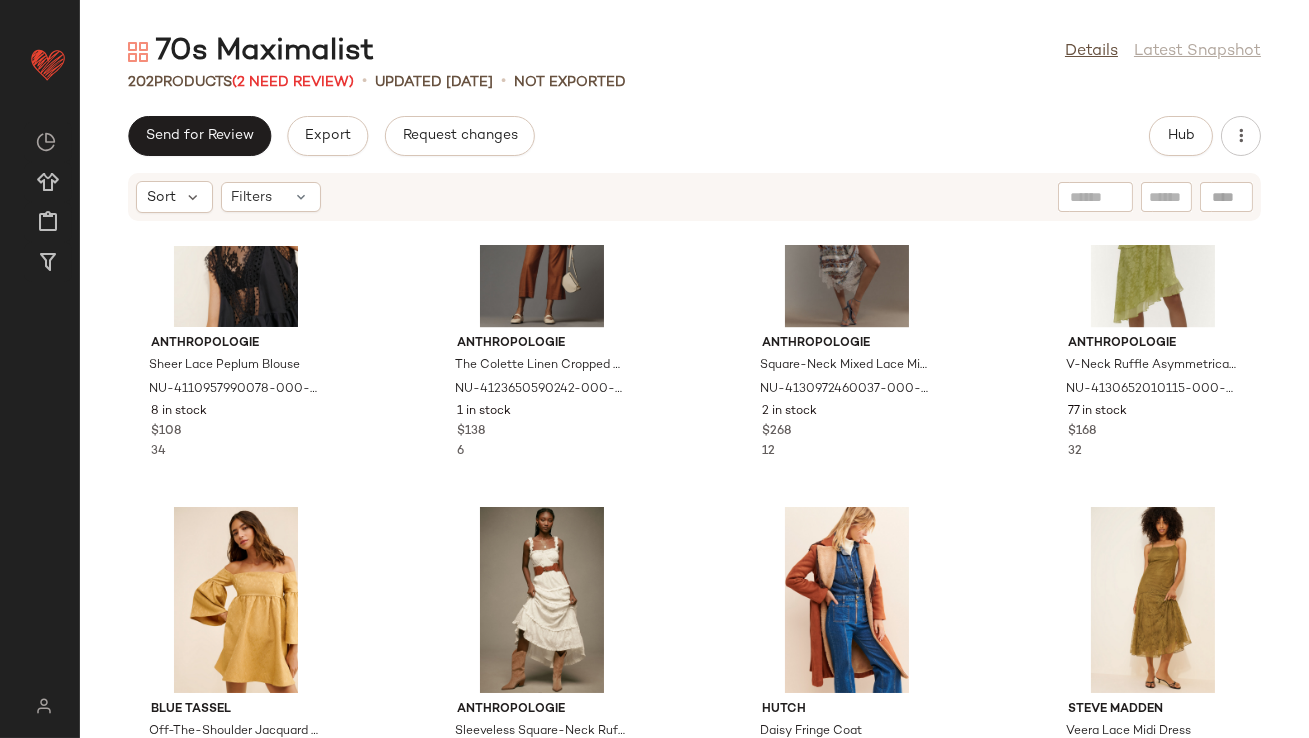 scroll, scrollTop: 8648, scrollLeft: 0, axis: vertical 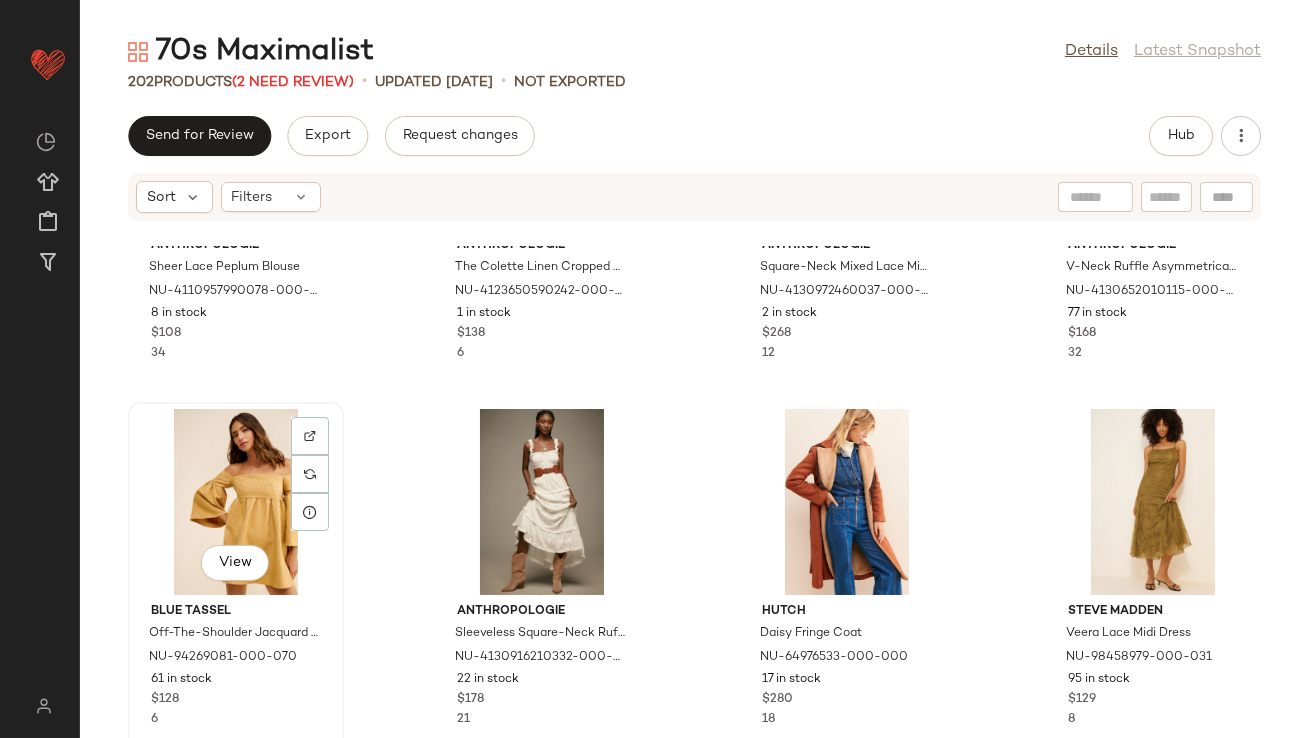 click on "View" 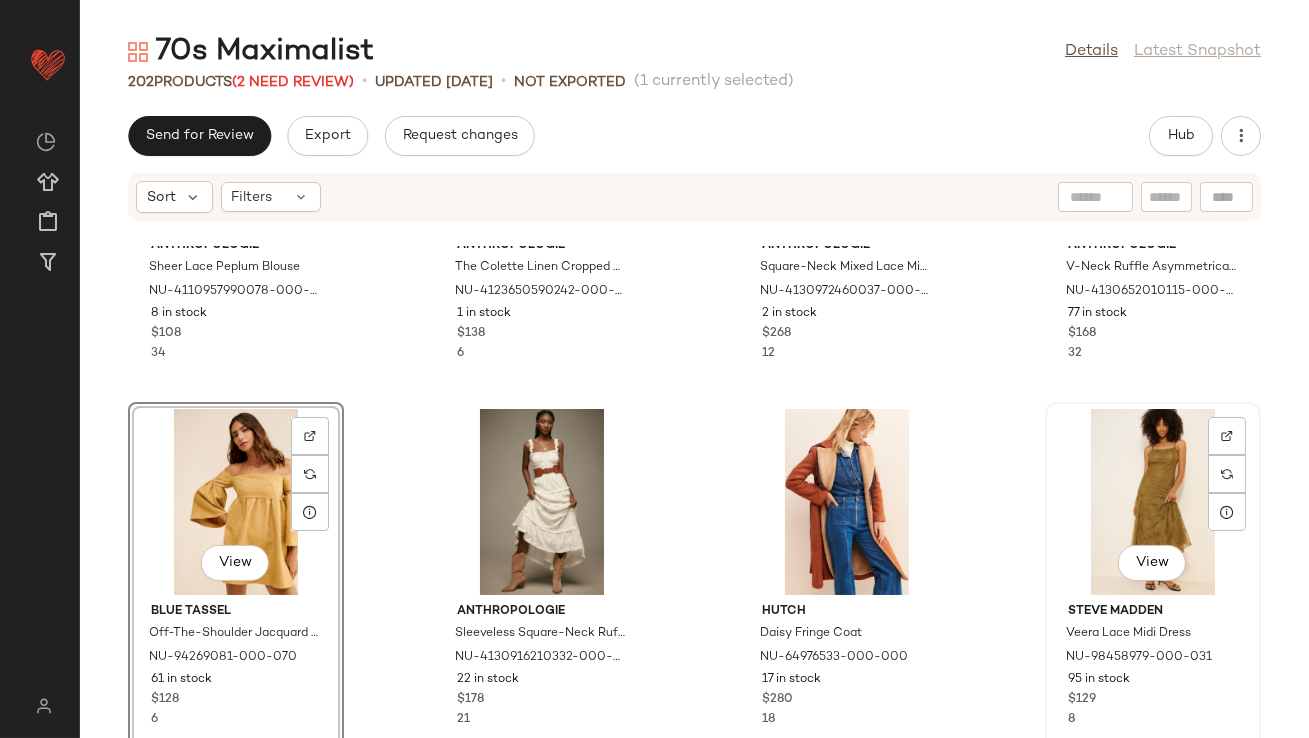 click on "View" 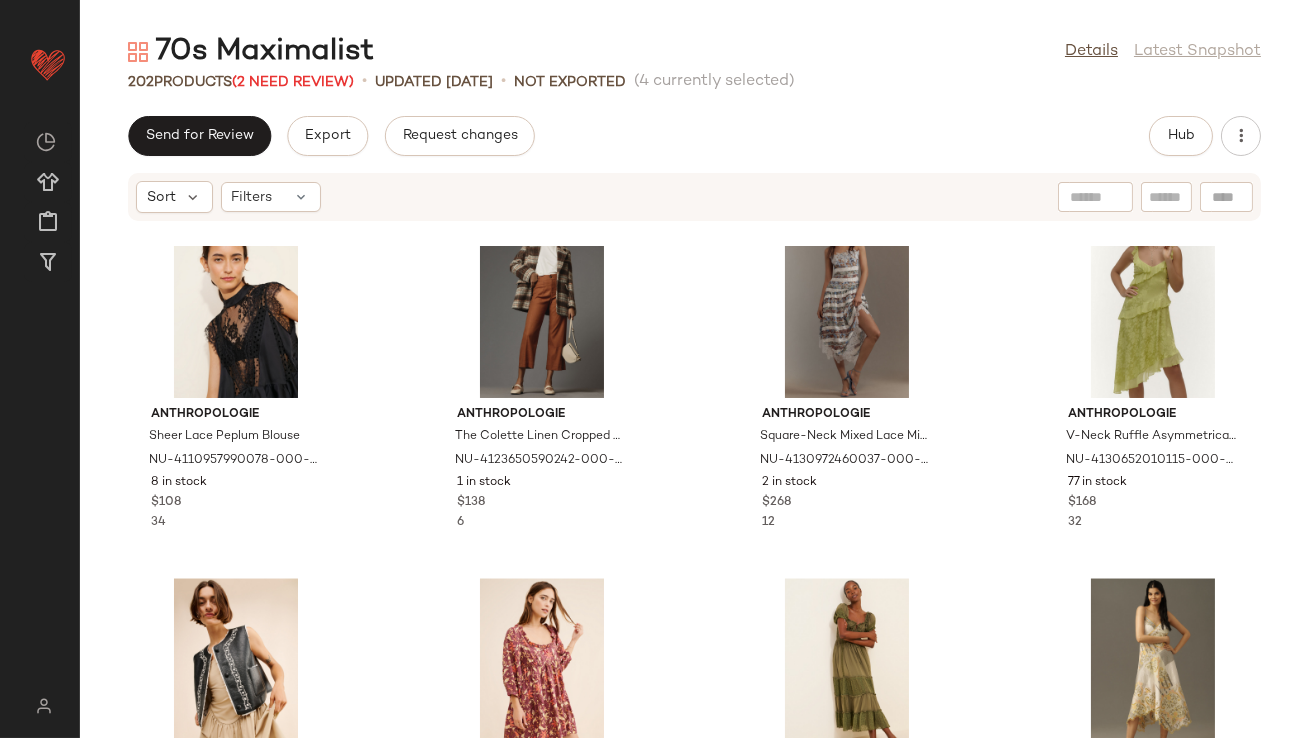 click on "Anthropologie Sheer Lace Peplum Blouse NU-4110957990078-000-001 8 in stock $108 34 Anthropologie The Colette Linen Cropped Pants NU-4123650590242-000-020 1 in stock $138 6 Anthropologie Square-Neck Mixed Lace Midi Dress NU-4130972460037-000-015 2 in stock $268 12 Anthropologie V-Neck Ruffle Asymmetrical Midi Dress NU-4130652010115-000-030 77 in stock $168 32 Free People Travelers Reversible Leather Vest NU-91395483-000-001 53 in stock $128 8 Free People Lola Floral Mini Dress NU-92807551-000-029 47 in stock $128 6 Free People Falling Sun Midi Dress NU-97228464-000-030 1 in stock $198 2 Anthropologie Sleeveless V-Neck Asymmetric Midi Dress NU-4130972460111-000-015 11 in stock $288 5 Free People Smell The Roses Mini Dress NU-79058939-000-011 68 in stock $148 6 Glamorous Multi Crochet Mini Dress NU-68681352-000-000 16 in stock $109 8 Anthropologie Square-Neck Fit & Flare Sweater Mini Dress NU-4130326950033-000-060 26 in stock $168 7 Rachel Antonoff Tanya Pie Dress NU-81132094-000-272 11 in stock $275 2 Pilcro 5" 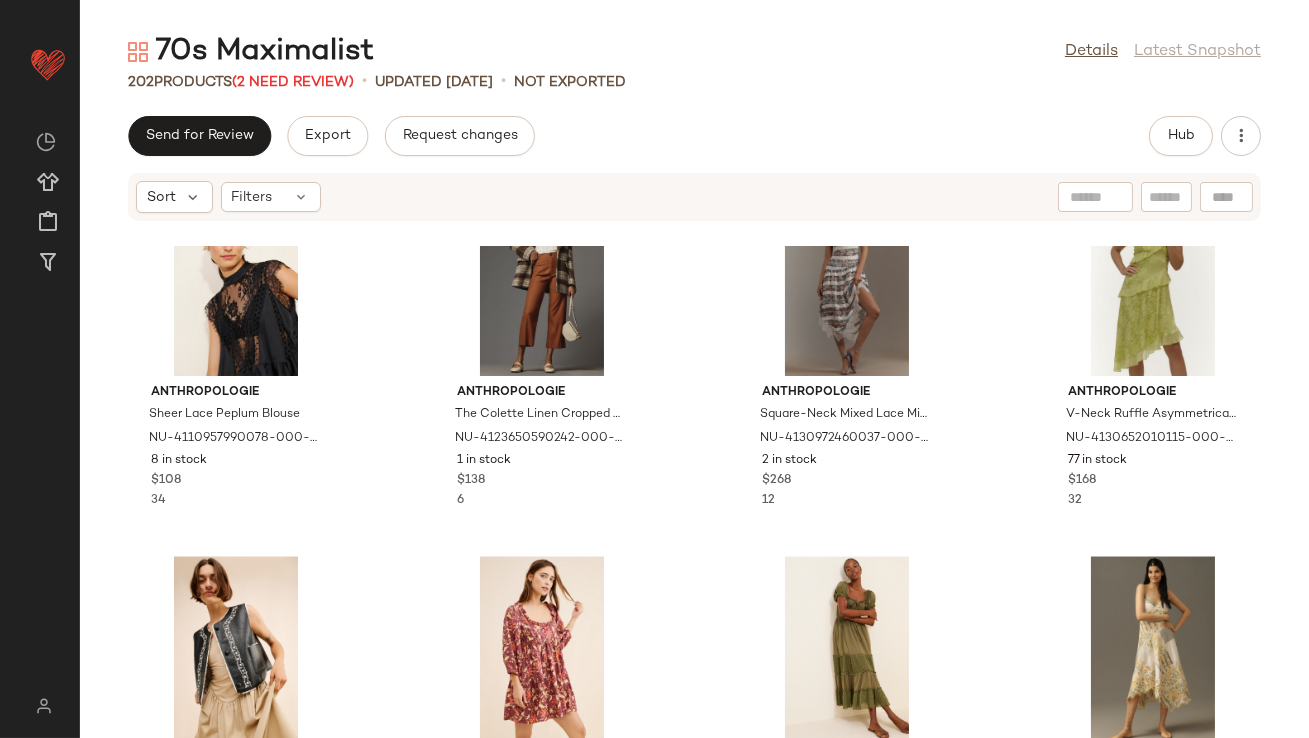 scroll, scrollTop: 9024, scrollLeft: 0, axis: vertical 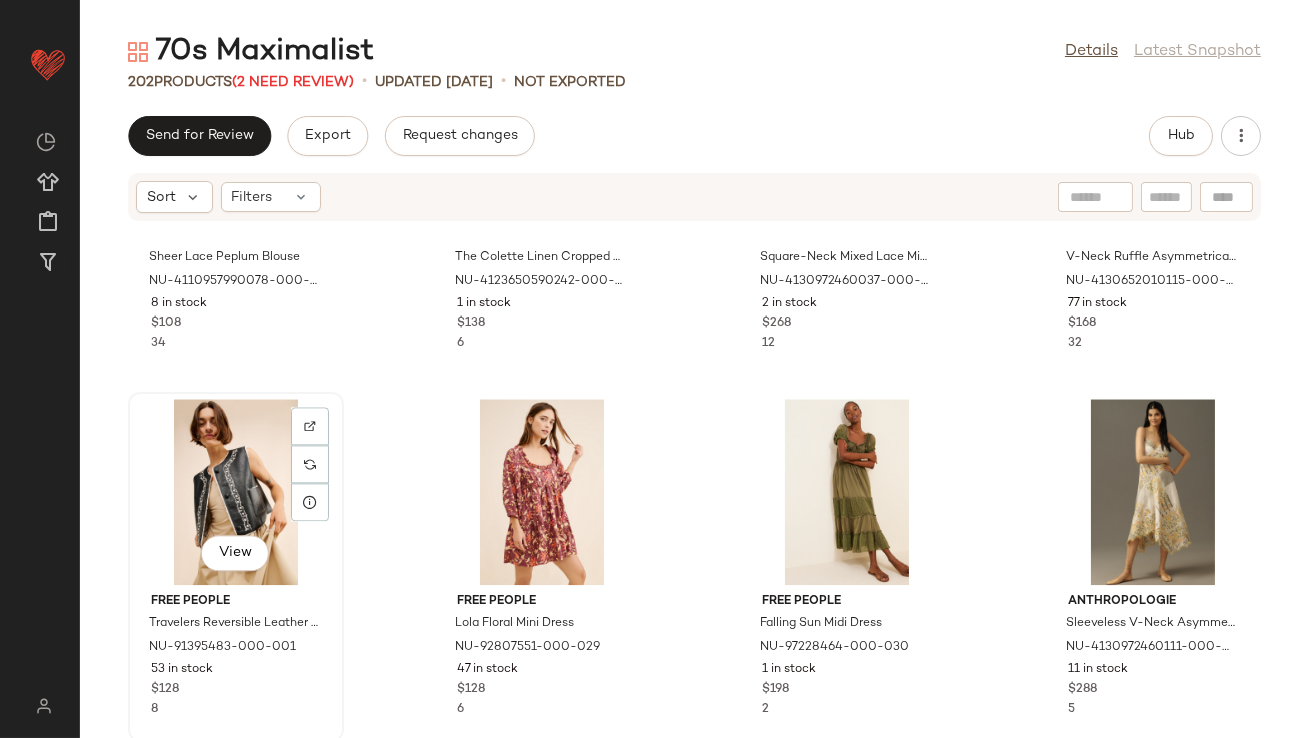 click on "View" 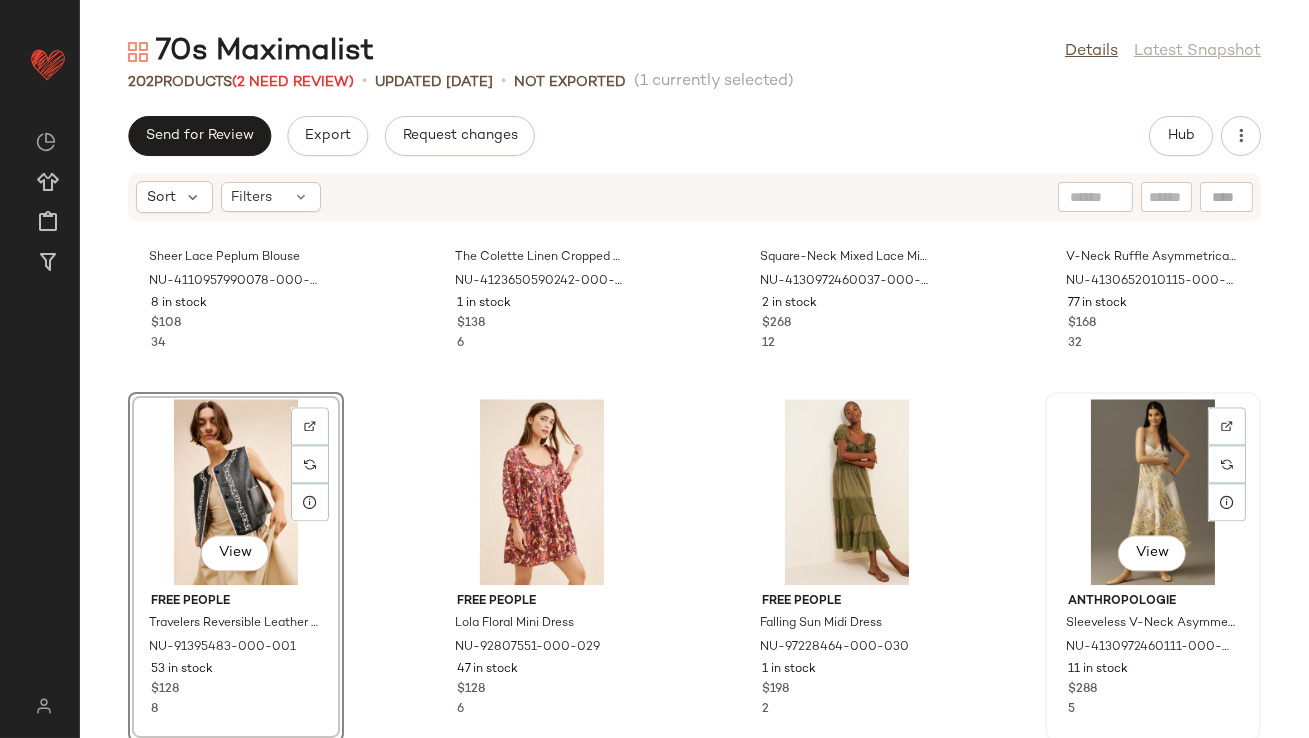 click on "View" 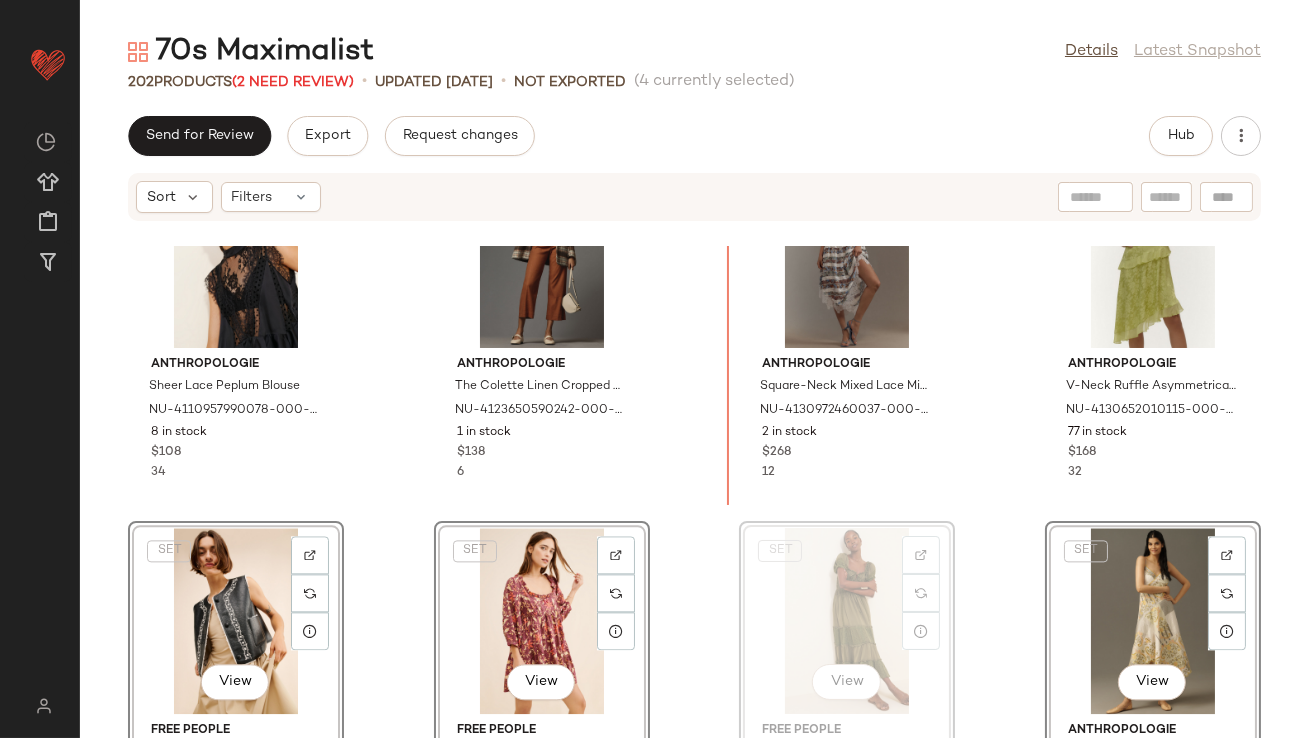 scroll, scrollTop: 8767, scrollLeft: 0, axis: vertical 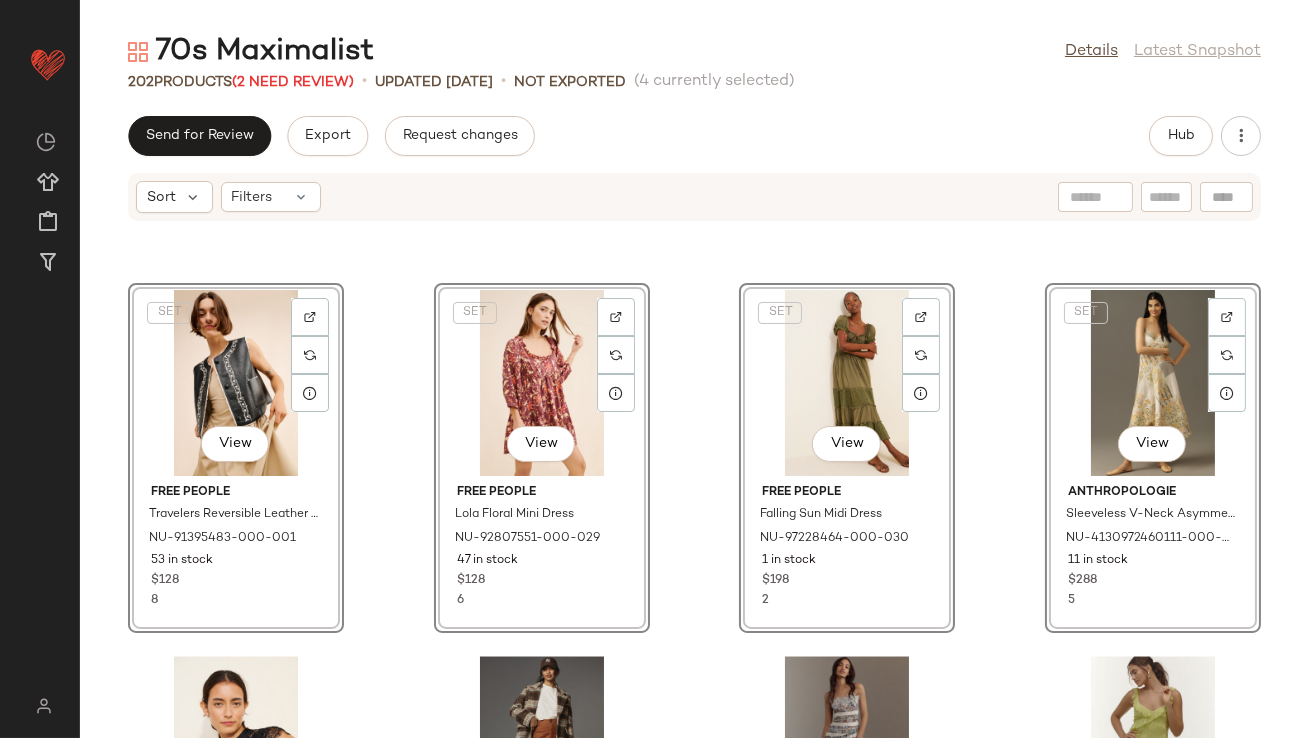 click on "SET   View  Free People Travelers Reversible Leather Vest NU-91395483-000-001 53 in stock $128 8  SET   View  Free People Lola Floral Mini Dress NU-92807551-000-029 47 in stock $128 6  SET   View  Free People Falling Sun Midi Dress NU-97228464-000-030 1 in stock $198 2  SET   View  Anthropologie Sleeveless V-Neck Asymmetric Midi Dress NU-4130972460111-000-015 11 in stock $288 5 Anthropologie Sheer Lace Peplum Blouse NU-4110957990078-000-001 8 in stock $108 34 Anthropologie The Colette Linen Cropped Pants NU-4123650590242-000-020 1 in stock $138 6 Anthropologie Square-Neck Mixed Lace Midi Dress NU-4130972460037-000-015 2 in stock $268 12 Anthropologie V-Neck Ruffle Asymmetrical Midi Dress NU-4130652010115-000-030 77 in stock $168 32 Free People Smell The Roses Mini Dress NU-79058939-000-011 68 in stock $148 6 Glamorous Multi Crochet Mini Dress NU-68681352-000-000 16 in stock $109 8 Anthropologie Square-Neck Fit & Flare Sweater Mini Dress NU-4130326950033-000-060 26 in stock $168 7 Rachel Antonoff 11 in stock" 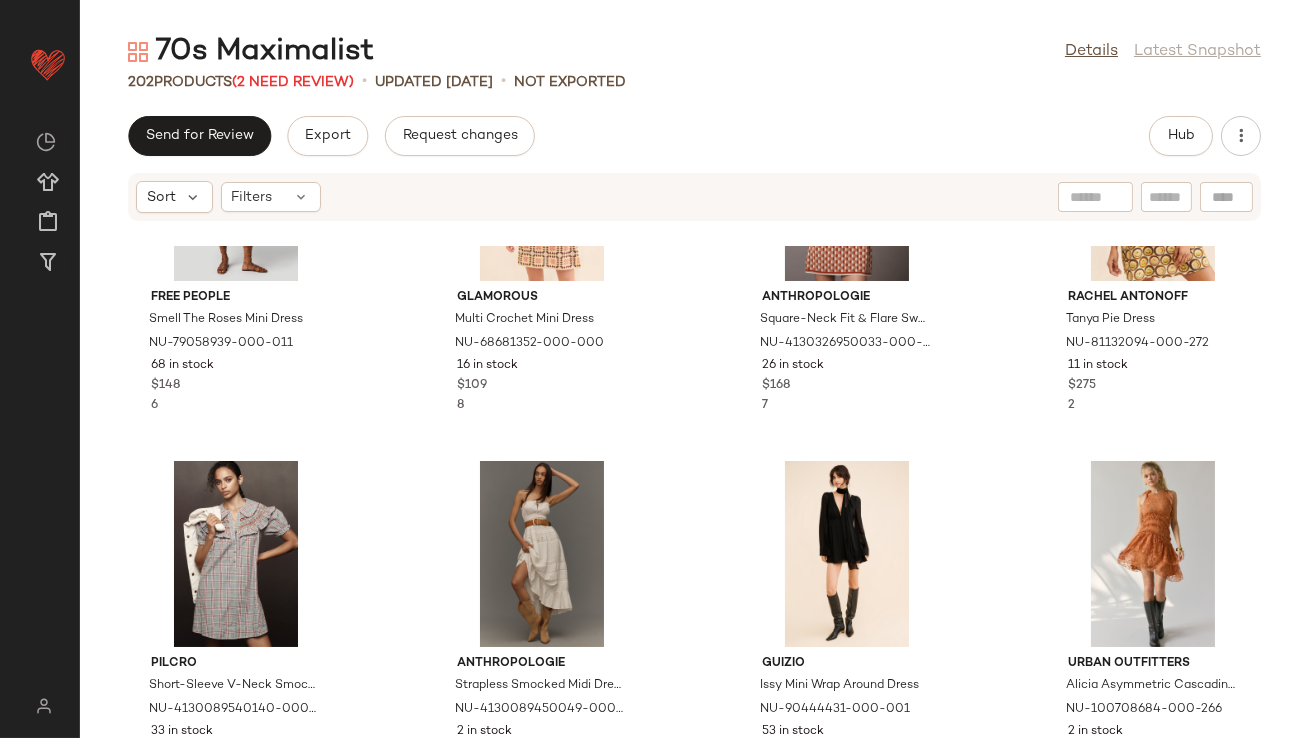 scroll, scrollTop: 9543, scrollLeft: 0, axis: vertical 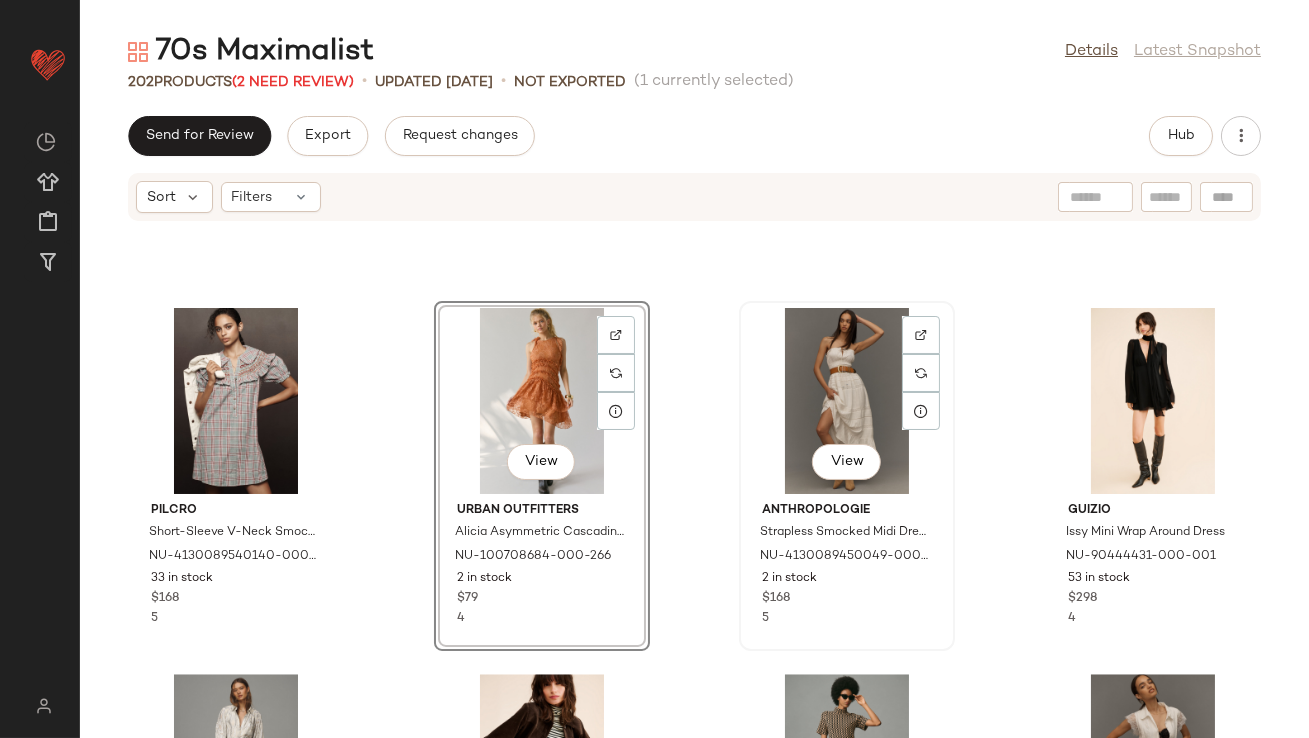 click on "View" 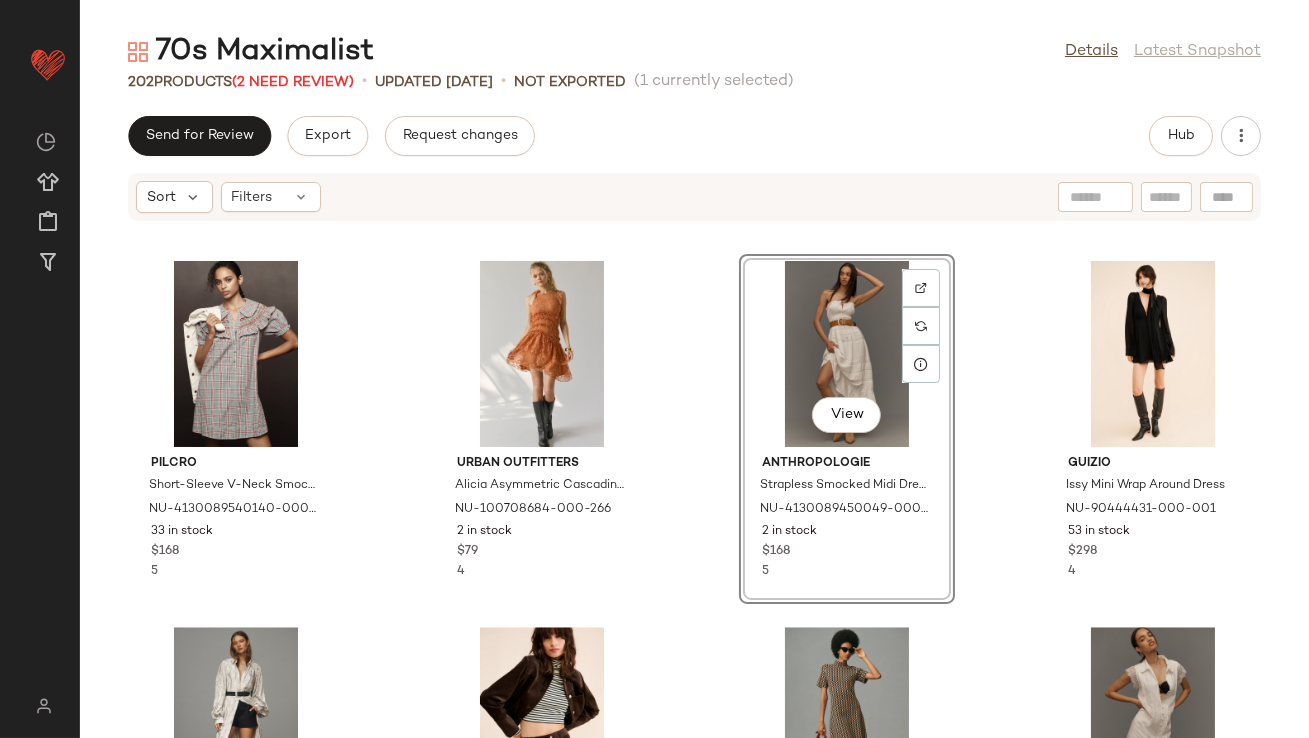 scroll, scrollTop: 9890, scrollLeft: 0, axis: vertical 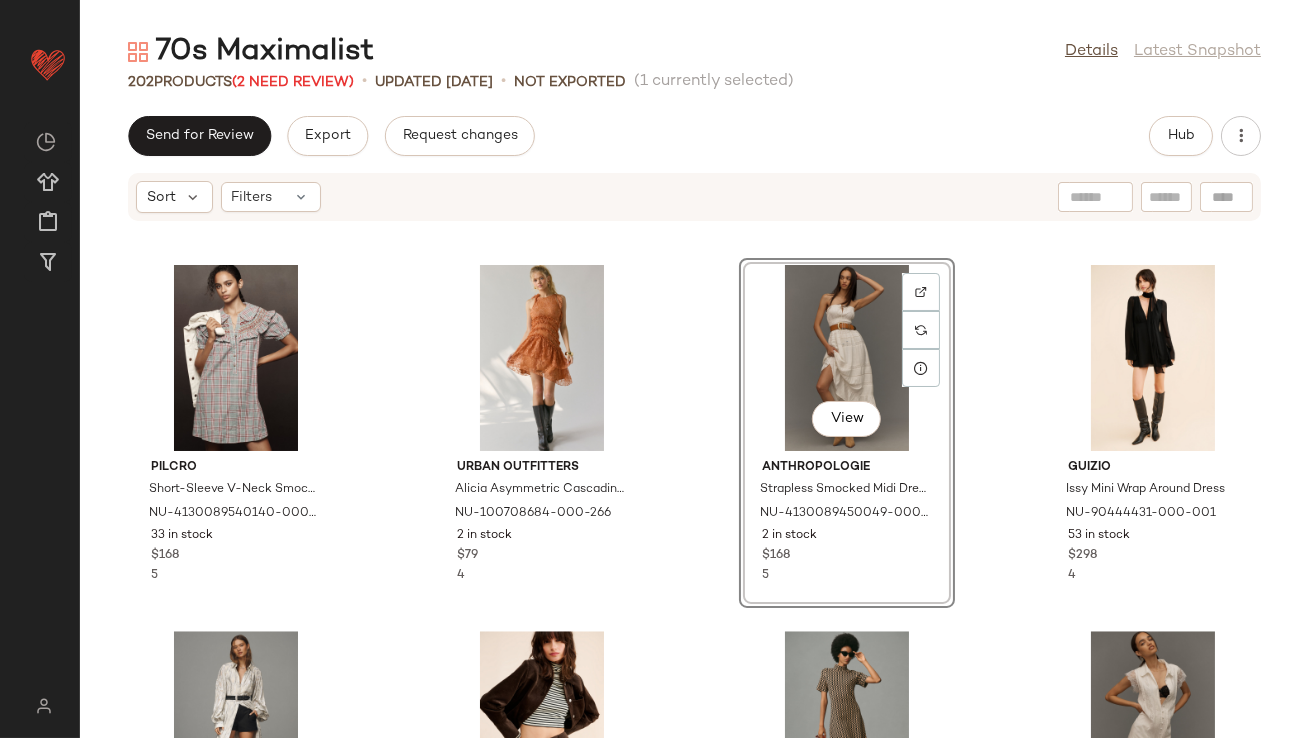 click on "View" 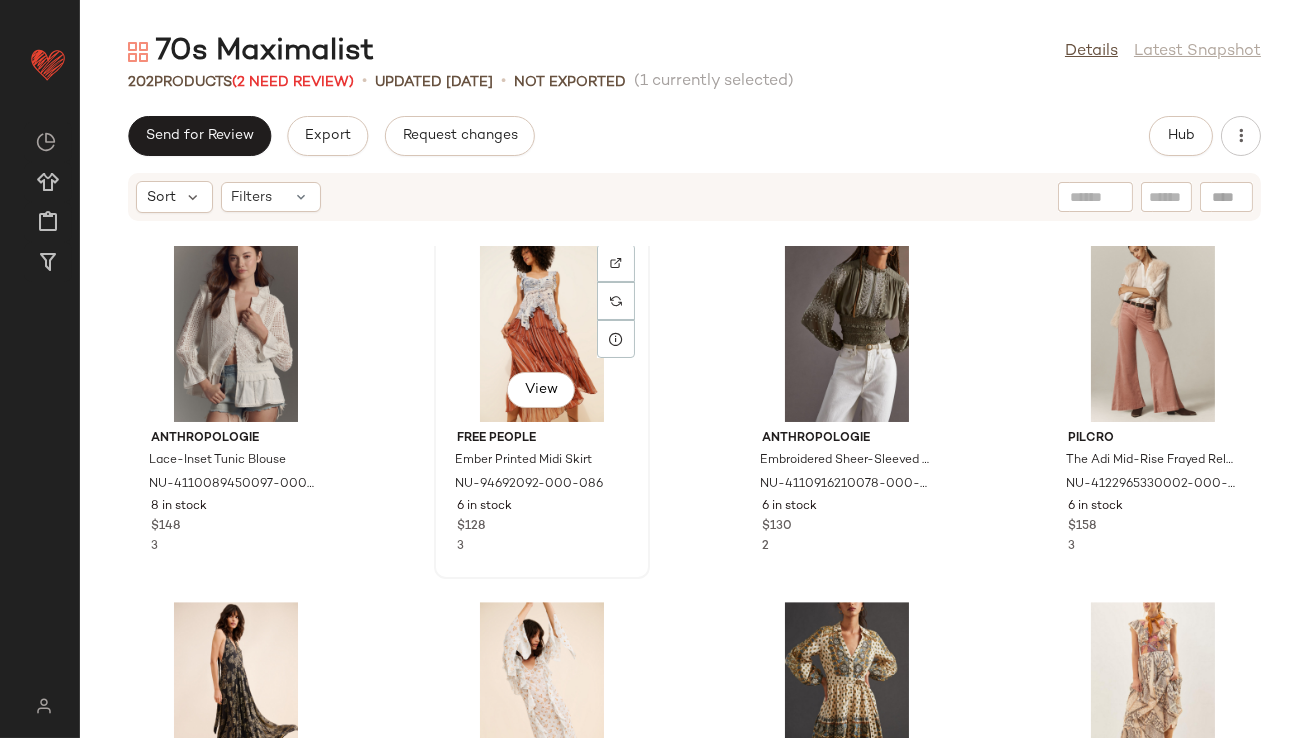 scroll, scrollTop: 11588, scrollLeft: 0, axis: vertical 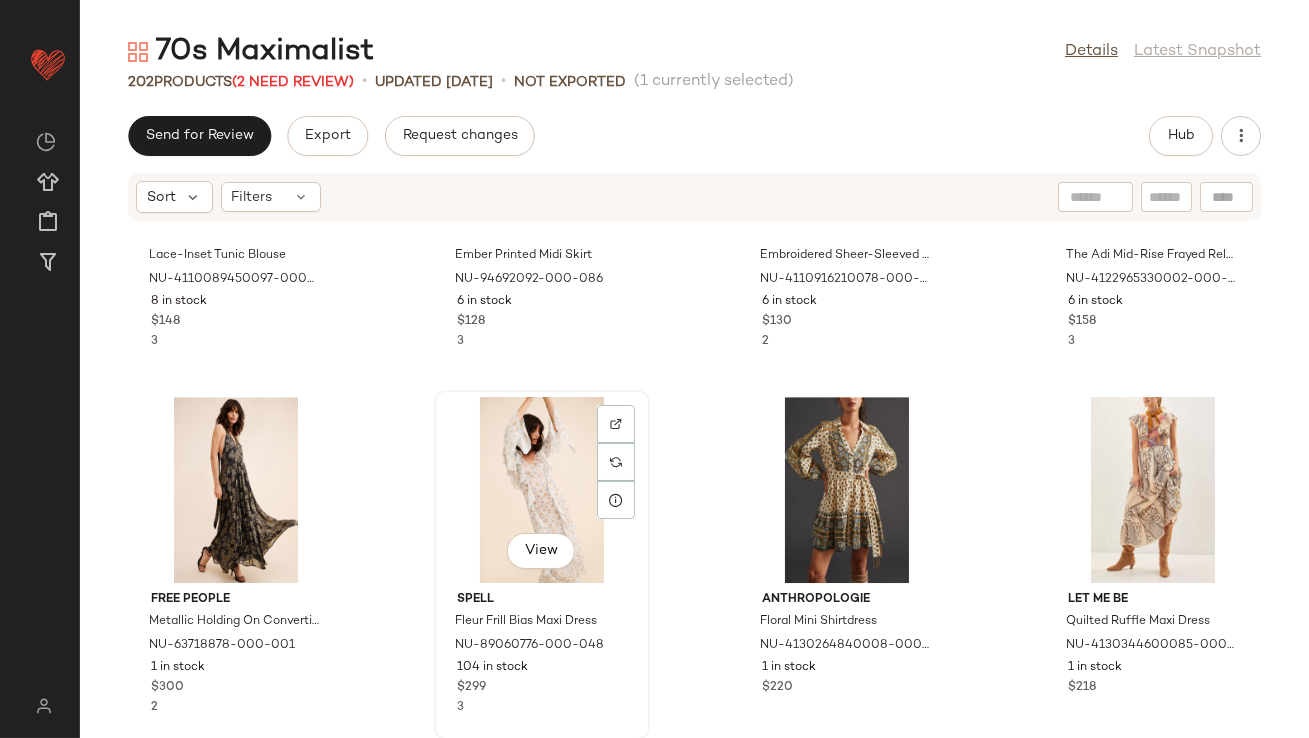 click on "View" 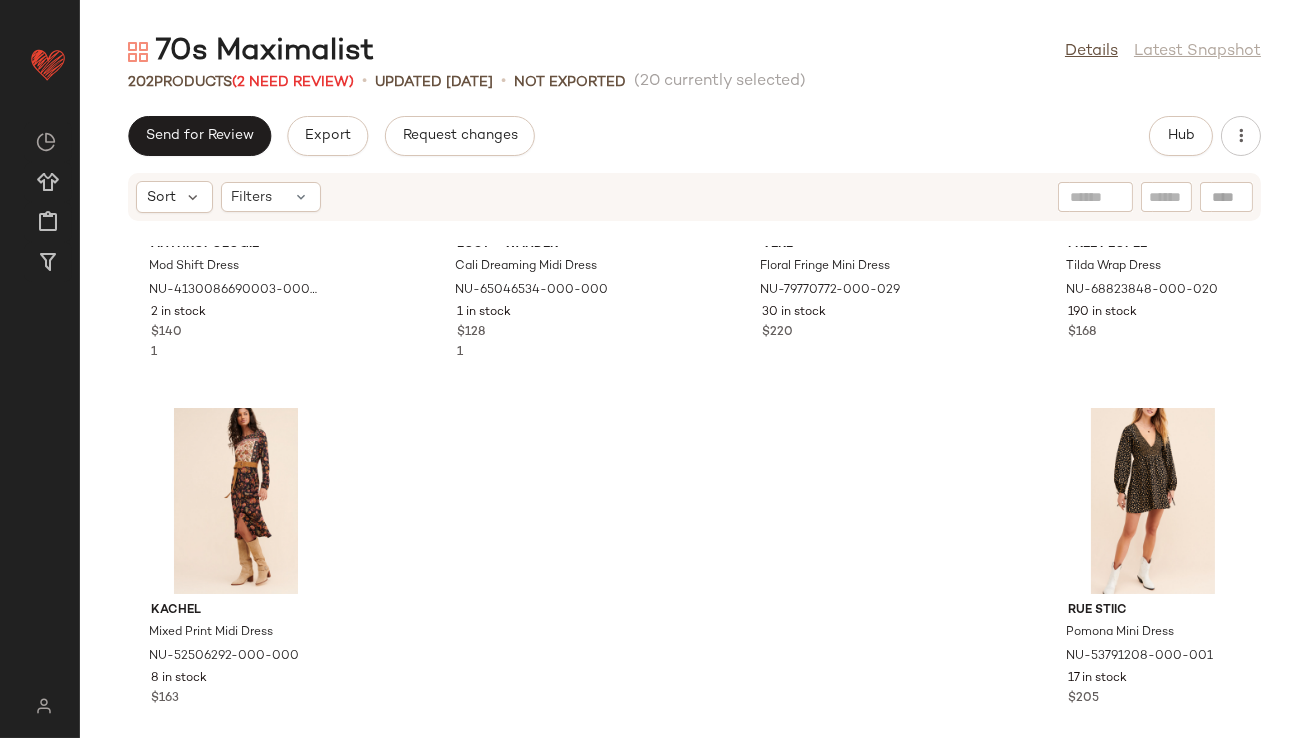scroll, scrollTop: 18177, scrollLeft: 0, axis: vertical 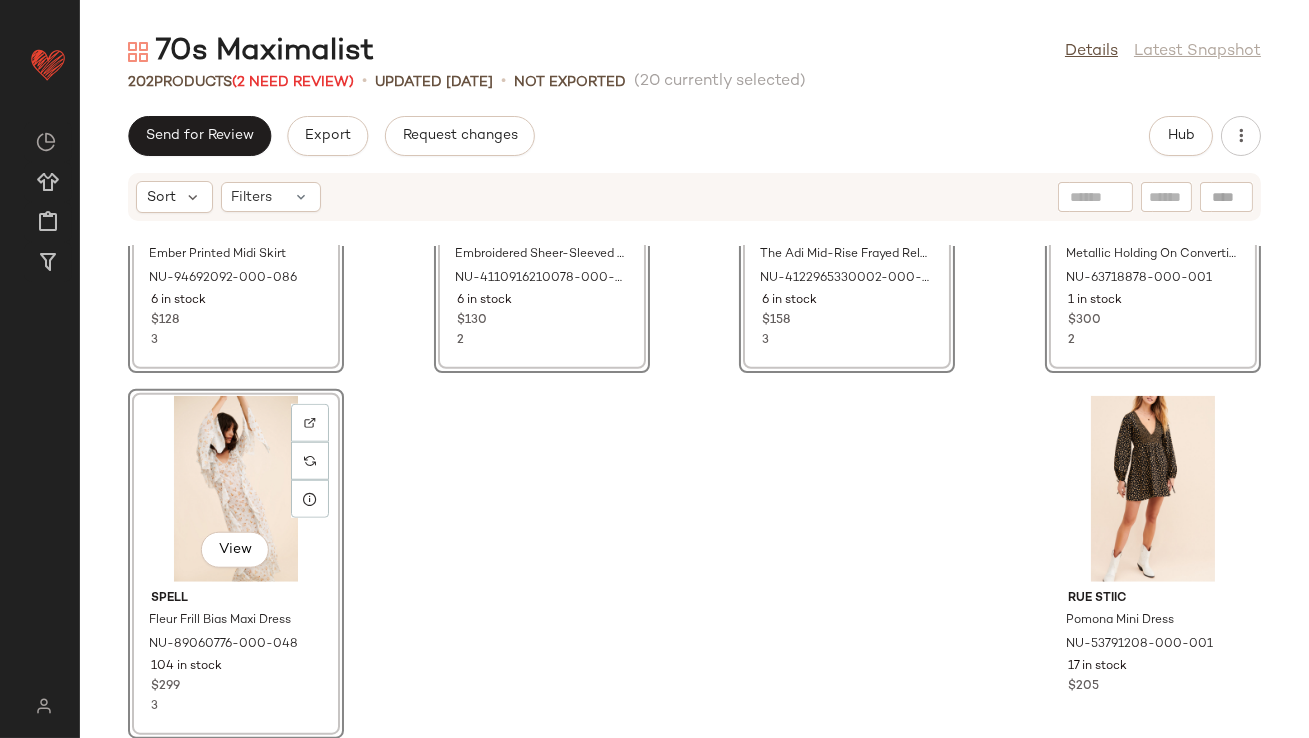 click on "View  Free People Ember Printed Midi Skirt NU-94692092-000-086 6 in stock $128 3  View  Anthropologie Embroidered Sheer-Sleeved Blouse NU-4110916210078-000-030 6 in stock $130 2  View  Pilcro The Adi Mid-Rise Frayed Relaxed Flare Jeans: Velvet Edition NU-4122965330002-000-066 6 in stock $158 3  View  Free People Metallic Holding On Convertible Maxi Dress NU-63718878-000-001 1 in stock $300 2  View  Spell Fleur Frill Bias Maxi Dress NU-89060776-000-048 104 in stock $299 3 Rue Stiic Pomona Mini Dress NU-53791208-000-001 17 in stock $205" 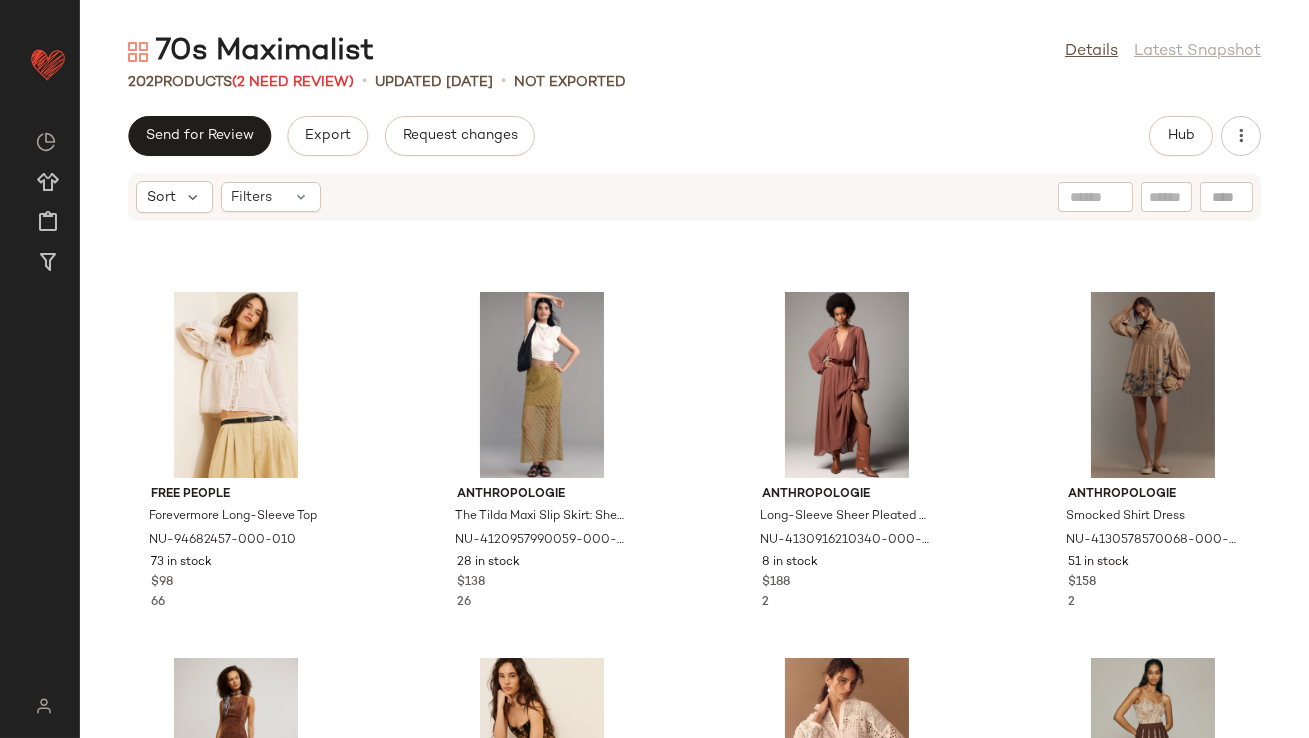 scroll, scrollTop: 0, scrollLeft: 0, axis: both 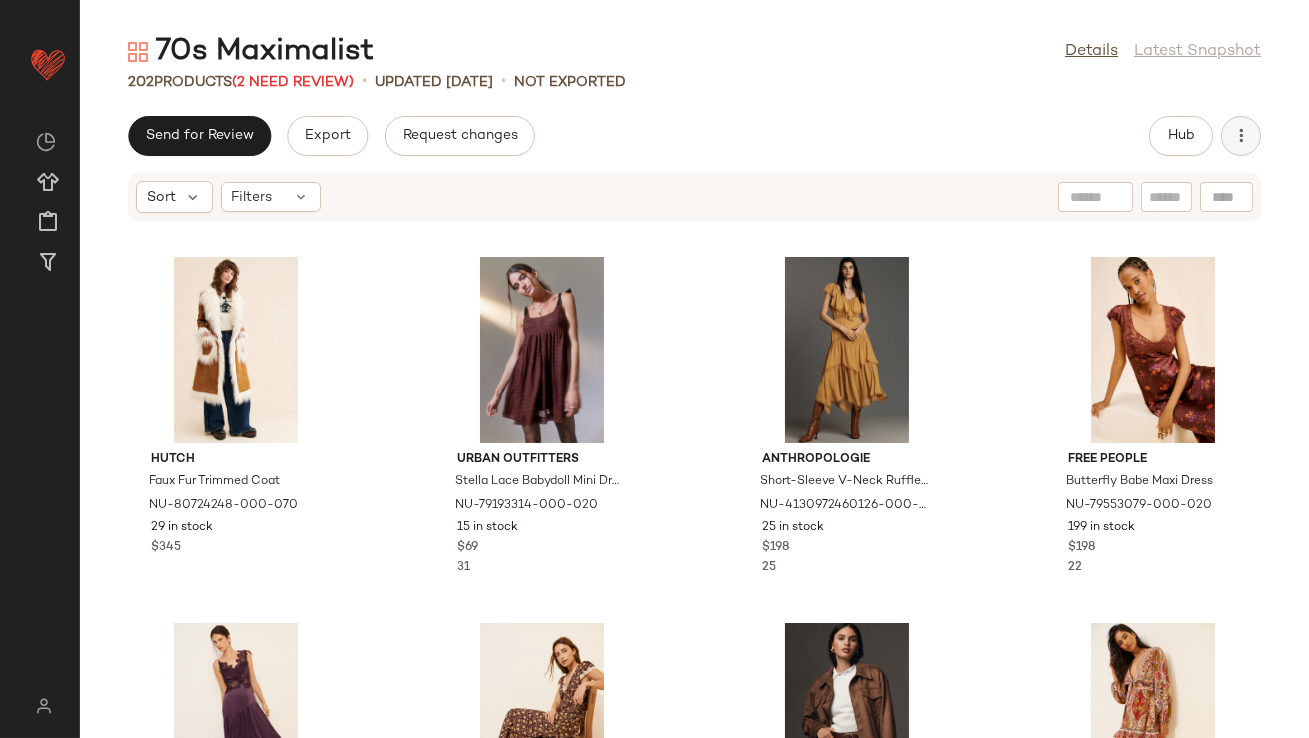 click 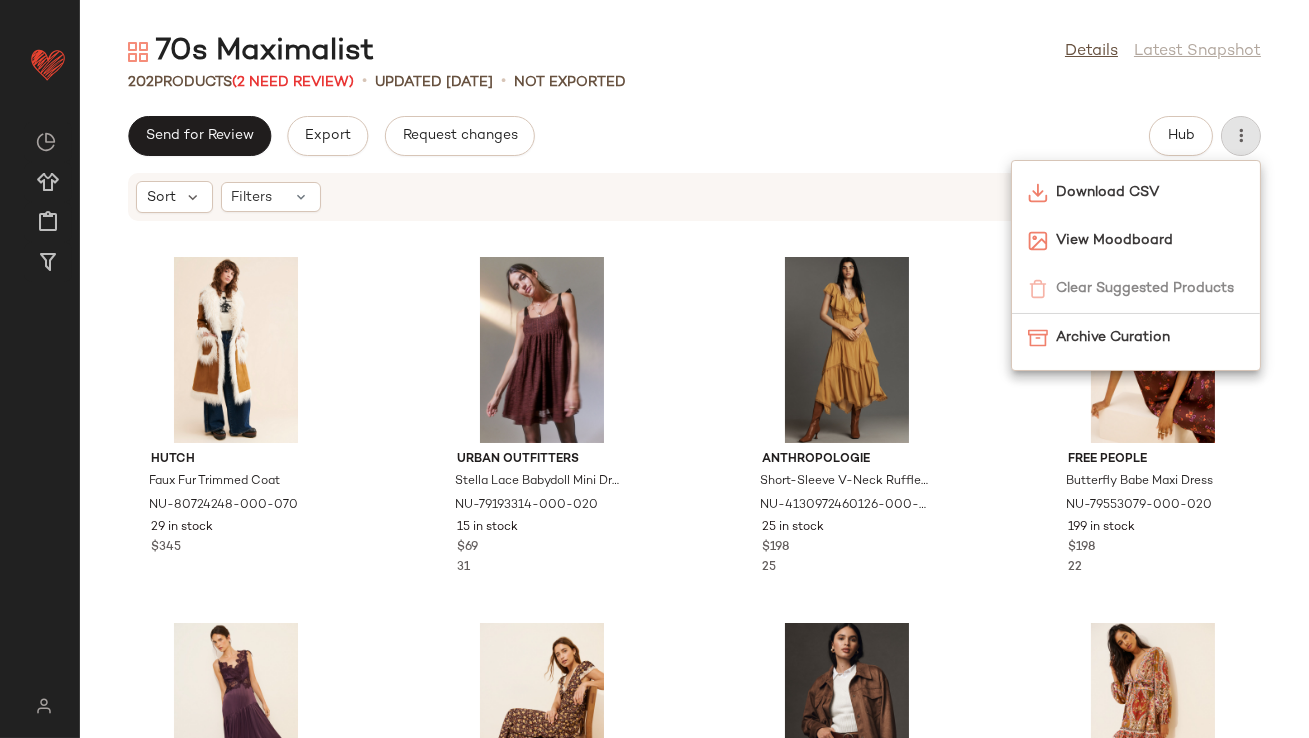 click on "Send for Review   Export   Request changes   Hub" 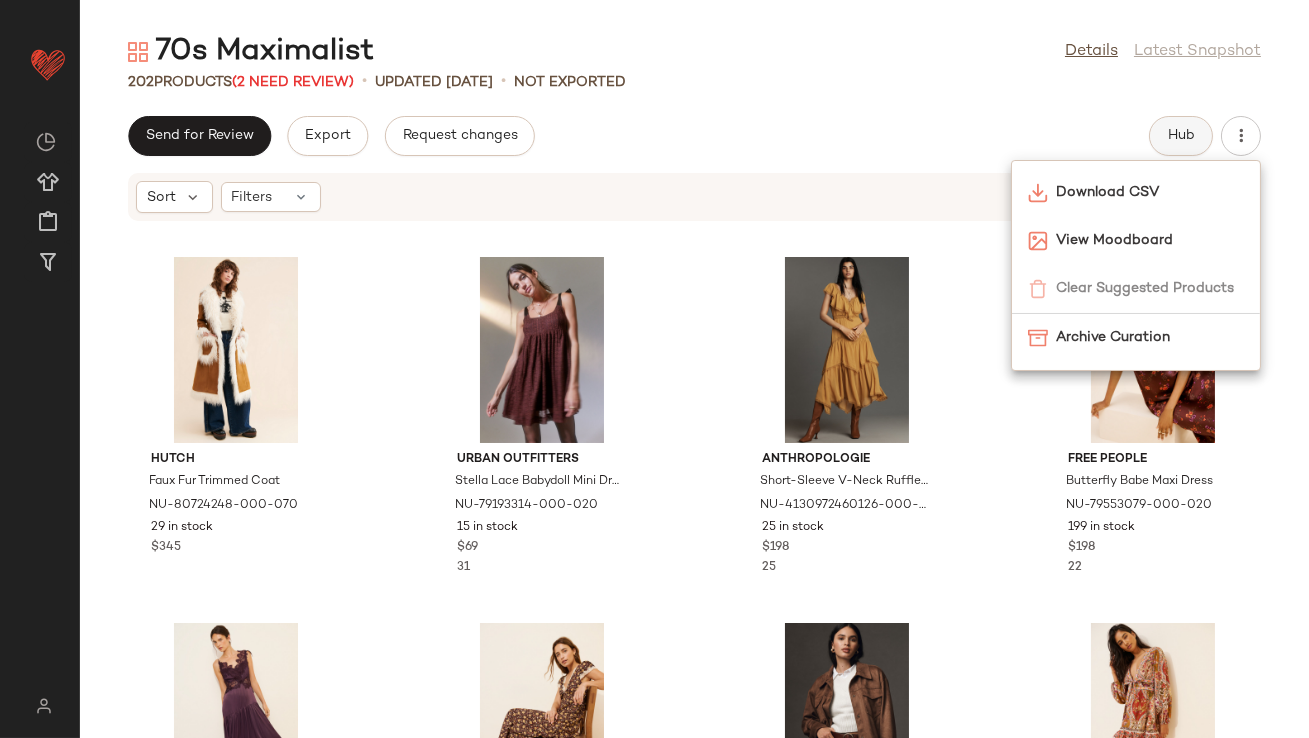 click on "Hub" at bounding box center (1181, 136) 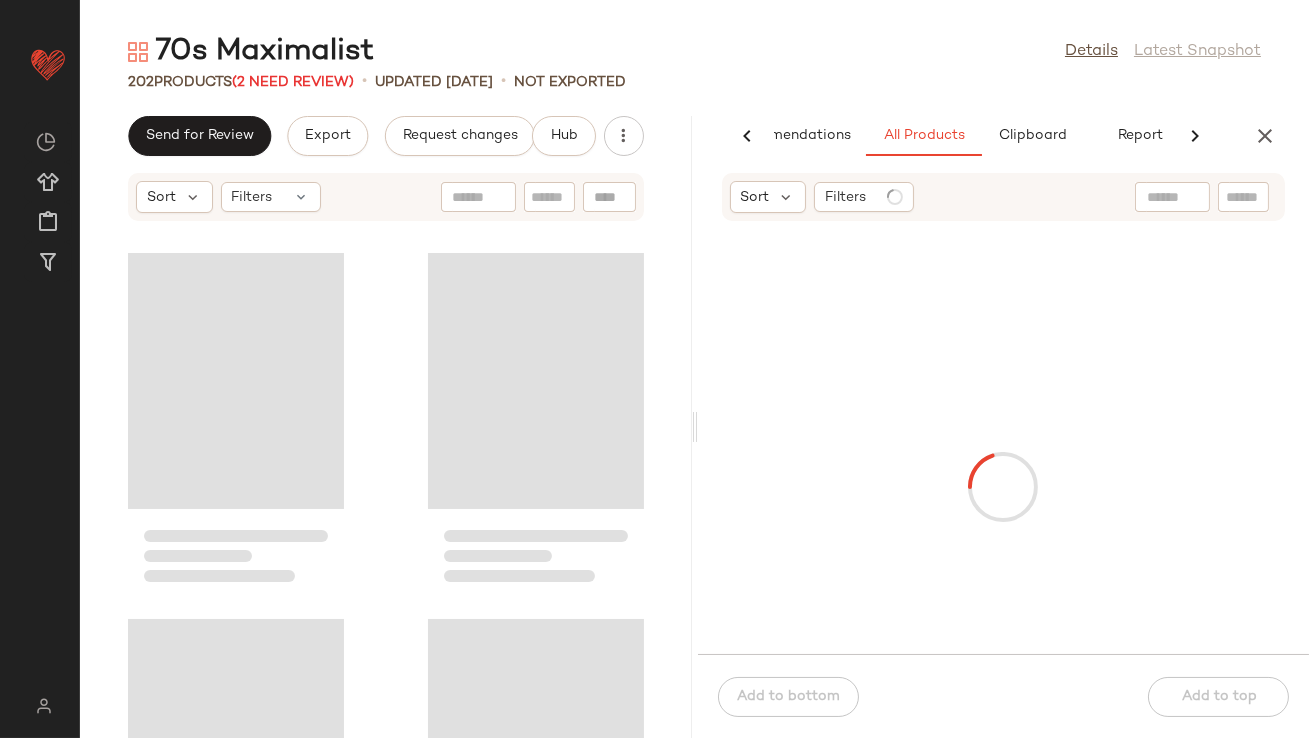 scroll, scrollTop: 0, scrollLeft: 112, axis: horizontal 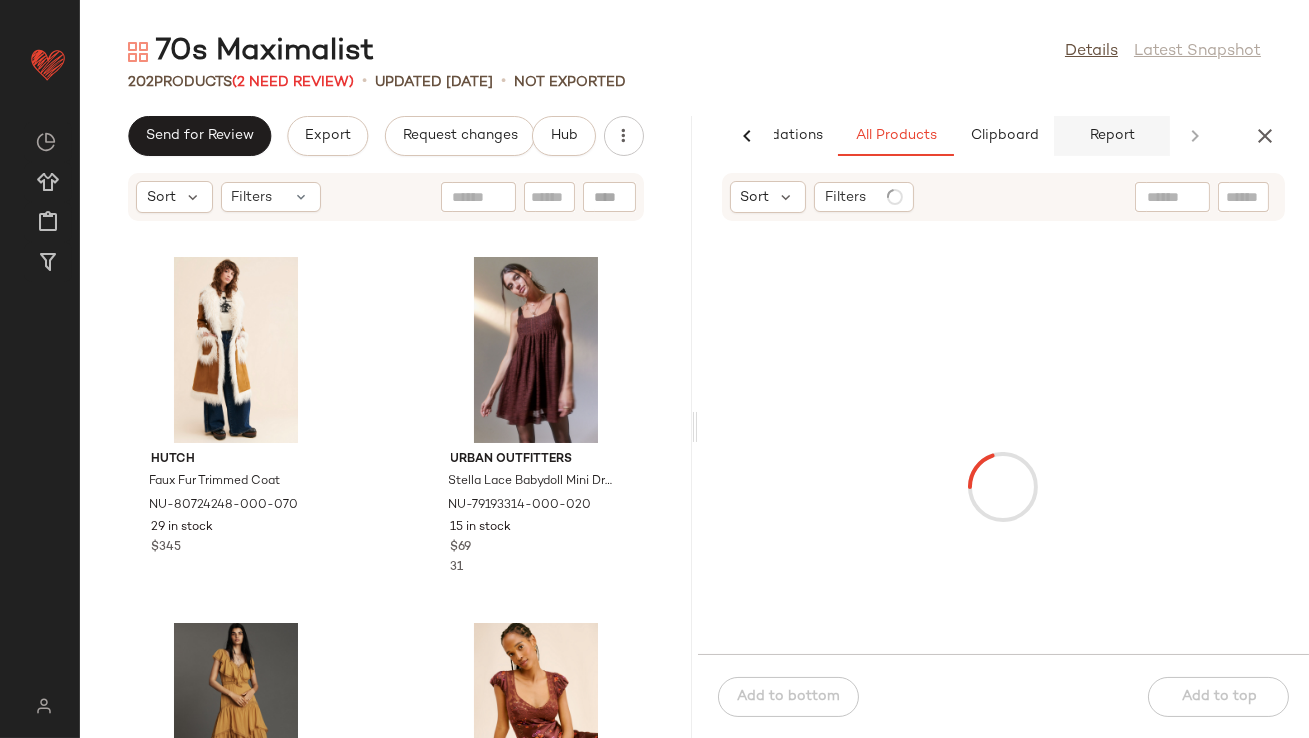 click on "Report" 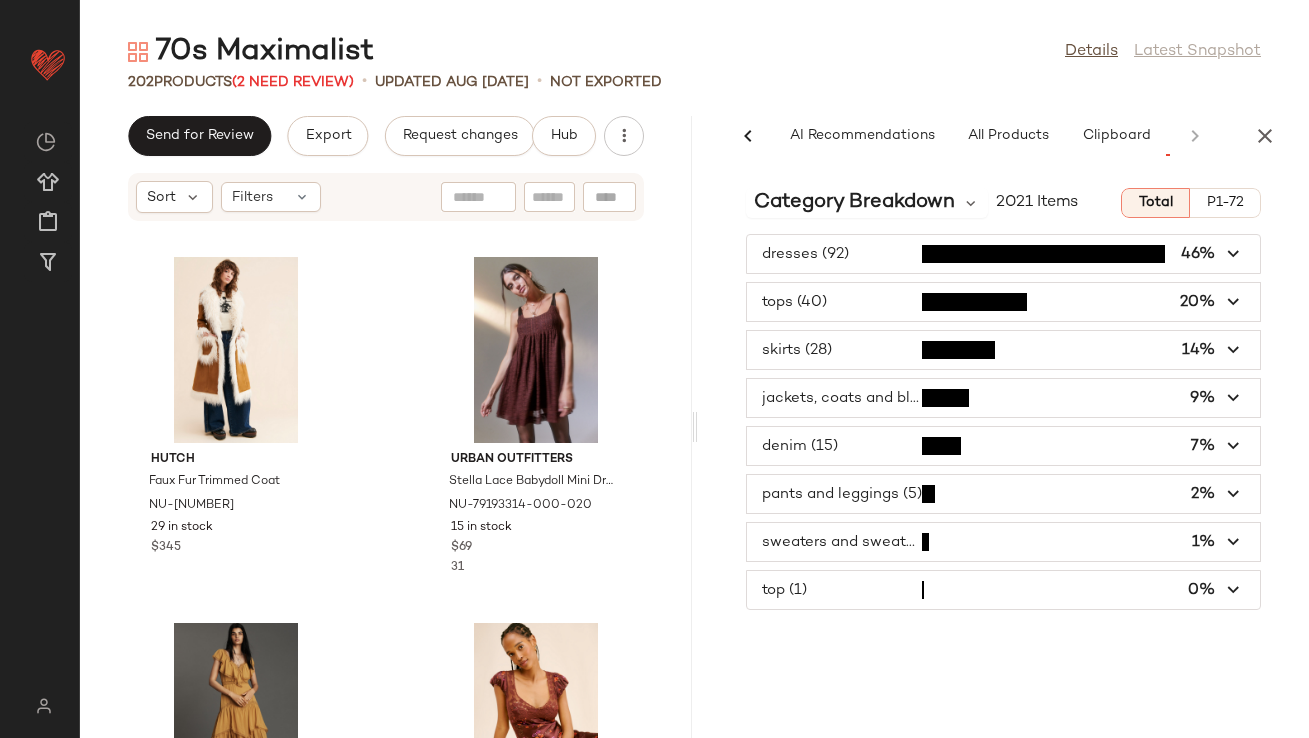 scroll, scrollTop: 0, scrollLeft: 0, axis: both 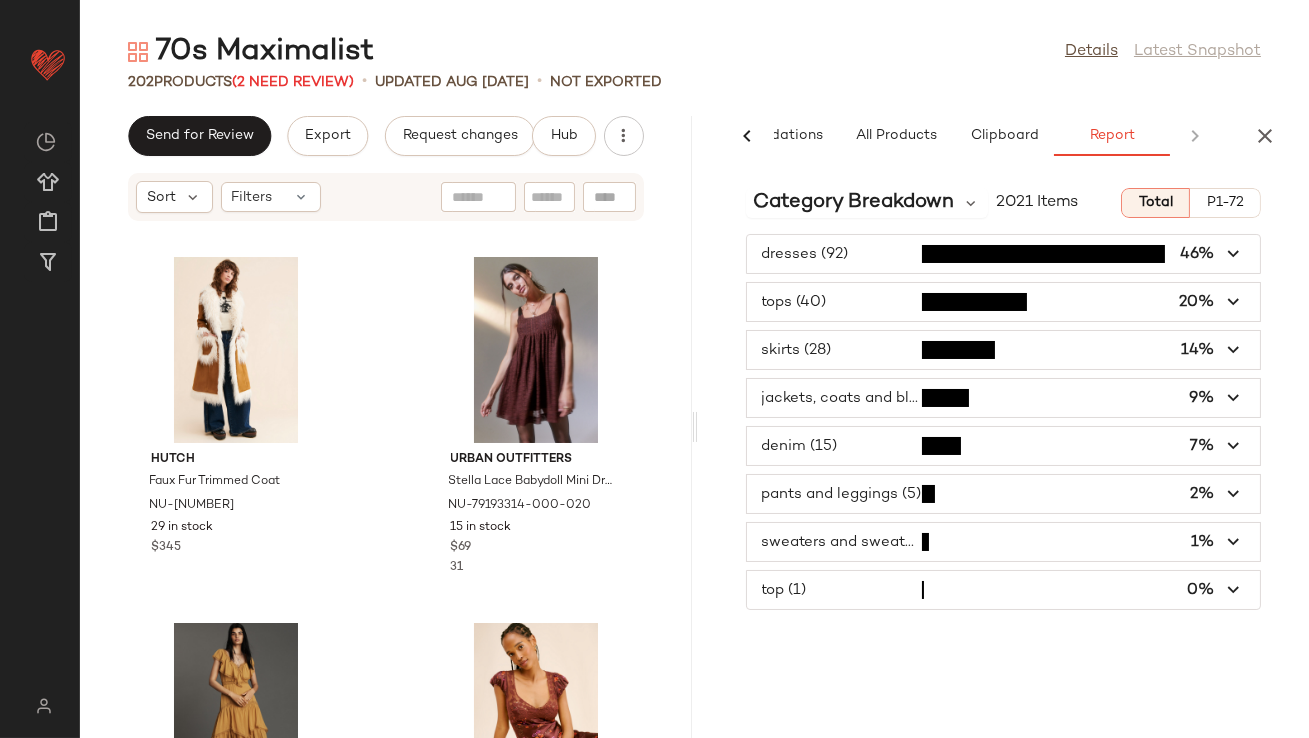 click at bounding box center [1004, 590] 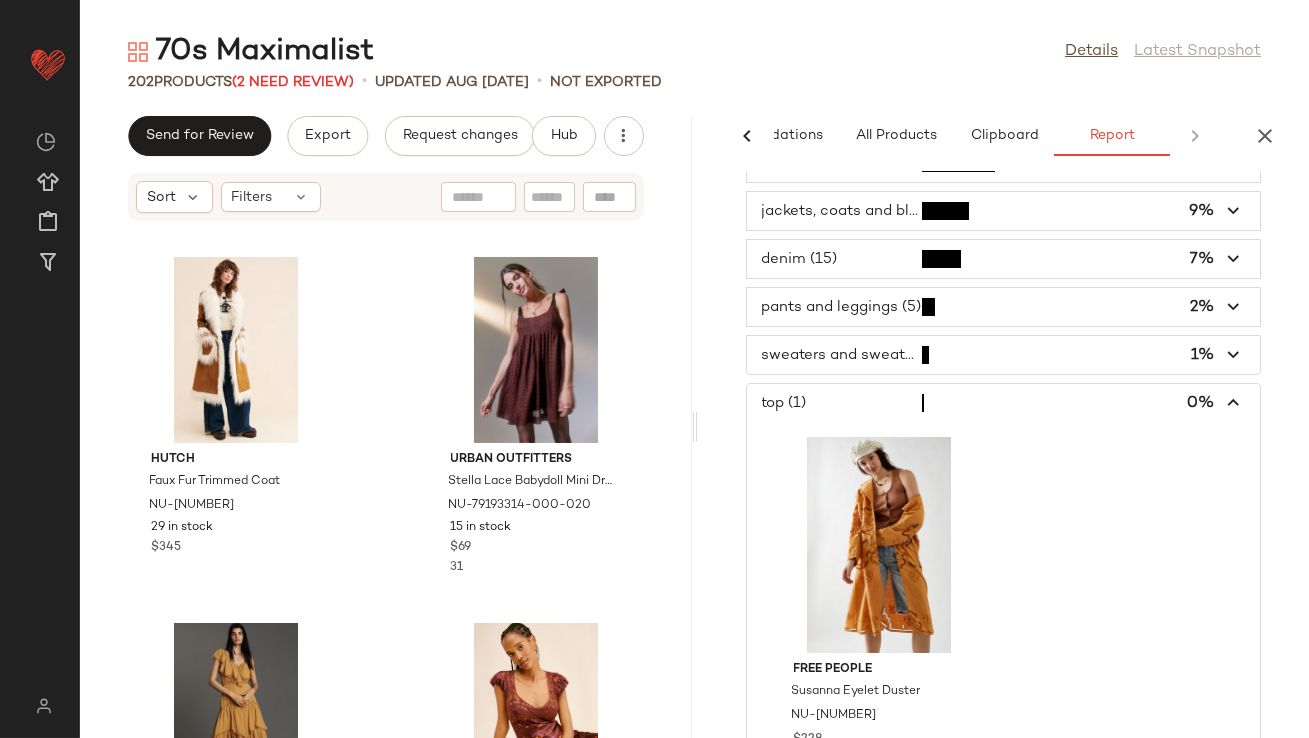 scroll, scrollTop: 244, scrollLeft: 0, axis: vertical 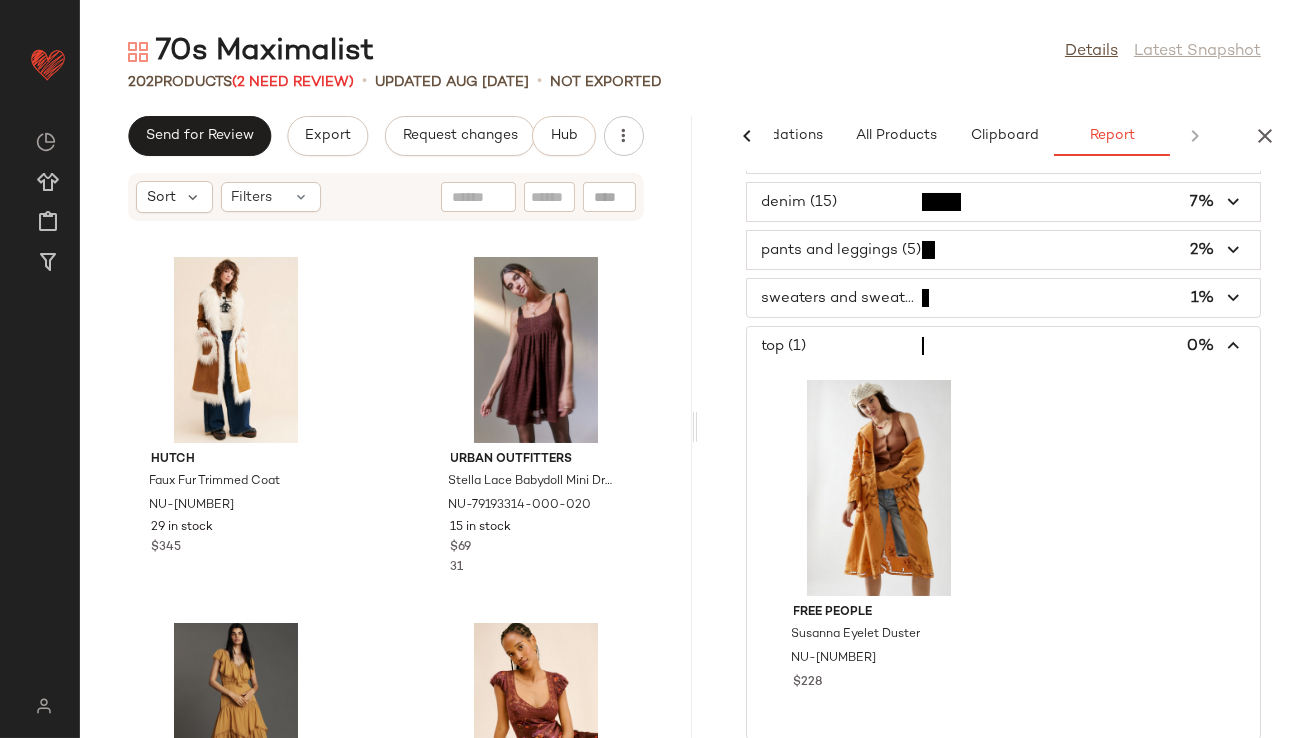 click at bounding box center (1004, 346) 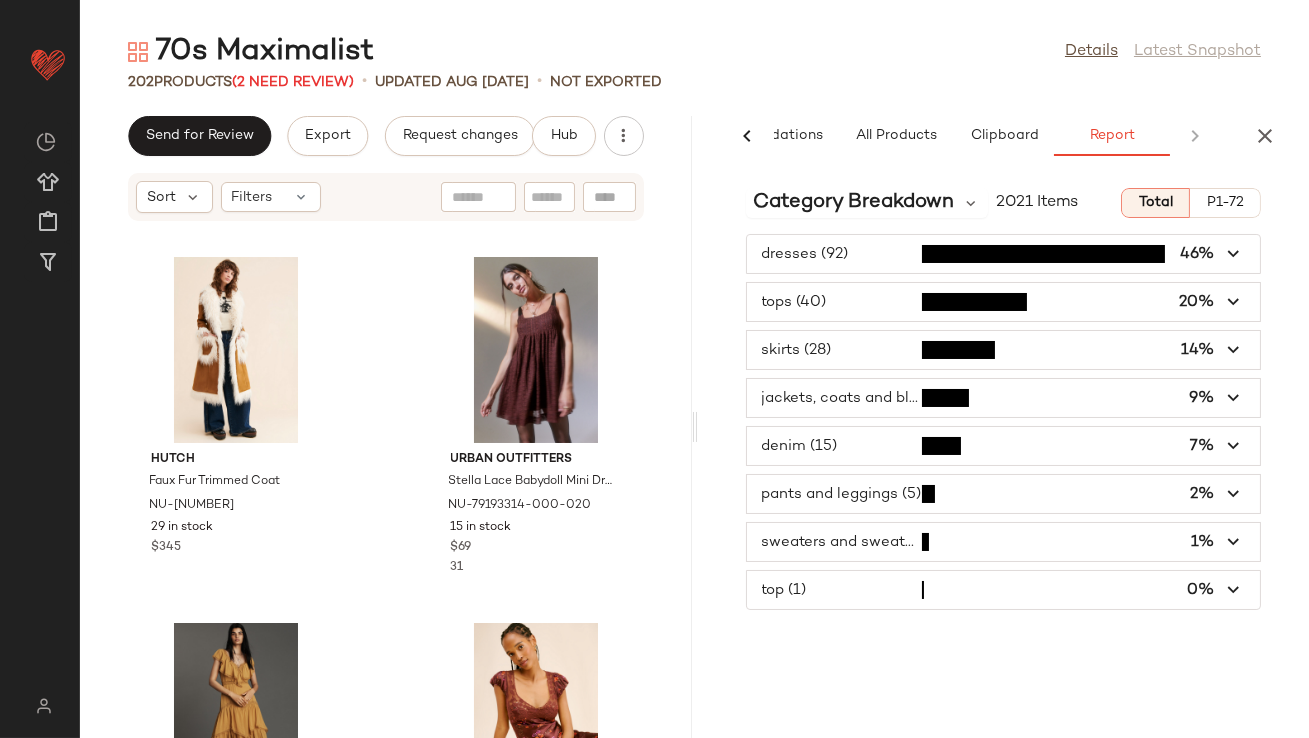 scroll, scrollTop: 0, scrollLeft: 0, axis: both 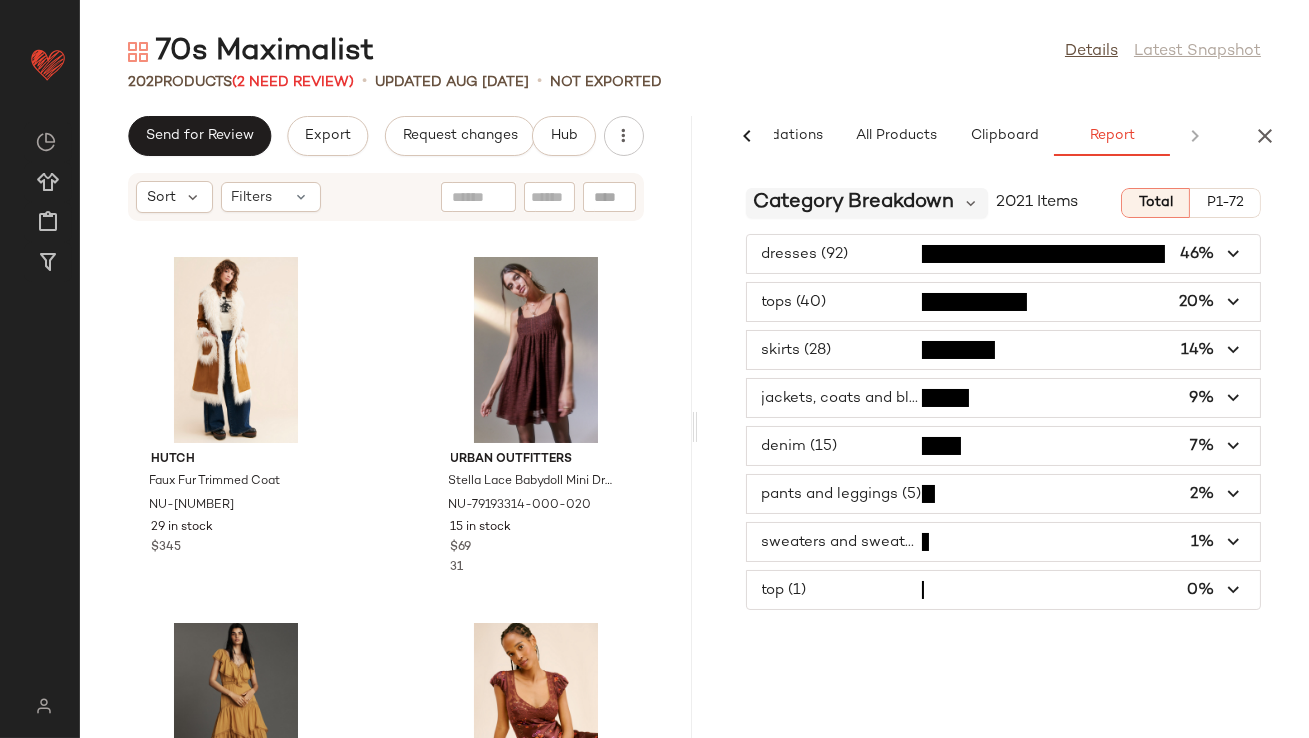 click on "Category Breakdown" at bounding box center [854, 203] 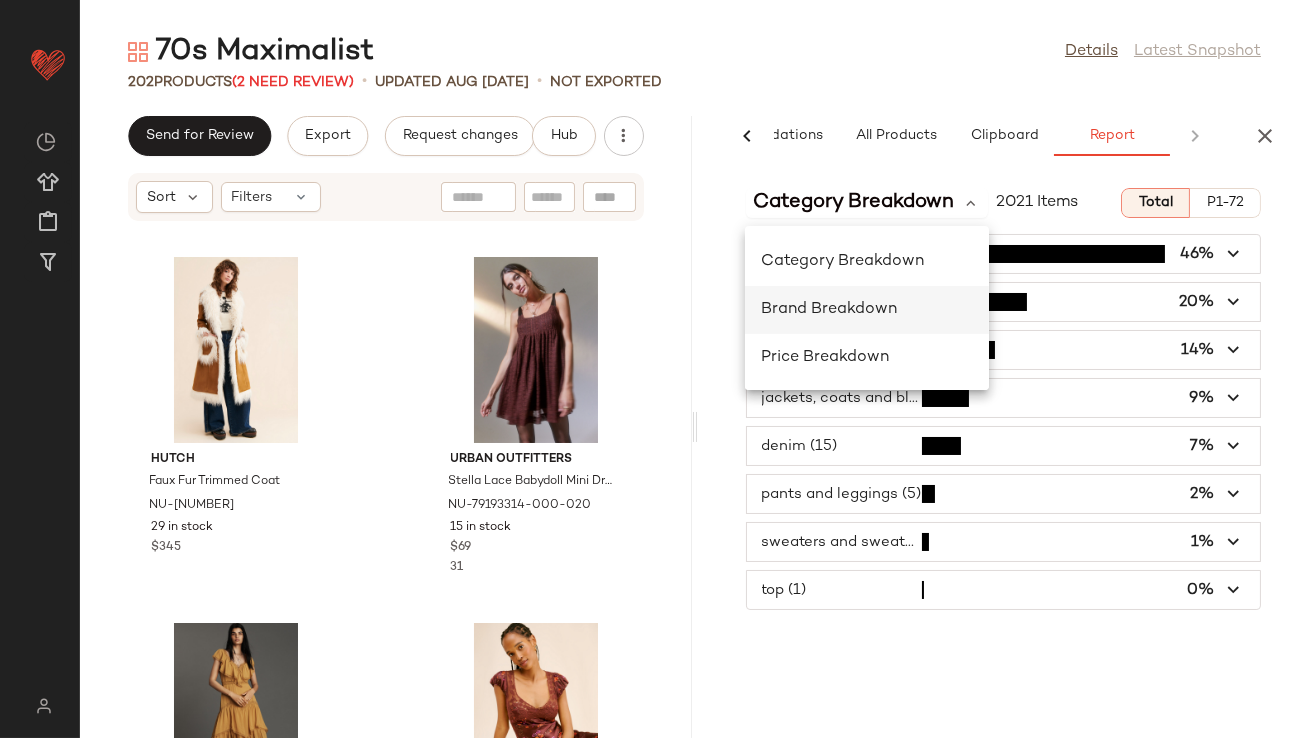 click on "Brand Breakdown" 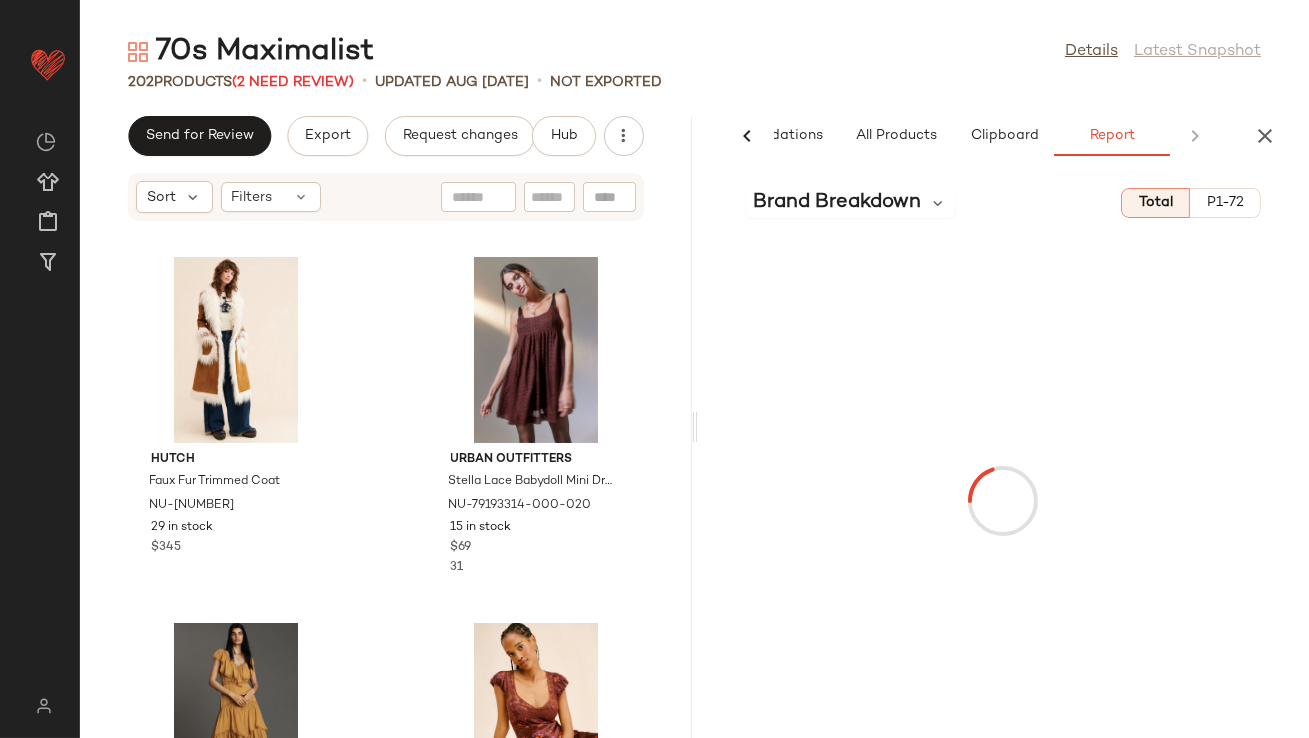 click on "70s Maximalist  Details   Latest Snapshot" 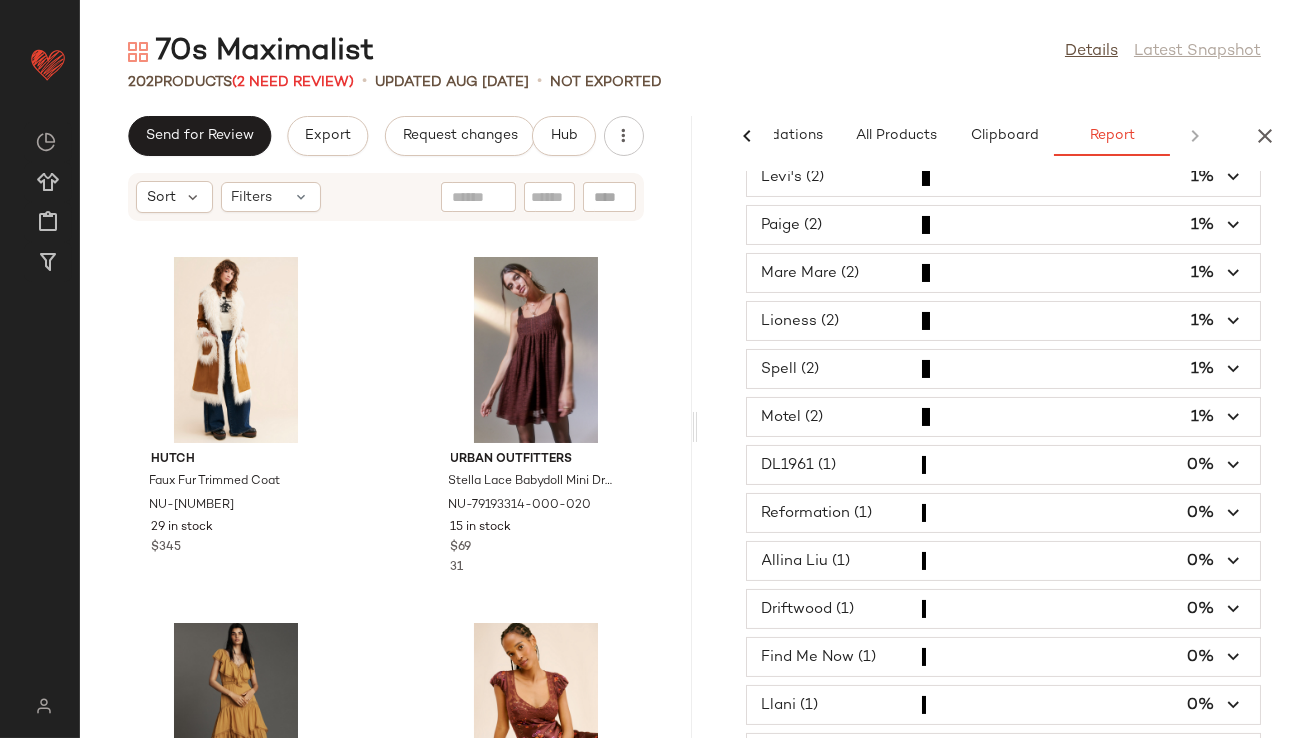 scroll, scrollTop: 0, scrollLeft: 0, axis: both 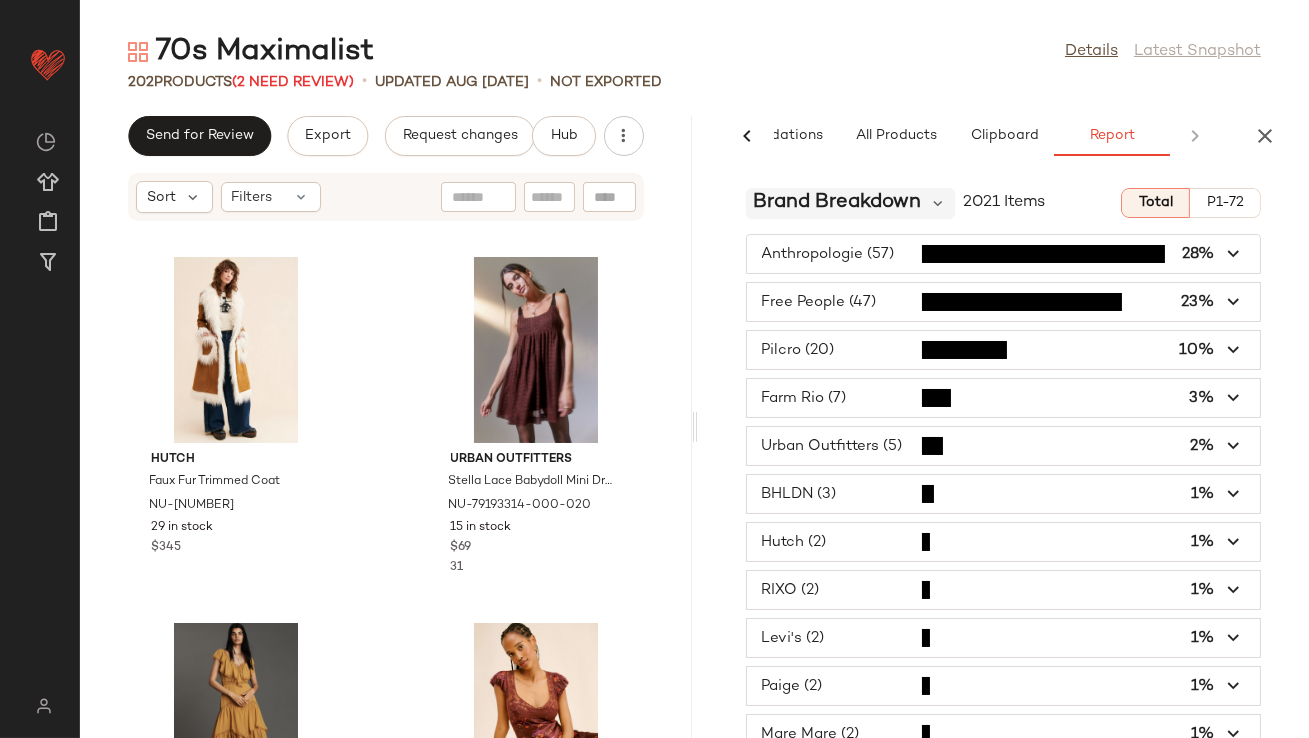 click on "Brand Breakdown" at bounding box center [838, 203] 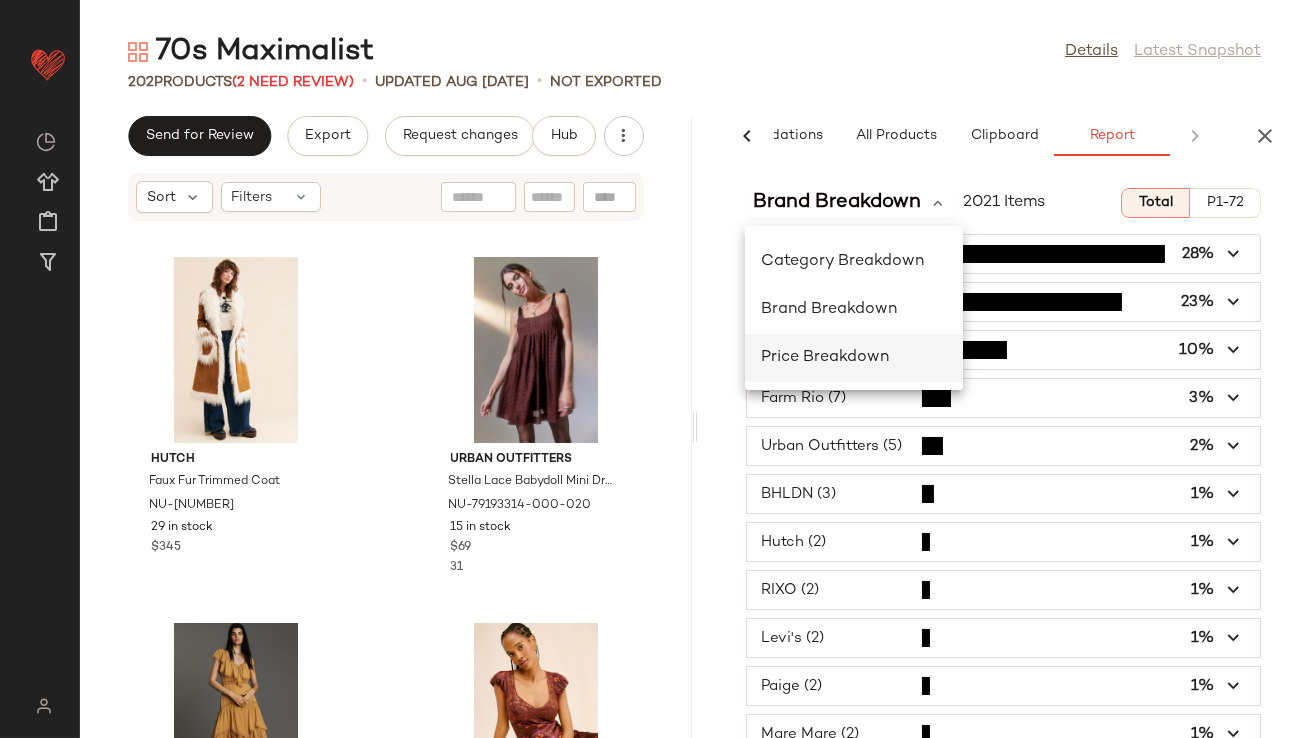 click on "Price Breakdown" 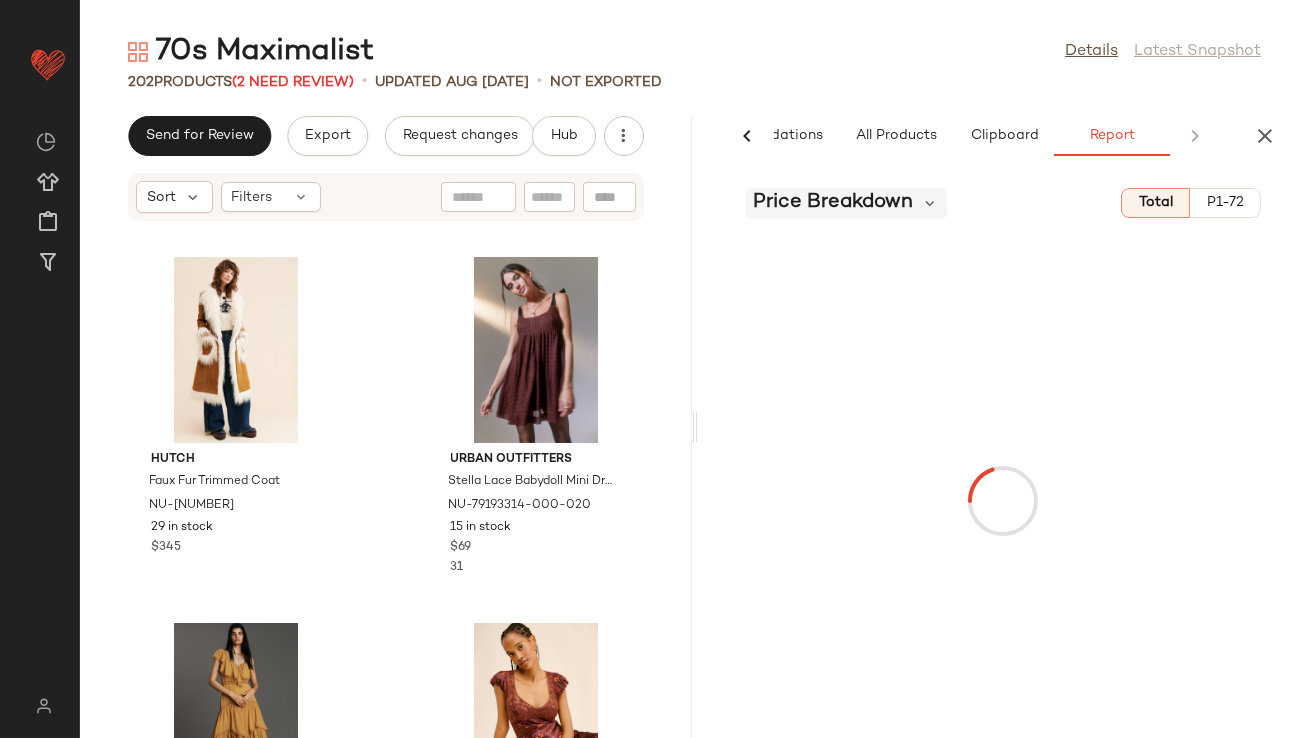 click on "Price Breakdown" at bounding box center (834, 203) 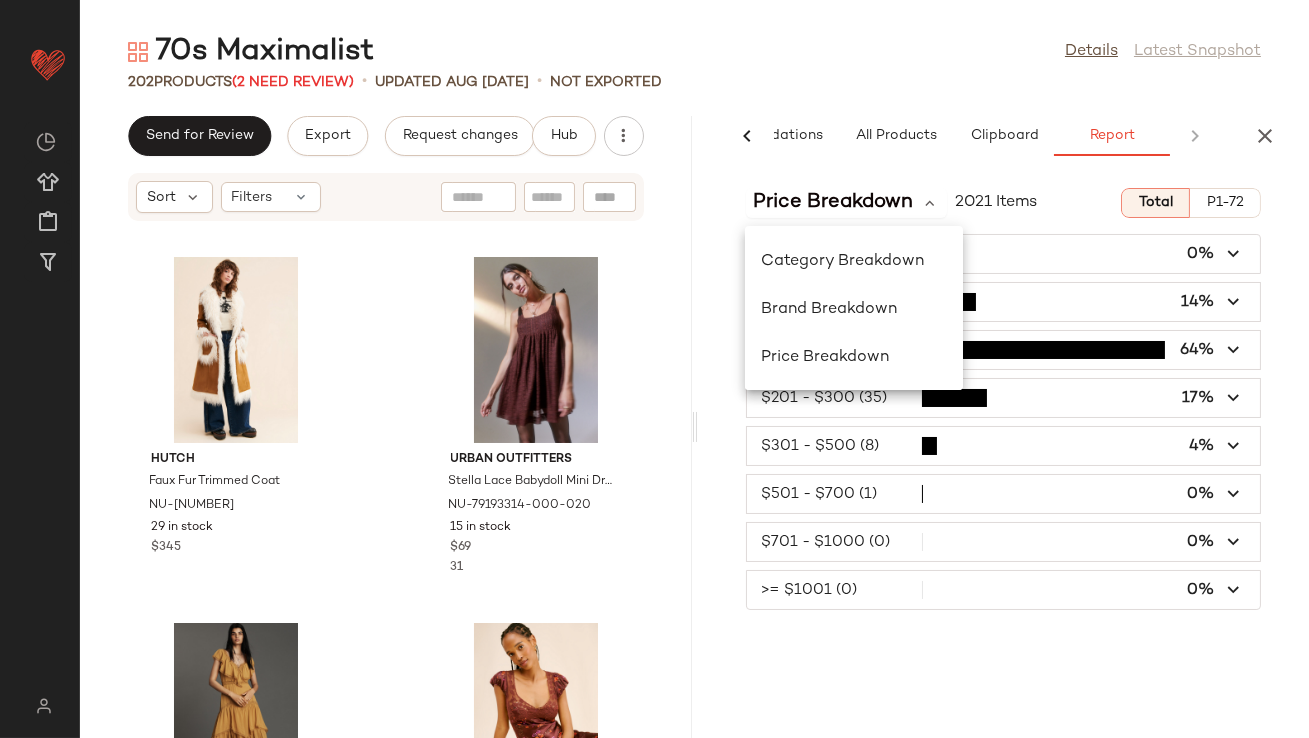 click on "70s Maximalist  Details   Latest Snapshot  202   Products   (2 Need Review)   •   updated Aug 1st  •   Not Exported   Send for Review   Export   Request changes   Hub  Sort  Filters Hutch Faux Fur Trimmed Coat NU-80724248-000-070 29 in stock $345 Urban Outfitters Stella Lace Babydoll Mini Dress NU-79193314-000-020 15 in stock $69 31 Anthropologie Short-Sleeve V-Neck Ruffle Midi Dress NU-4130972460126-000-072 25 in stock $198 25 Free People Butterfly Babe Maxi Dress NU-79553079-000-020 199 in stock $198 22 BHLDN Evelyn Lace High-Low Midi Dress NU-95982427-000-061 45 in stock $298 148 RIXO Clarice Lace Trim Maxi Dress NU-99162042-000-020 30 in stock $305 40 Pilcro The Tillie Relaxed Vegan-Suede Shirt Jacket NU-4115929420057-000-020 79 in stock $158 1 Farm Rio Romantic Nature Mini Dress NU-99311029-000-000 67 in stock $240 80  AI Recommendations   All Products   Clipboard   Report  Sort:   Newest Filters  (2)   Reset  Price Breakdown  202 Items Total P1-72 $0 - $50 (0)  0%  $51 - $100 (29)  14%  64%  17%" 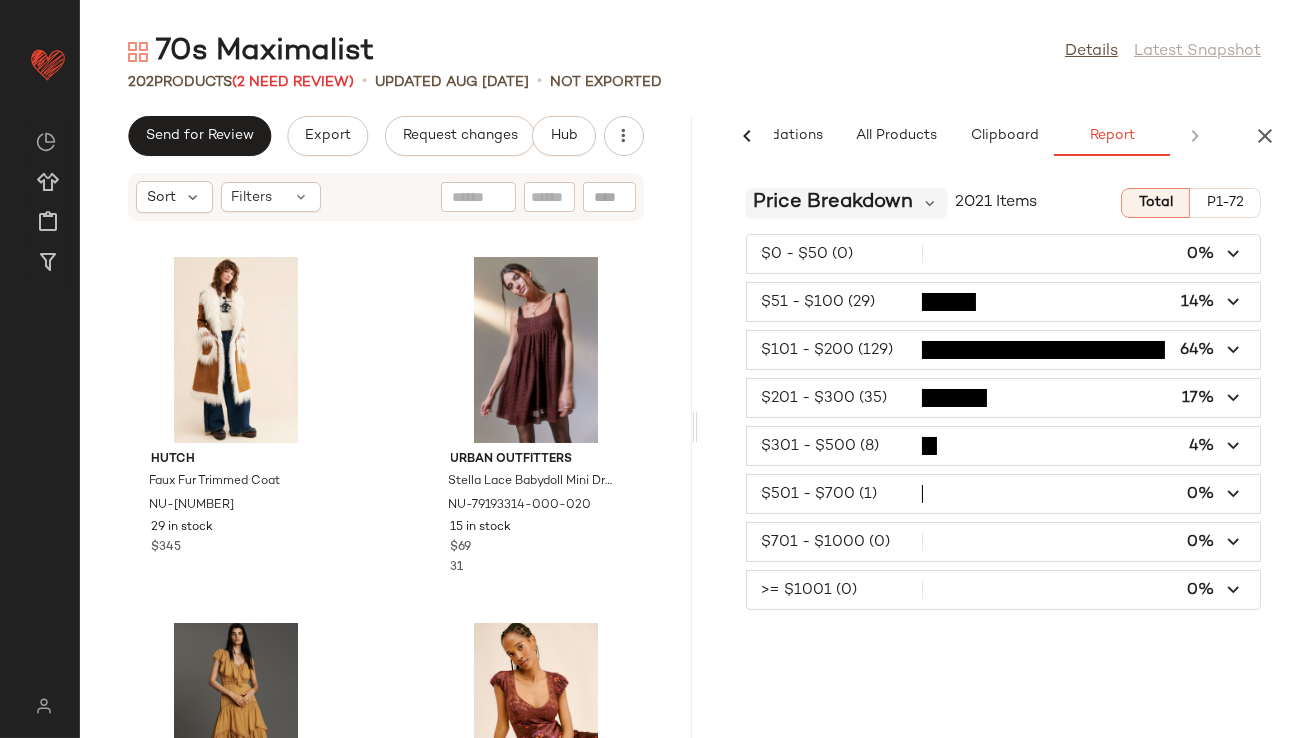 click on "Price Breakdown" at bounding box center (834, 203) 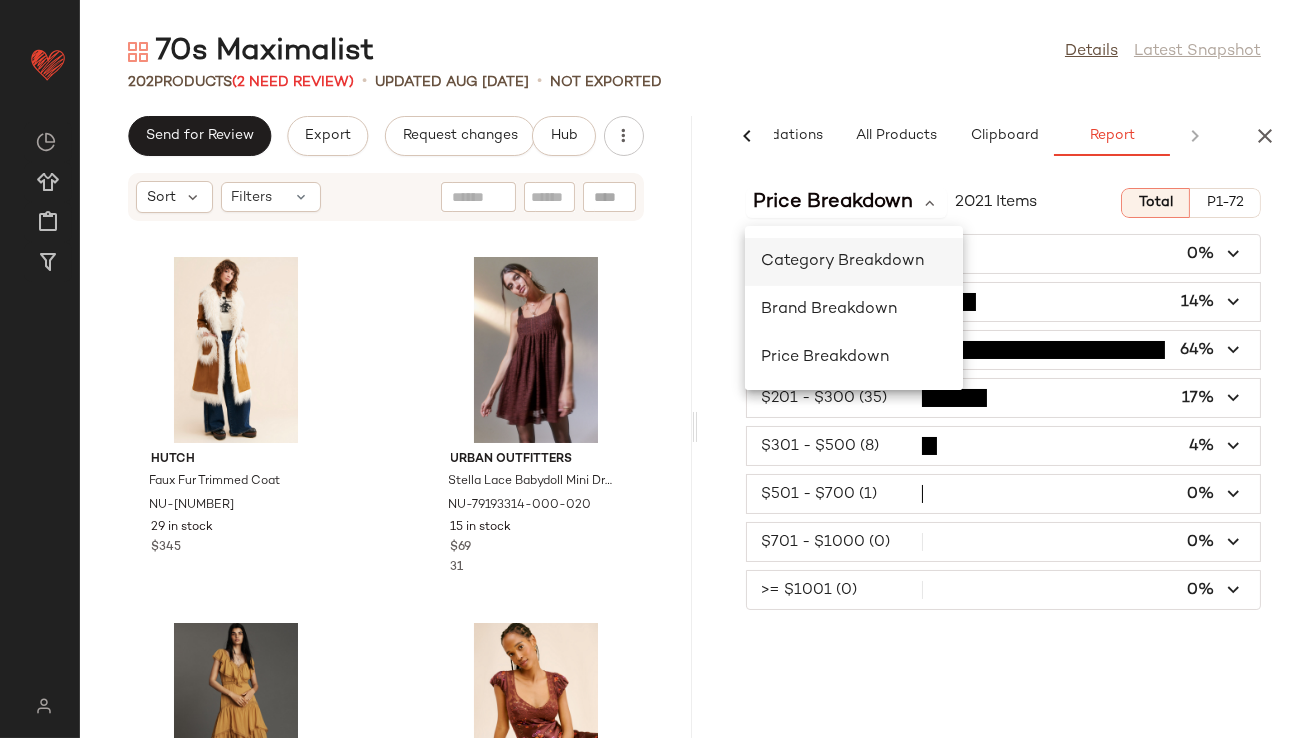 click on "Category Breakdown" 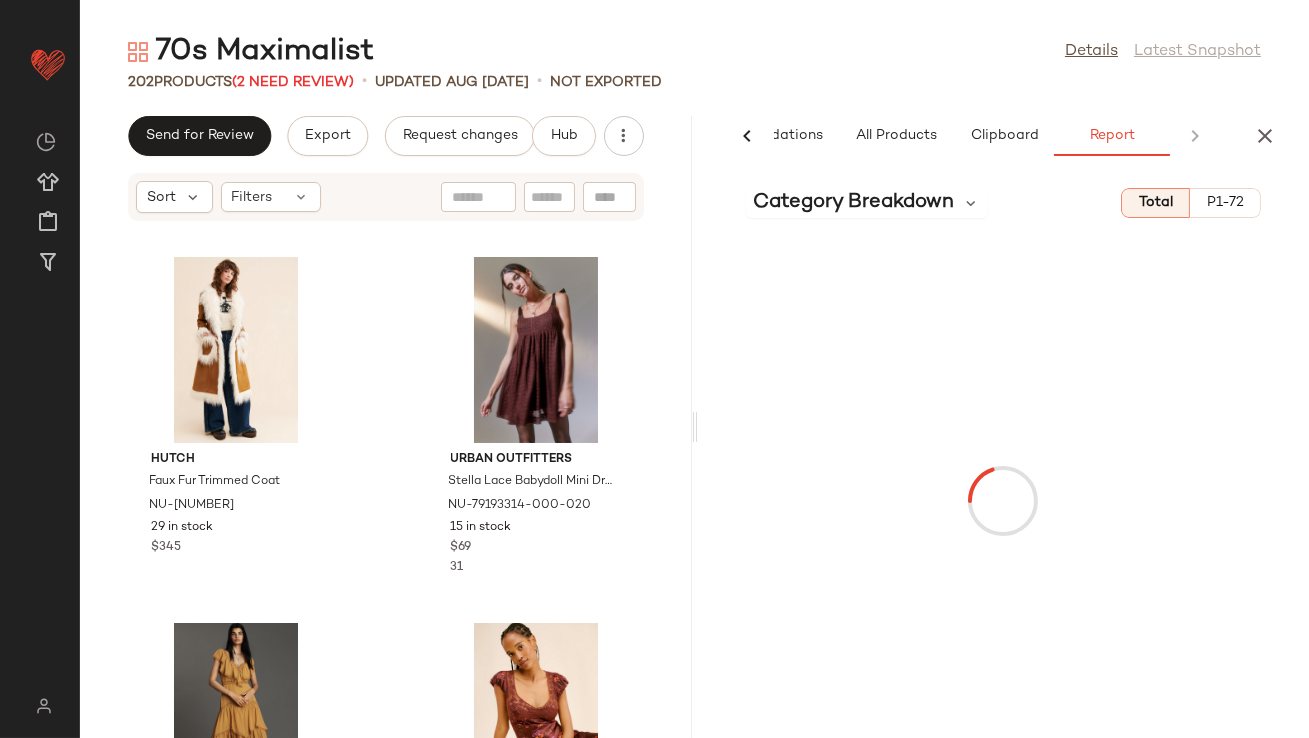 click on "202   Products   (2 Need Review)   •   updated Aug 1st  •   Not Exported" 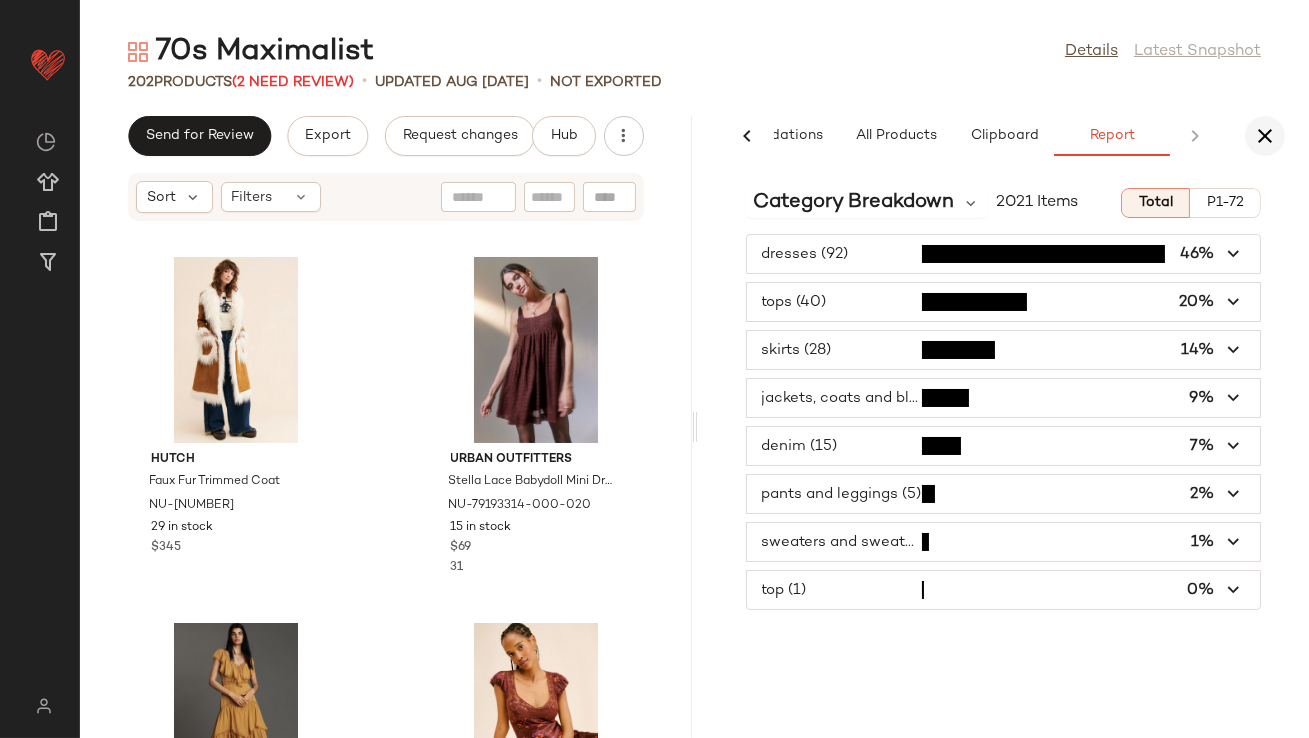 click at bounding box center [1265, 136] 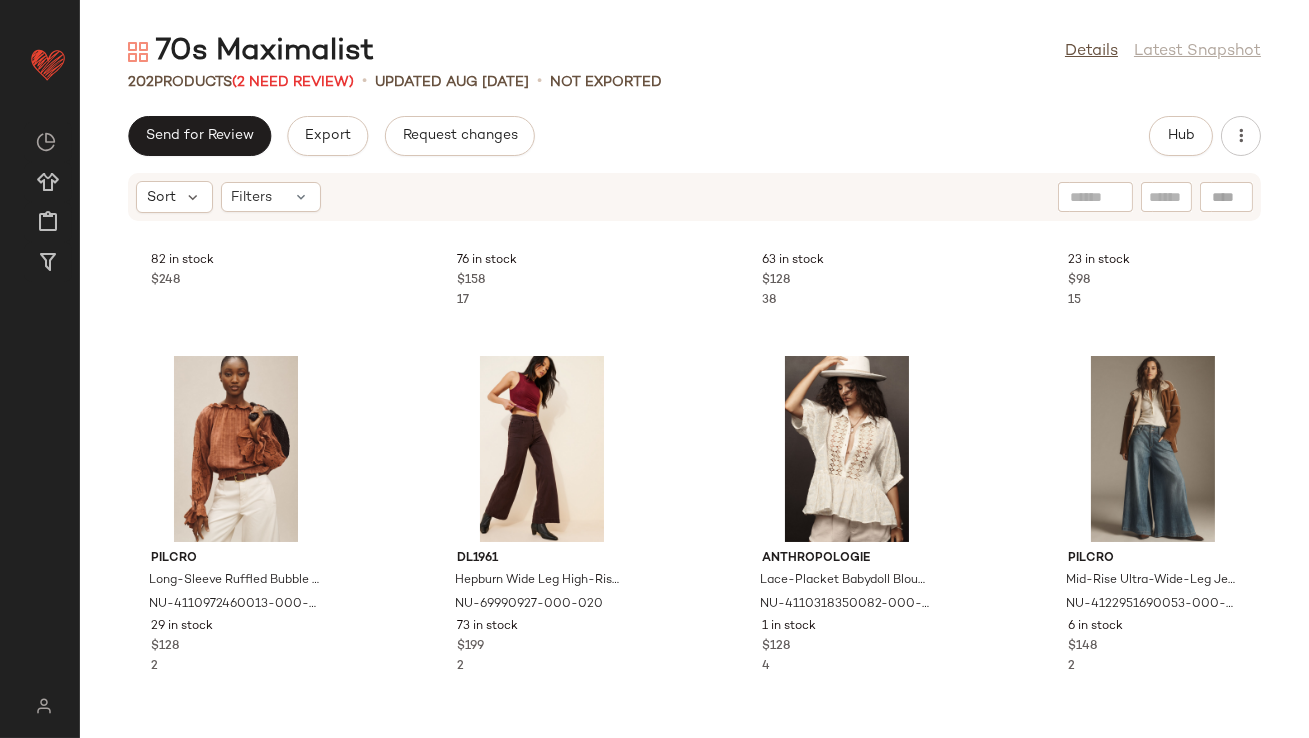 scroll, scrollTop: 1298, scrollLeft: 0, axis: vertical 